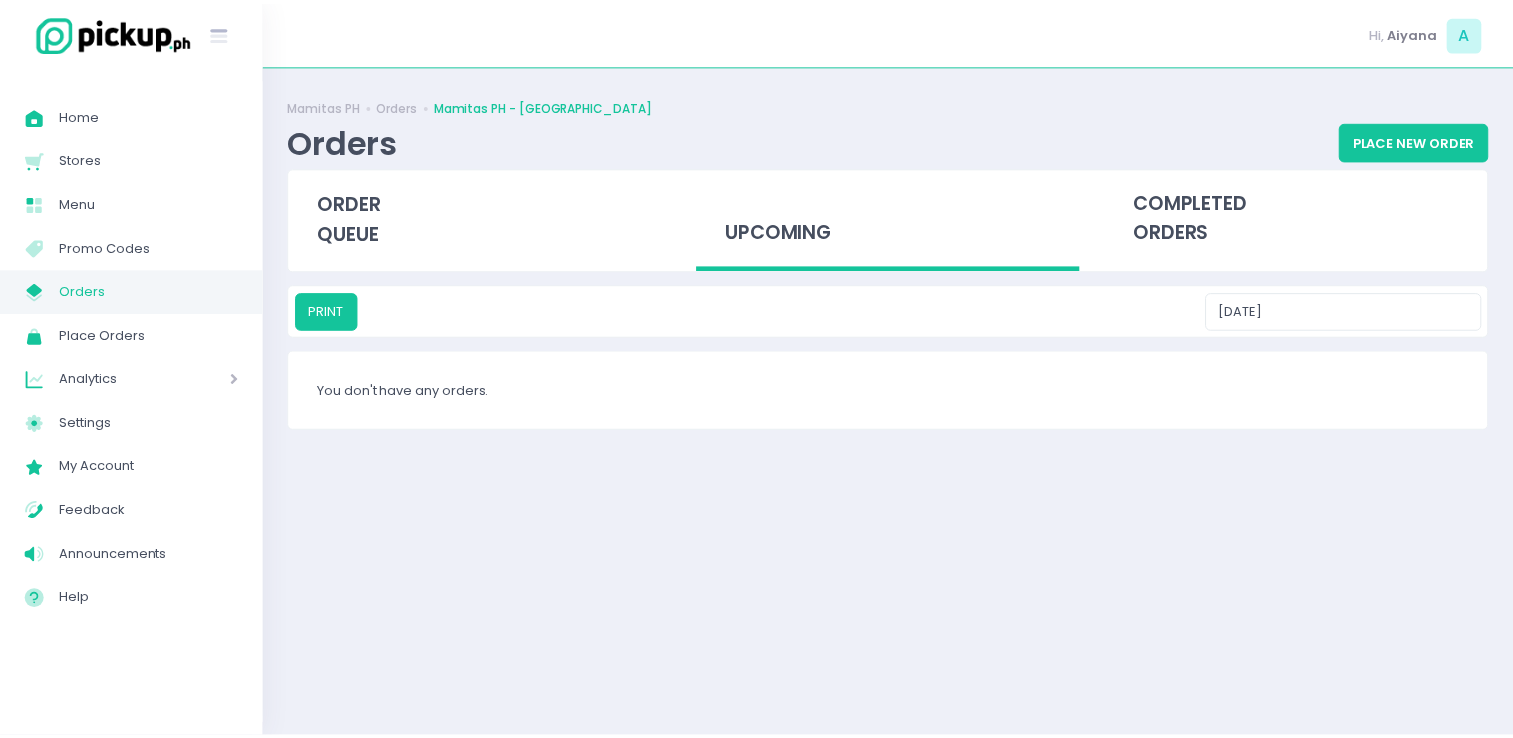 scroll, scrollTop: 0, scrollLeft: 0, axis: both 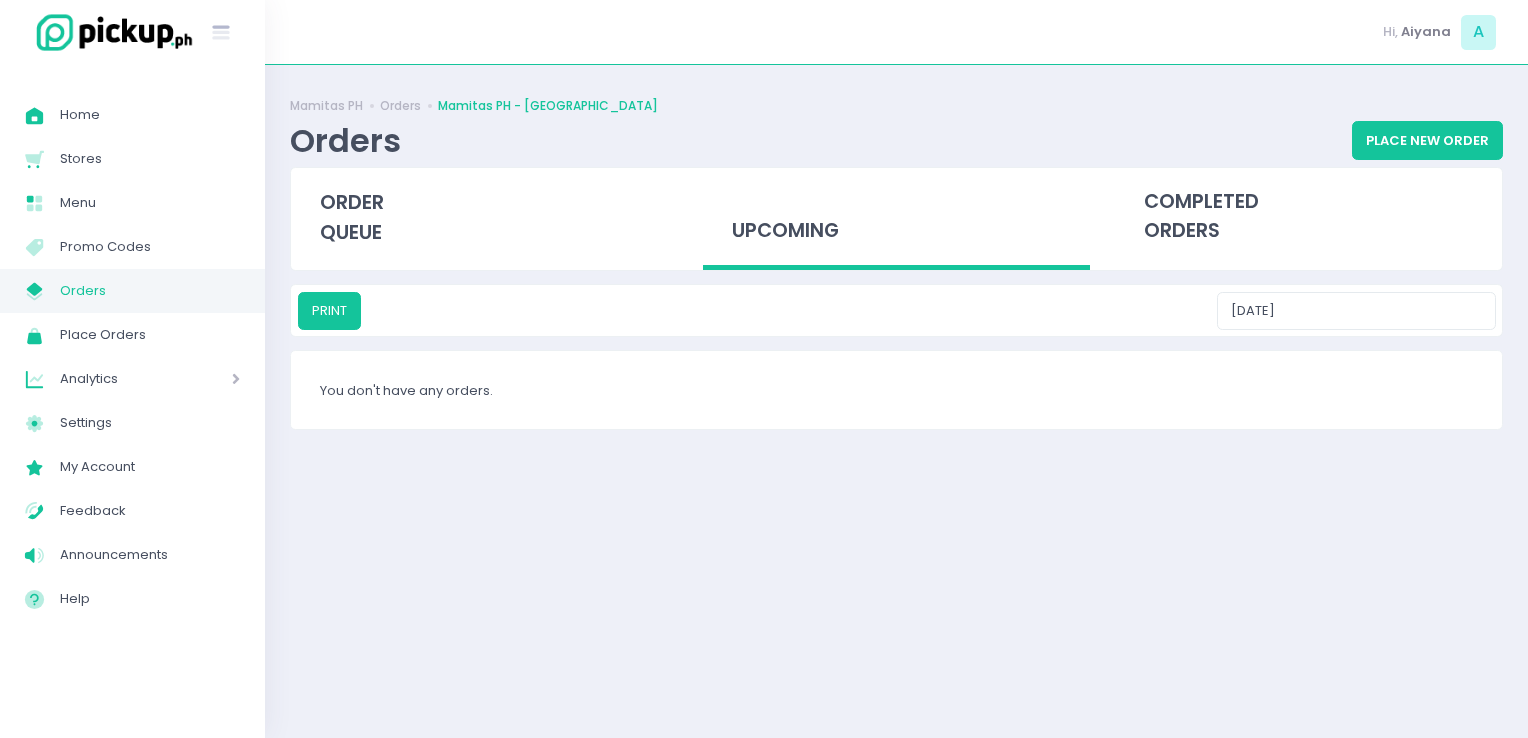 click on "My Store Created with Sketch. Orders" at bounding box center [132, 291] 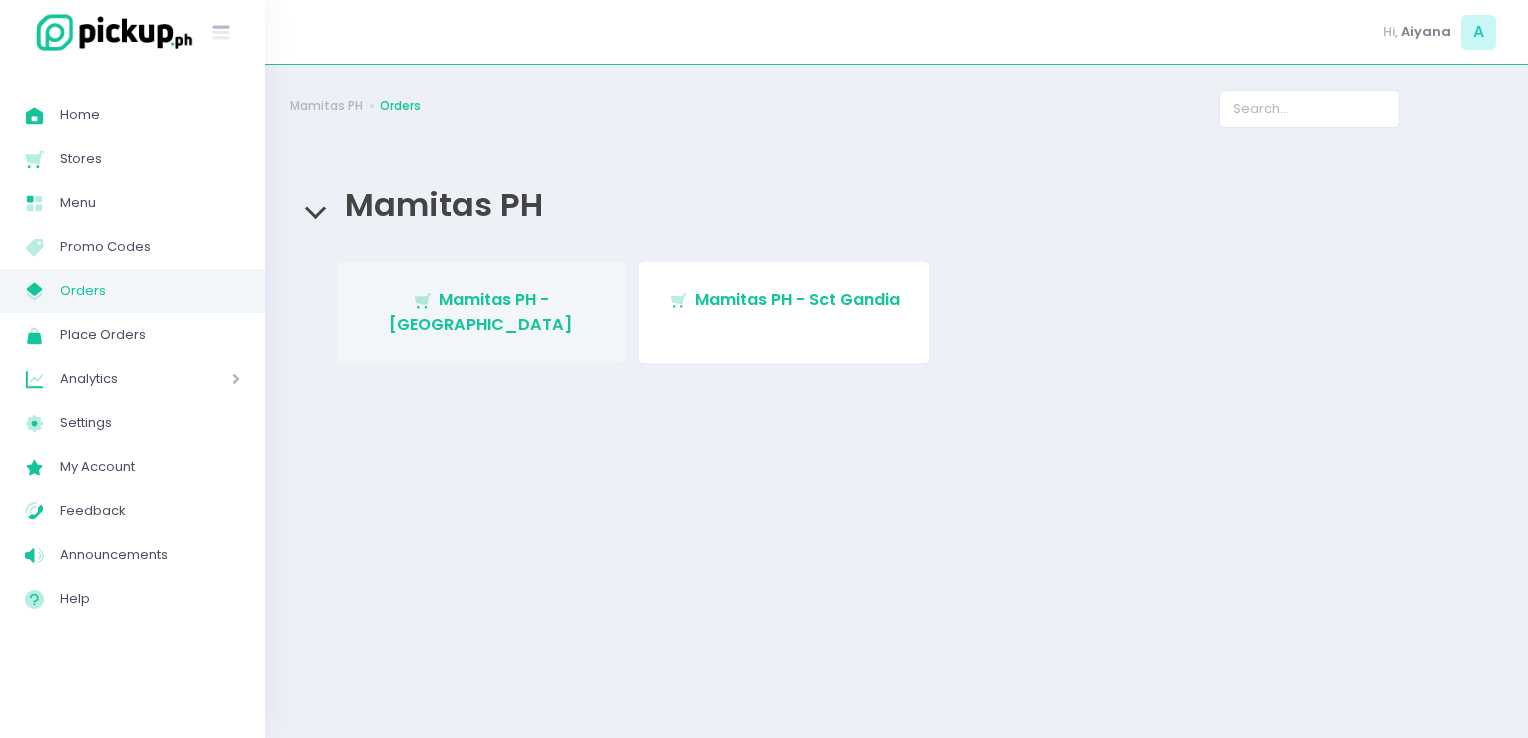 click on "Mamitas PH - [GEOGRAPHIC_DATA]" at bounding box center (481, 311) 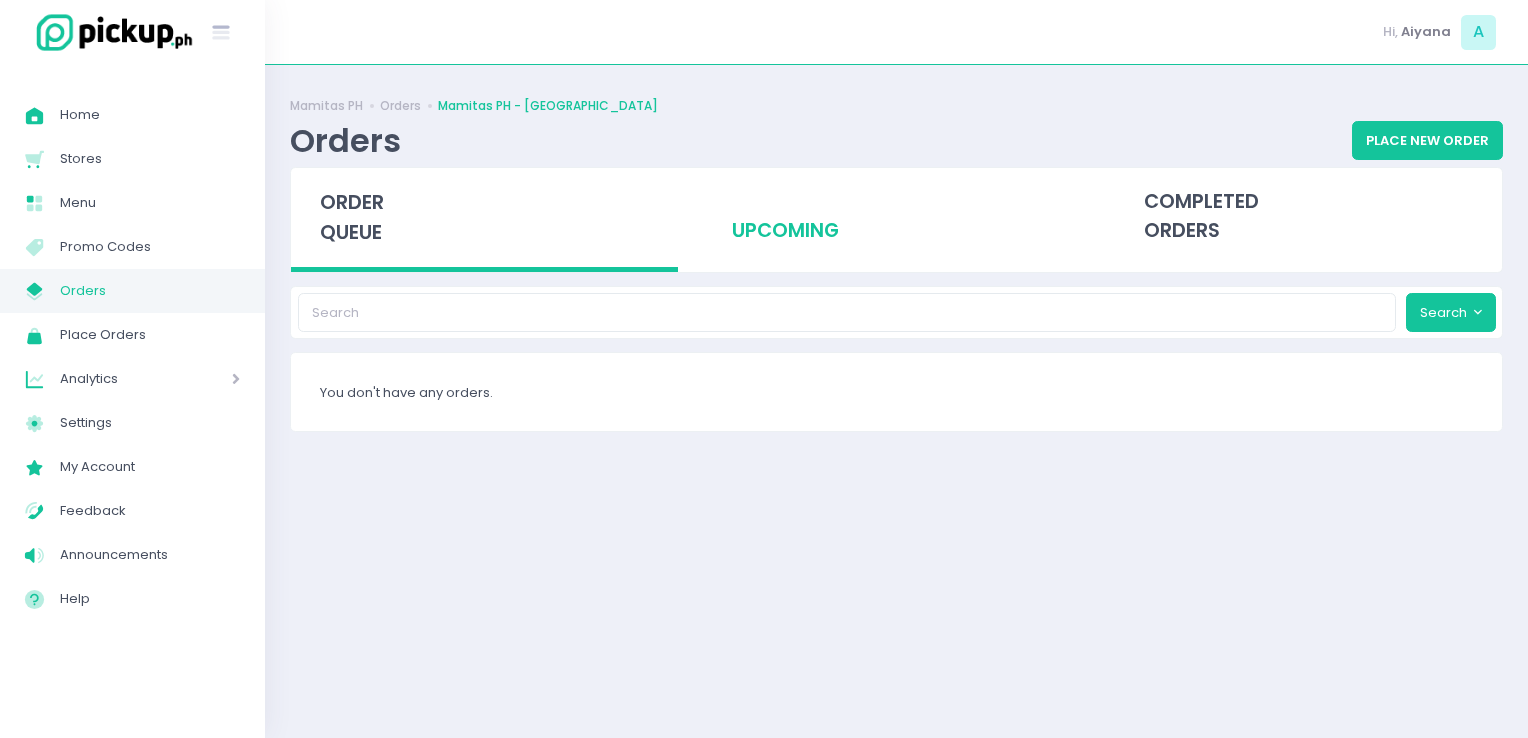 click on "upcoming" at bounding box center (896, 217) 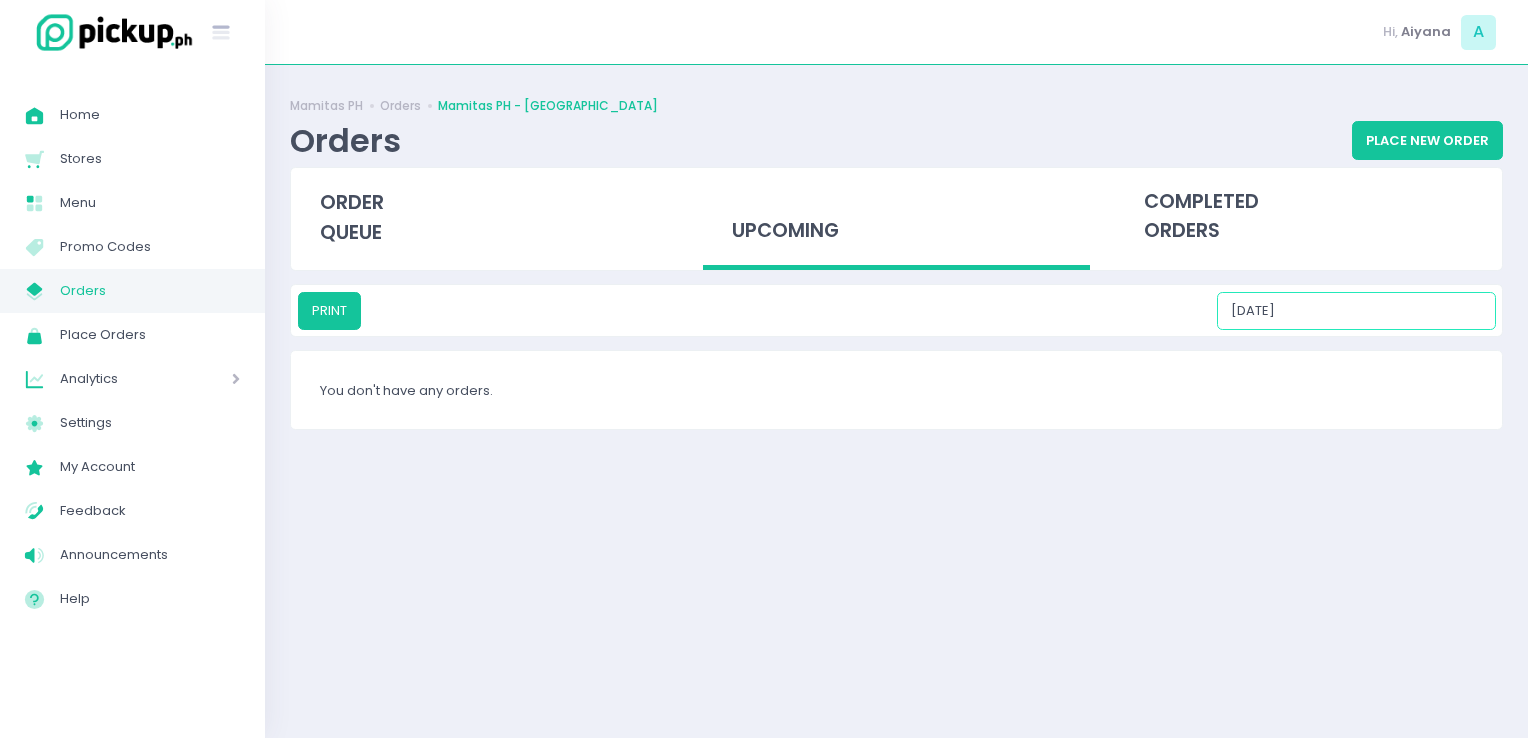 click on "[DATE]" at bounding box center (1356, 311) 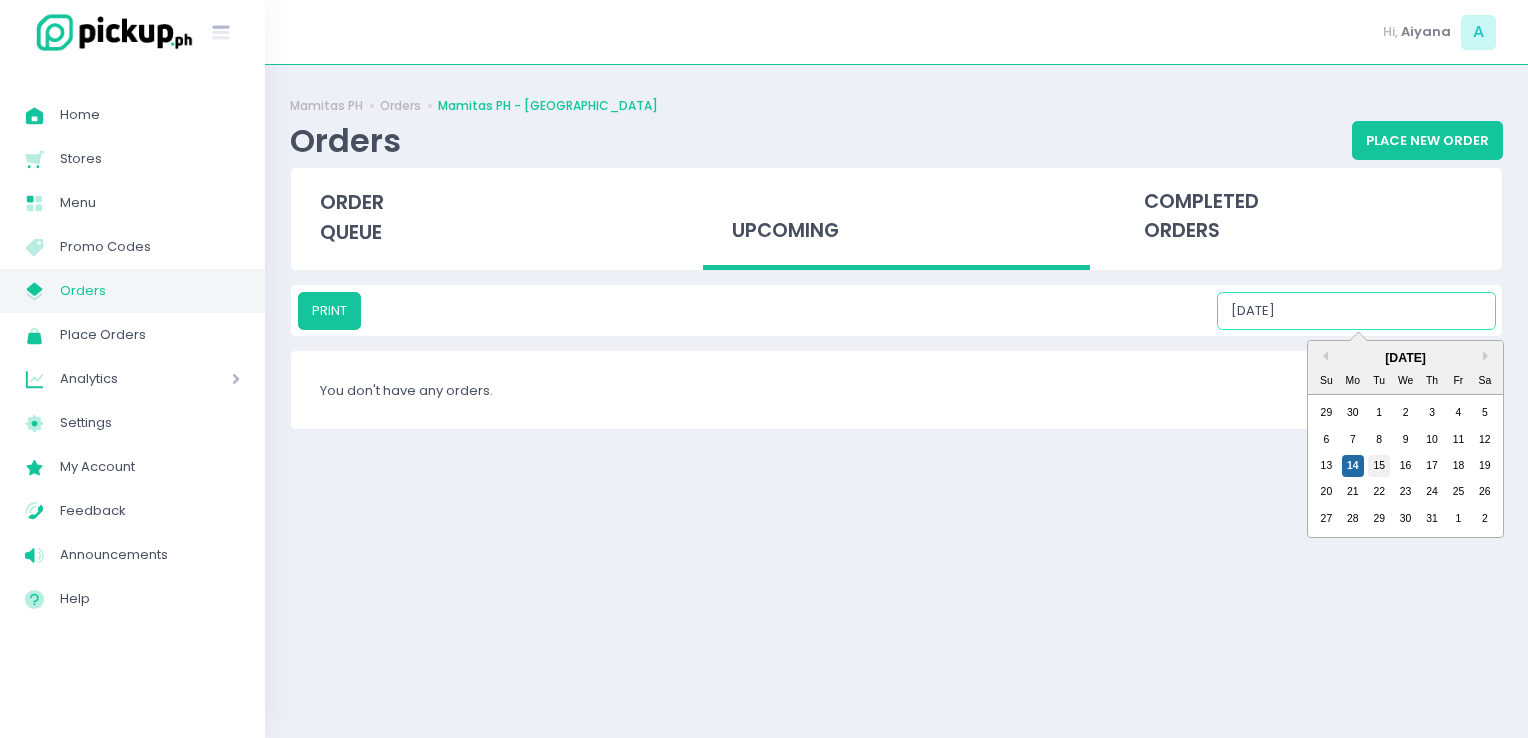click on "15" at bounding box center (1379, 466) 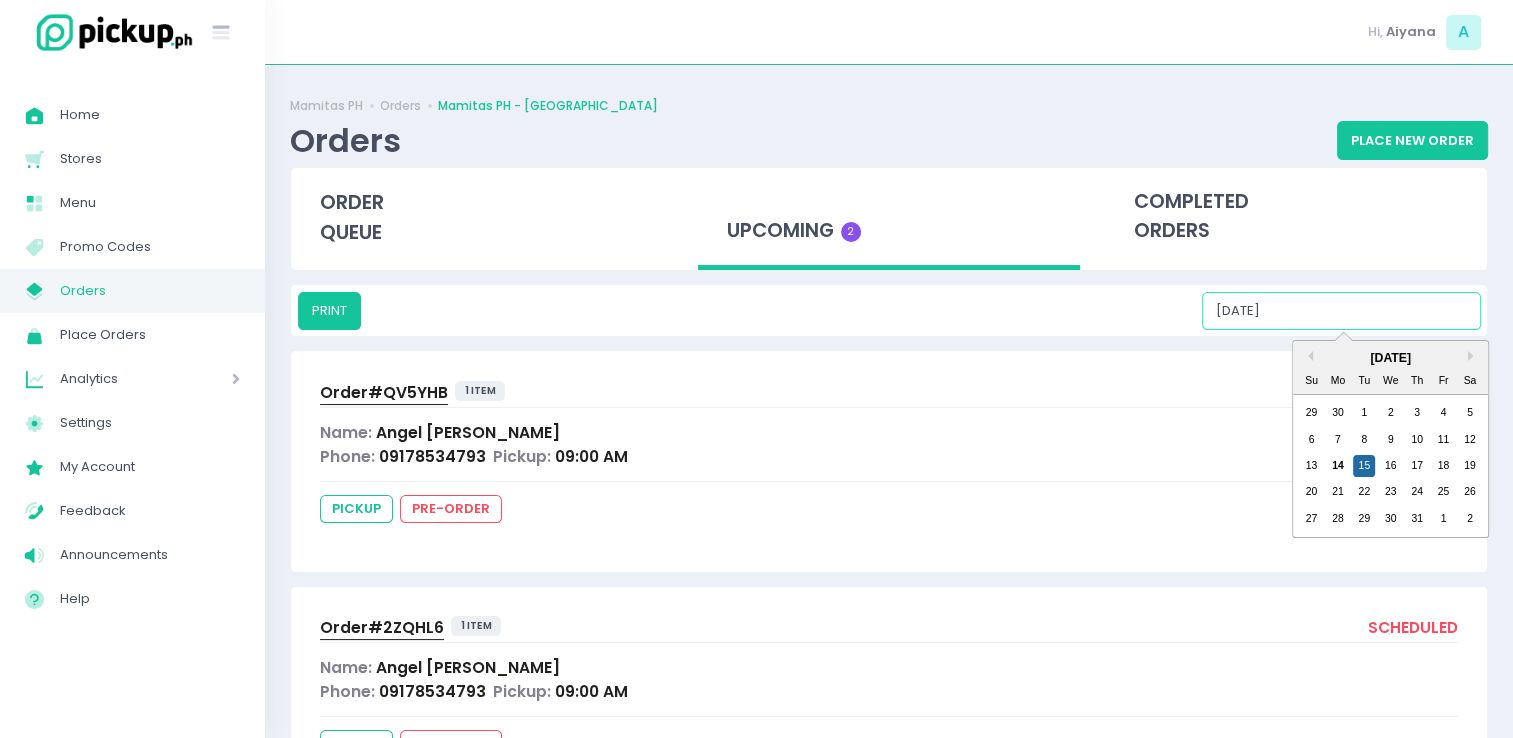 click on "07/15/2025" at bounding box center [1341, 311] 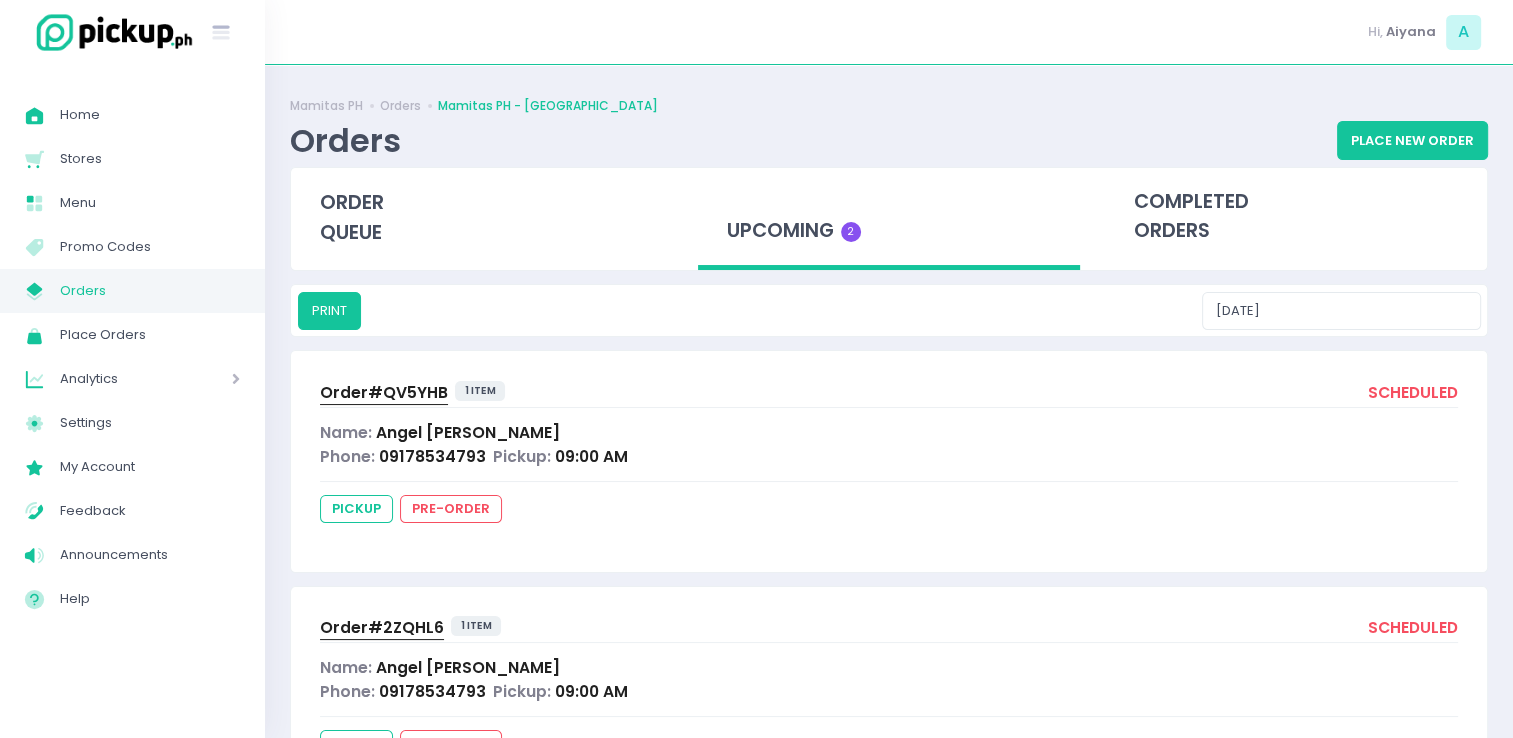 click on "Name:   Angel   Tiglao" at bounding box center (889, 432) 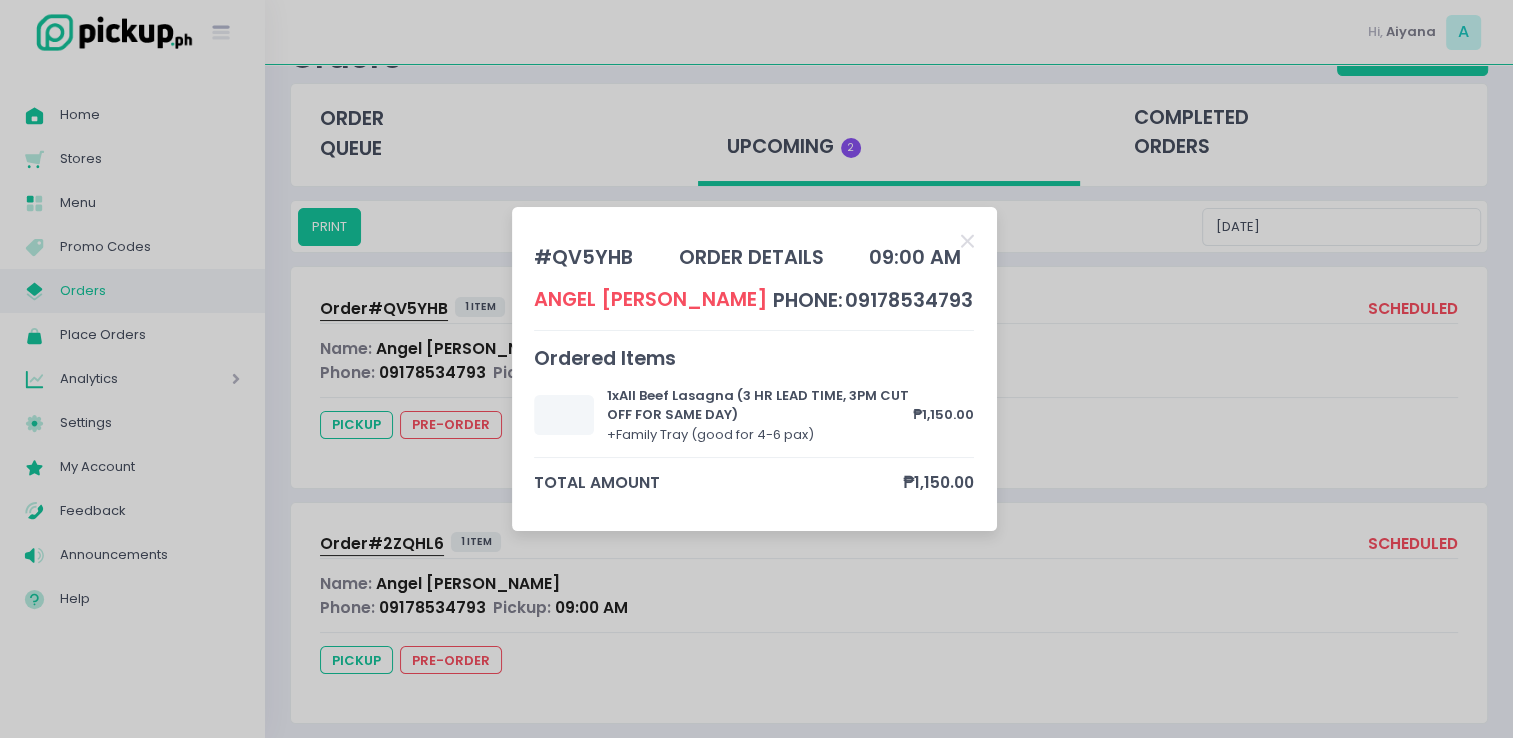 scroll, scrollTop: 104, scrollLeft: 0, axis: vertical 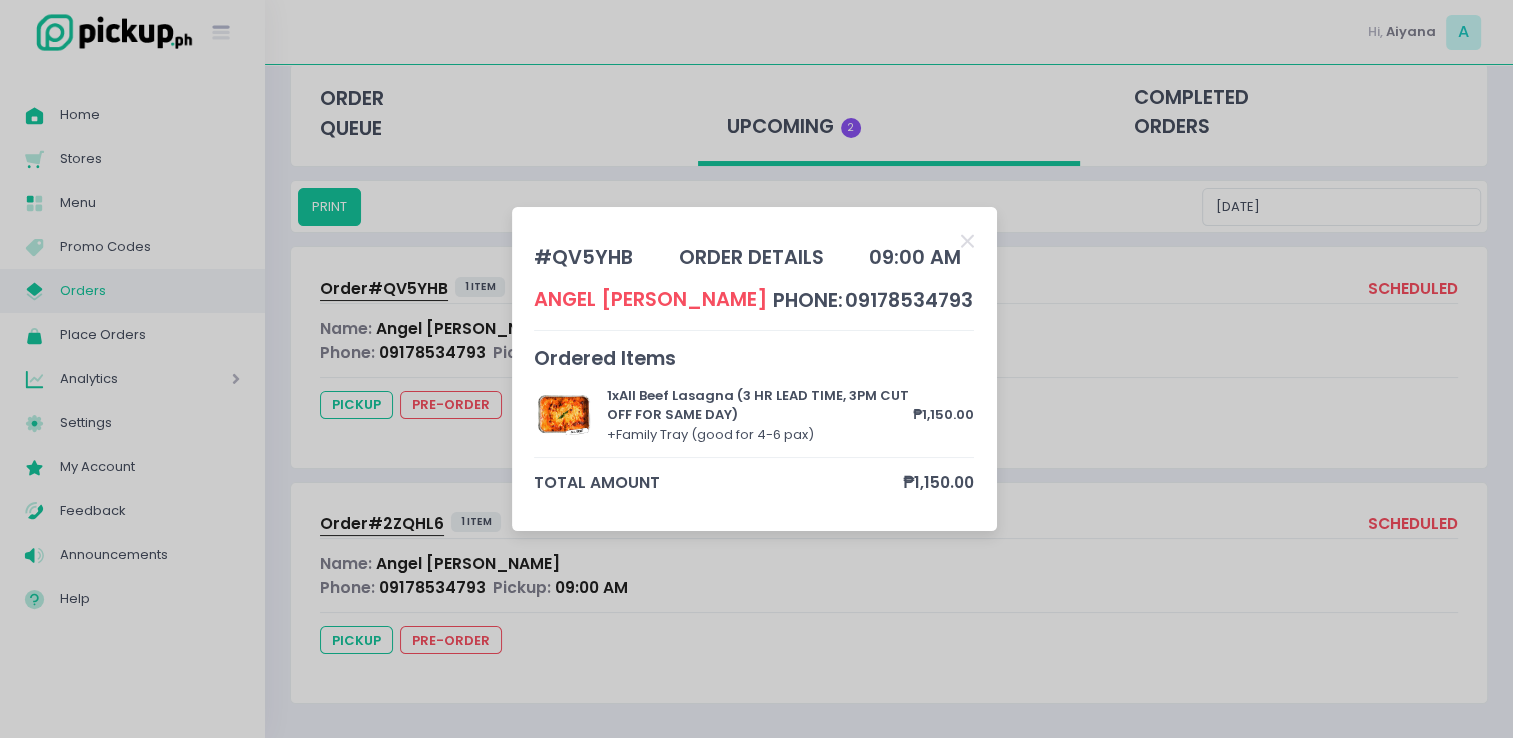 click on "# QV5YHB order details 09:00 AM Angel   Tiglao phone: 09178534793 Ordered Items 1  x  All Beef Lasagna (3 HR LEAD TIME, 3PM CUT OFF FOR SAME DAY) +  Family Tray (good for 4-6 pax)   ₱1,150.00   total amount ₱1,150.00" at bounding box center [754, 368] 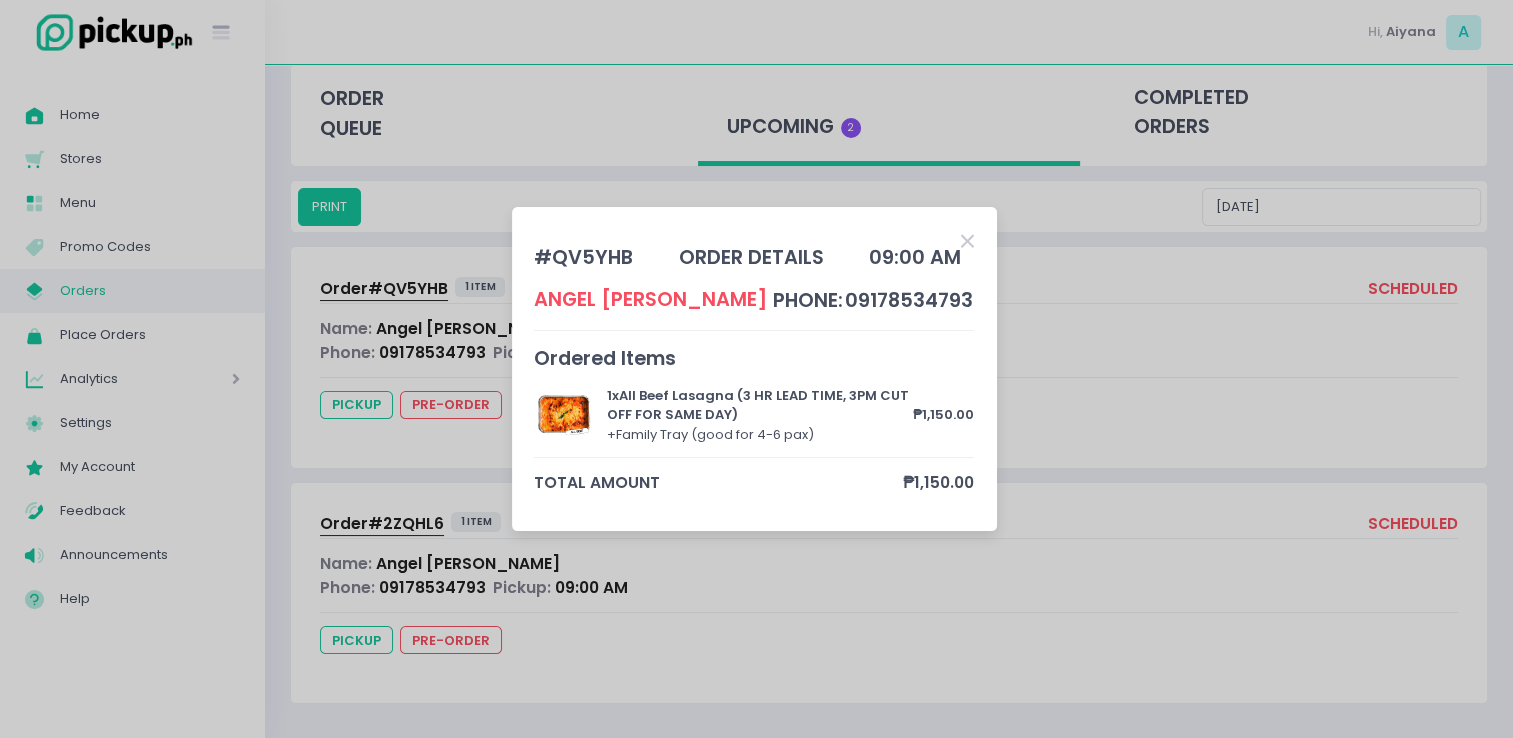 click at bounding box center [967, 241] 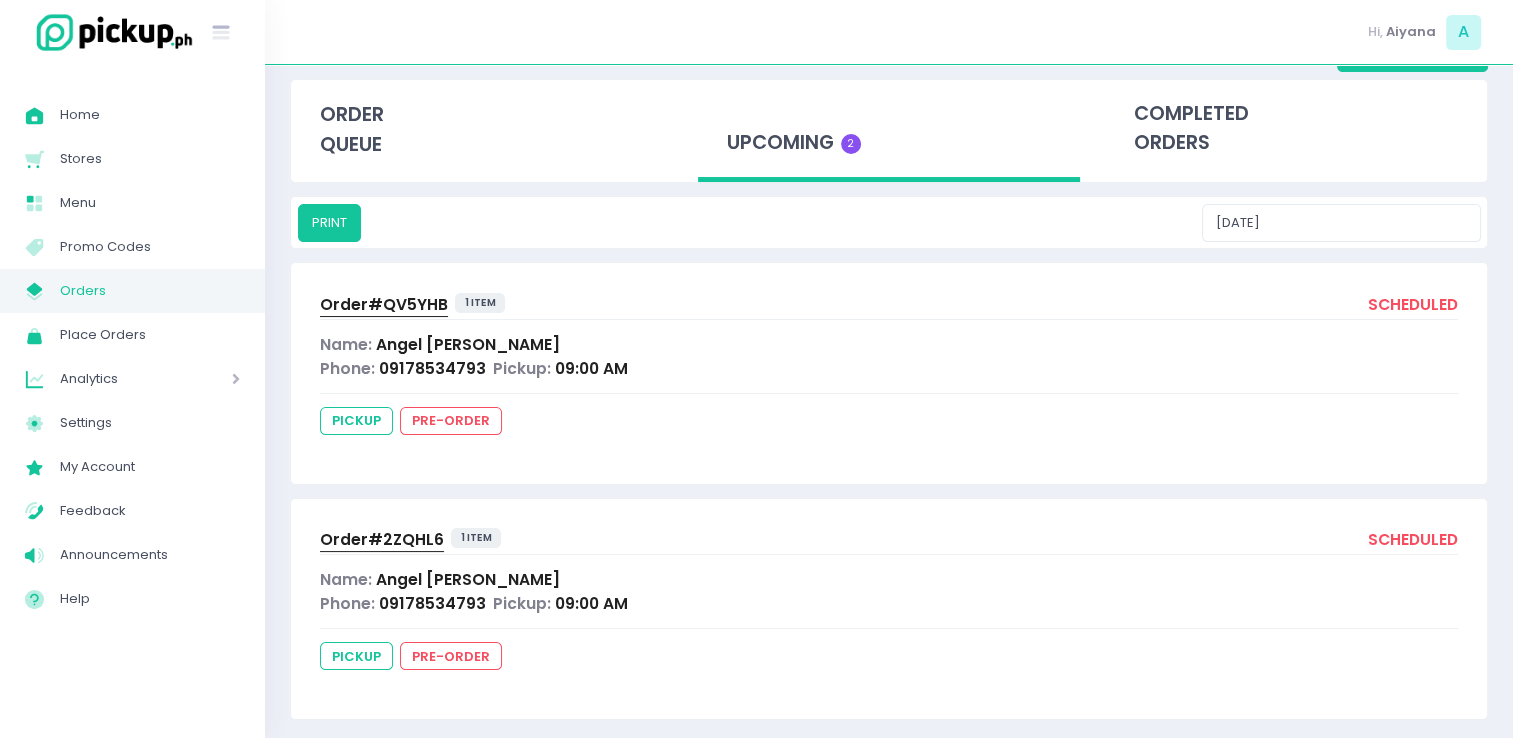 scroll, scrollTop: 104, scrollLeft: 0, axis: vertical 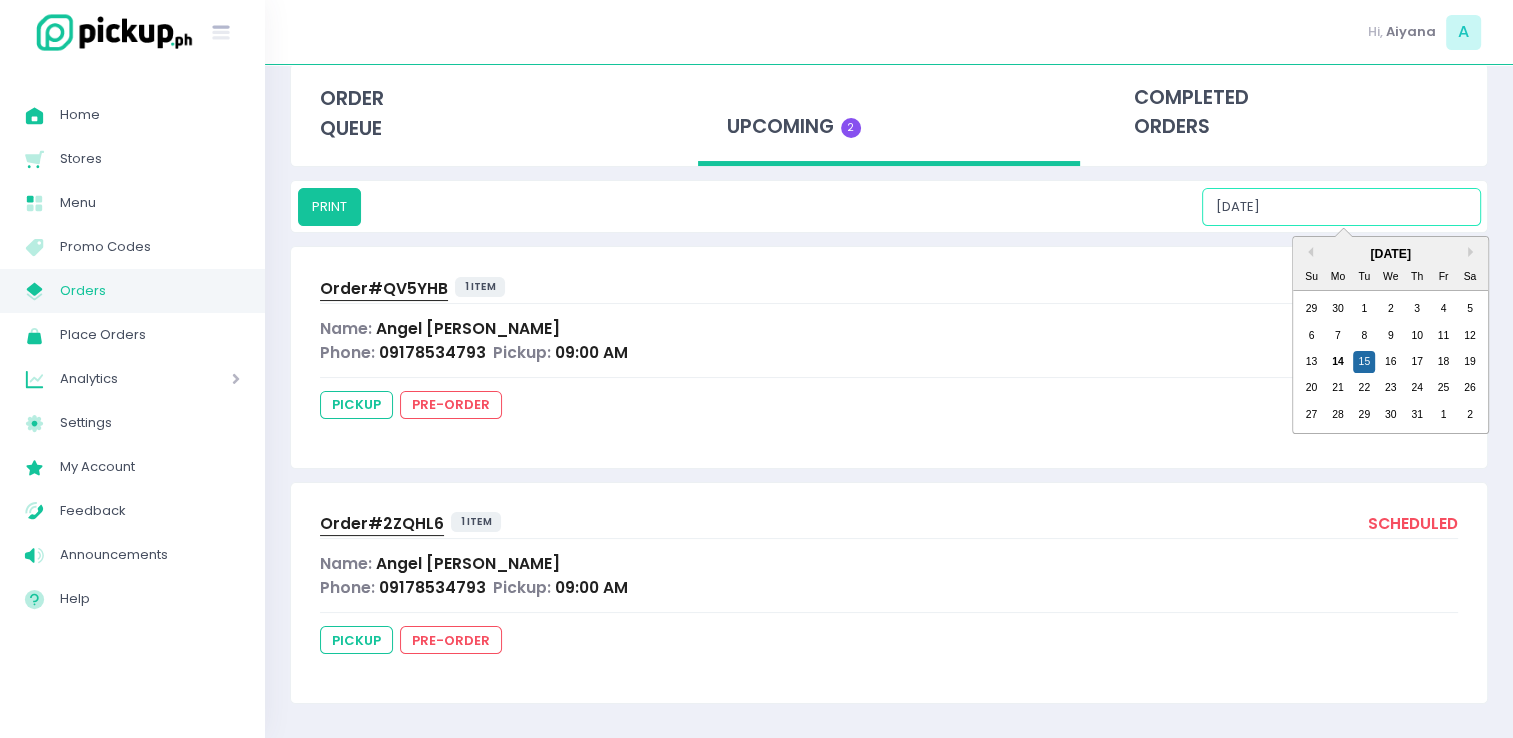 click on "07/15/2025" at bounding box center [1341, 207] 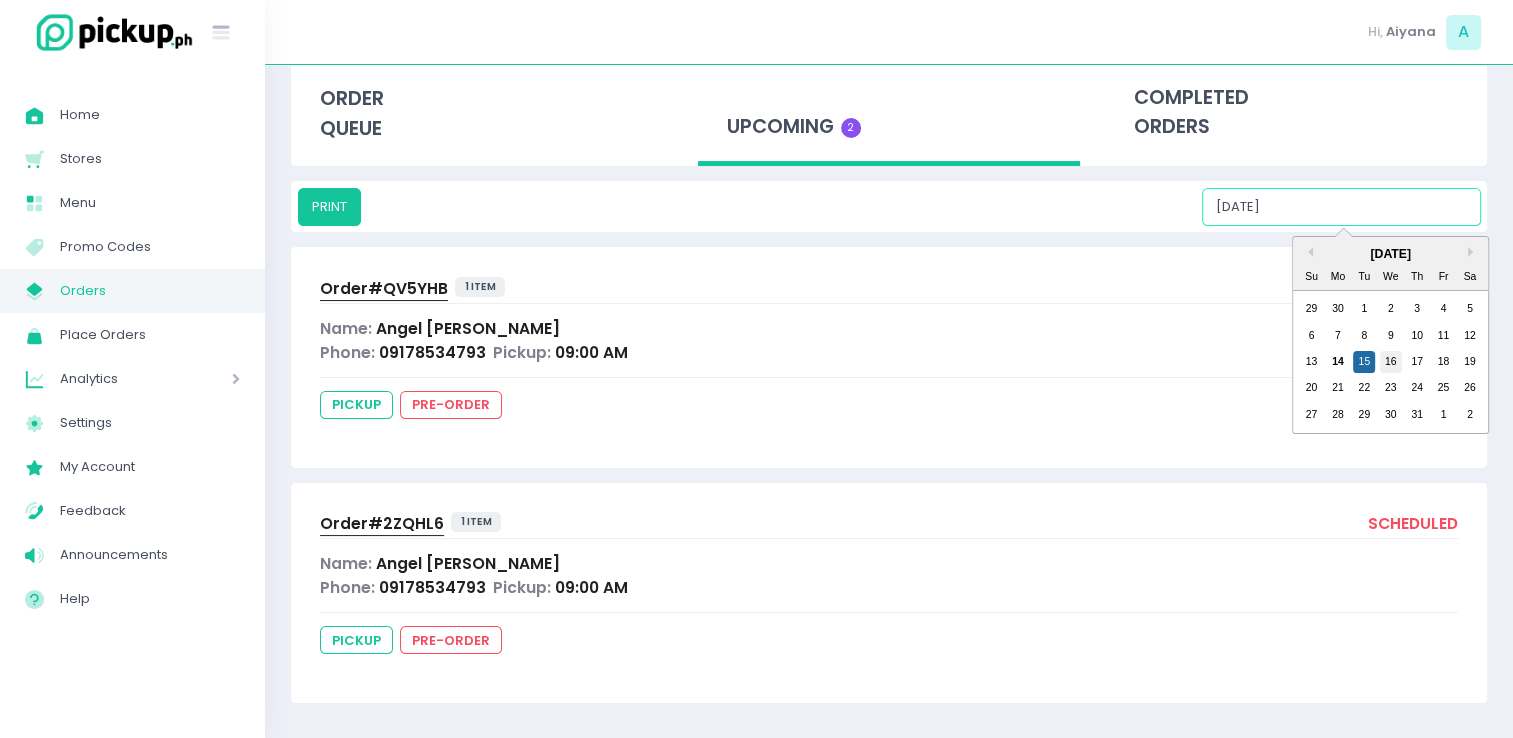 click on "16" at bounding box center [1391, 362] 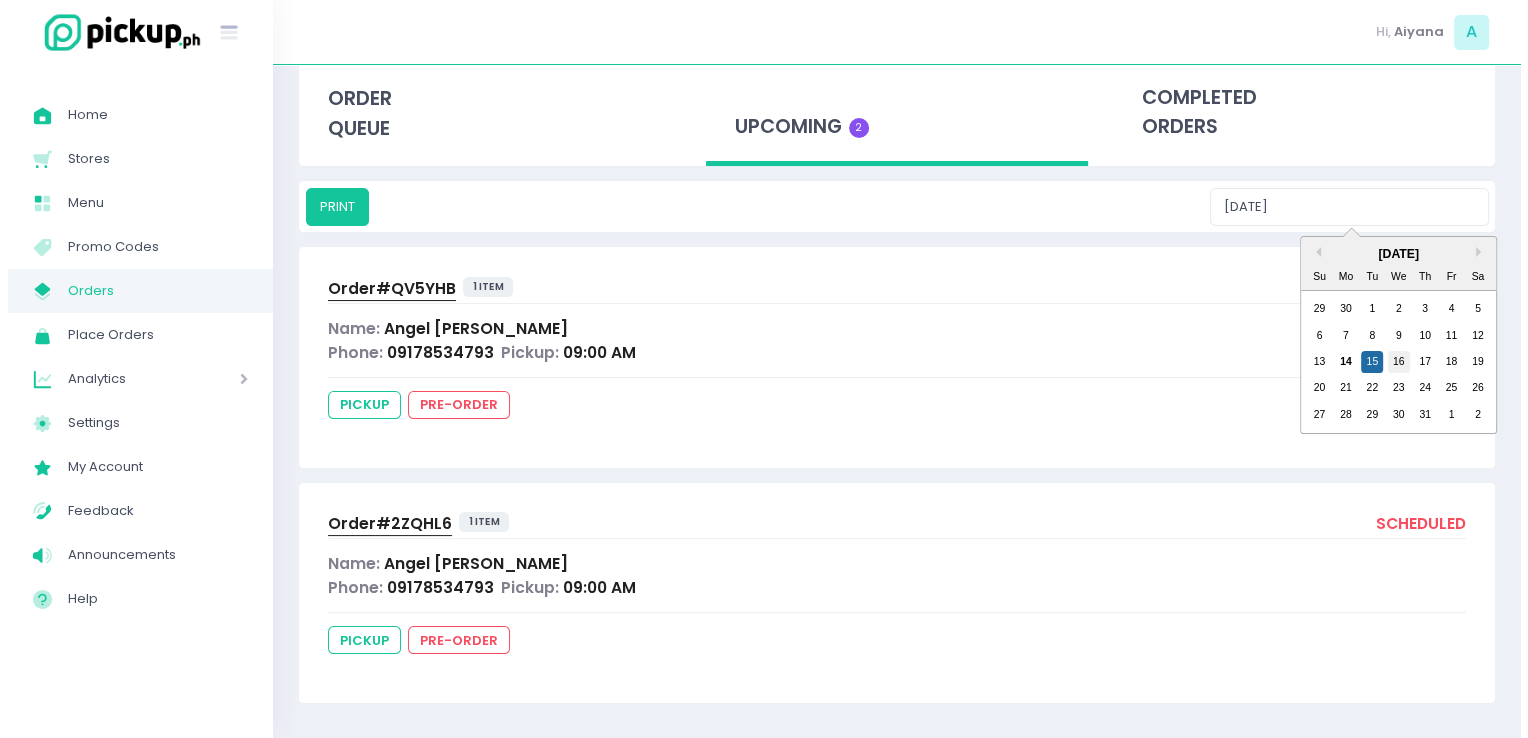 scroll, scrollTop: 0, scrollLeft: 0, axis: both 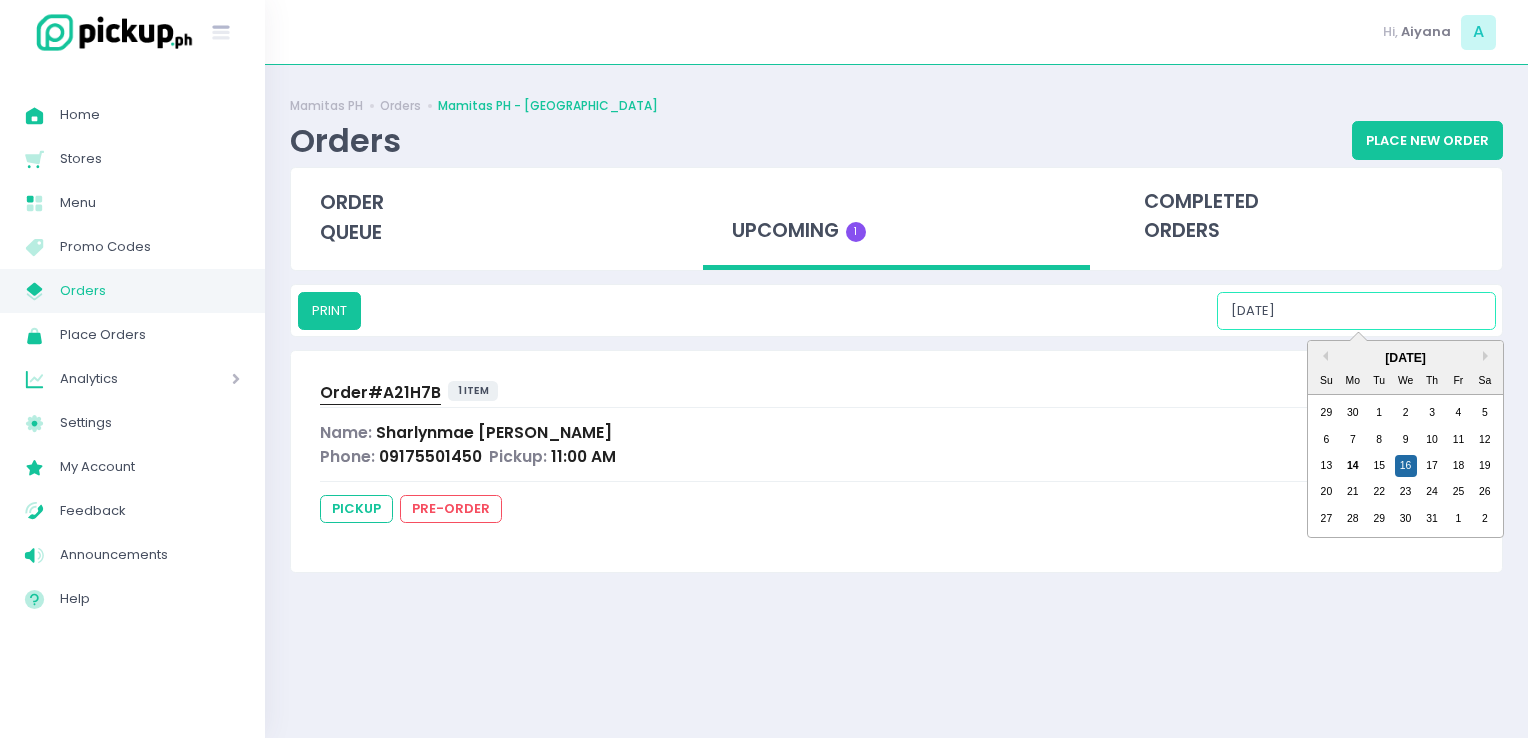click on "07/16/2025" at bounding box center [1356, 311] 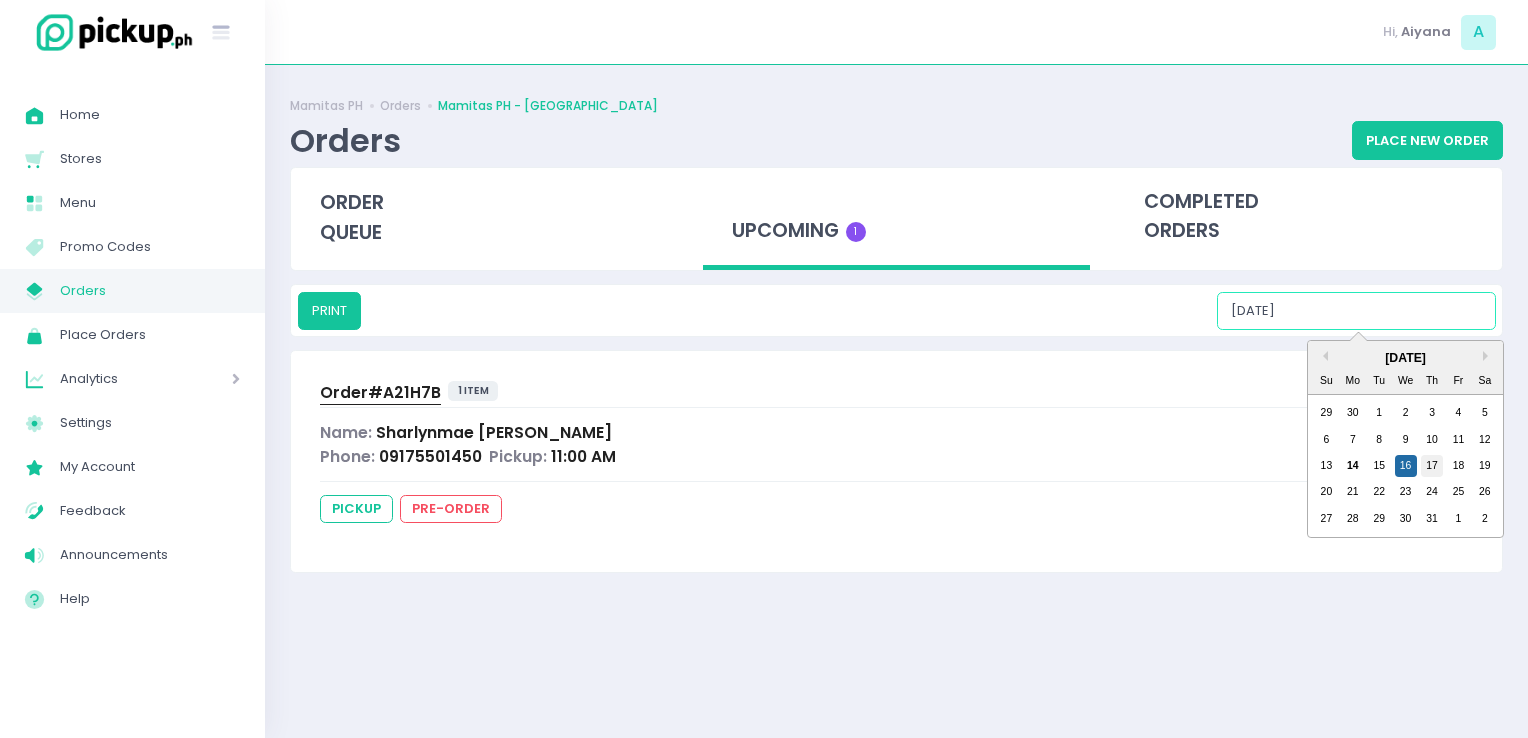 click on "17" at bounding box center [1432, 466] 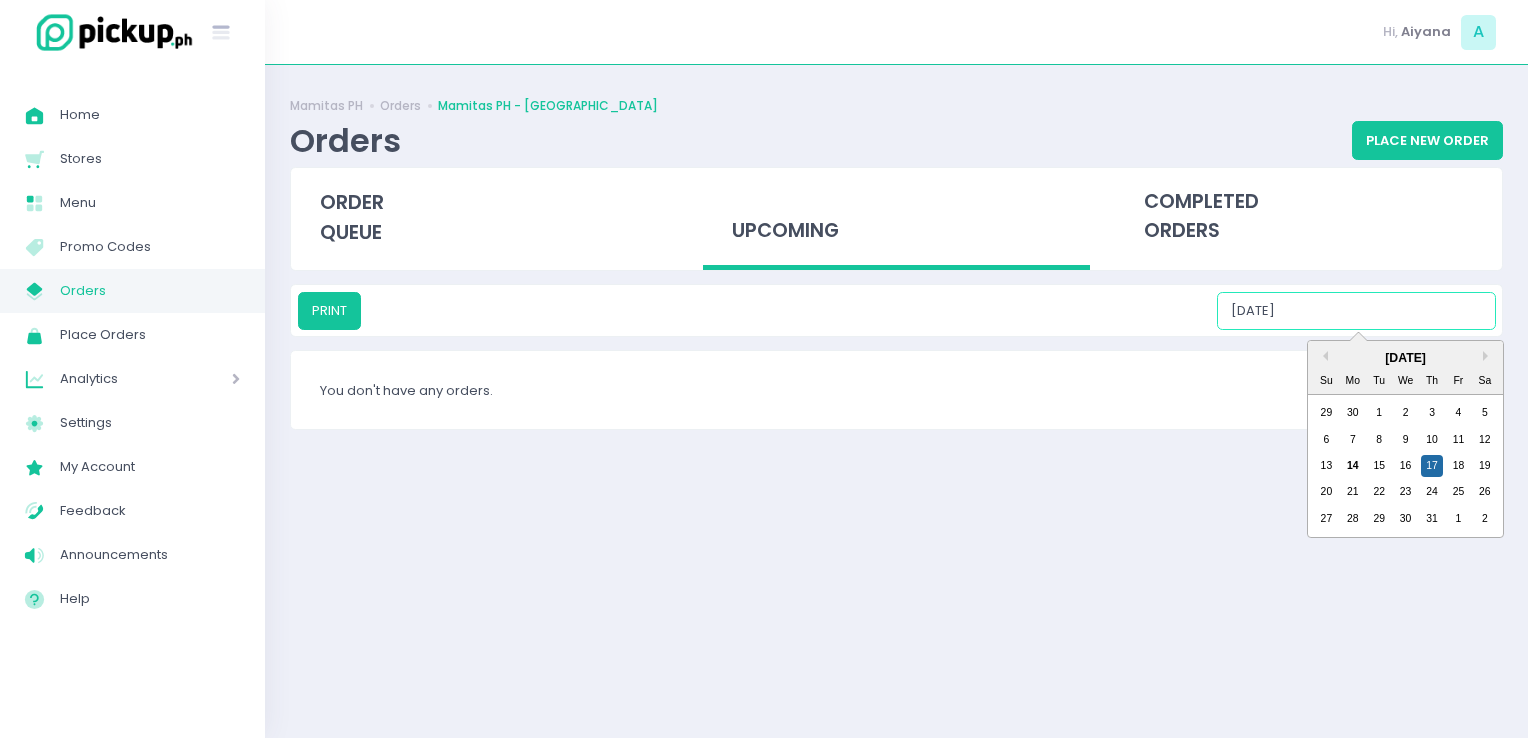 click on "07/17/2025" at bounding box center (1356, 311) 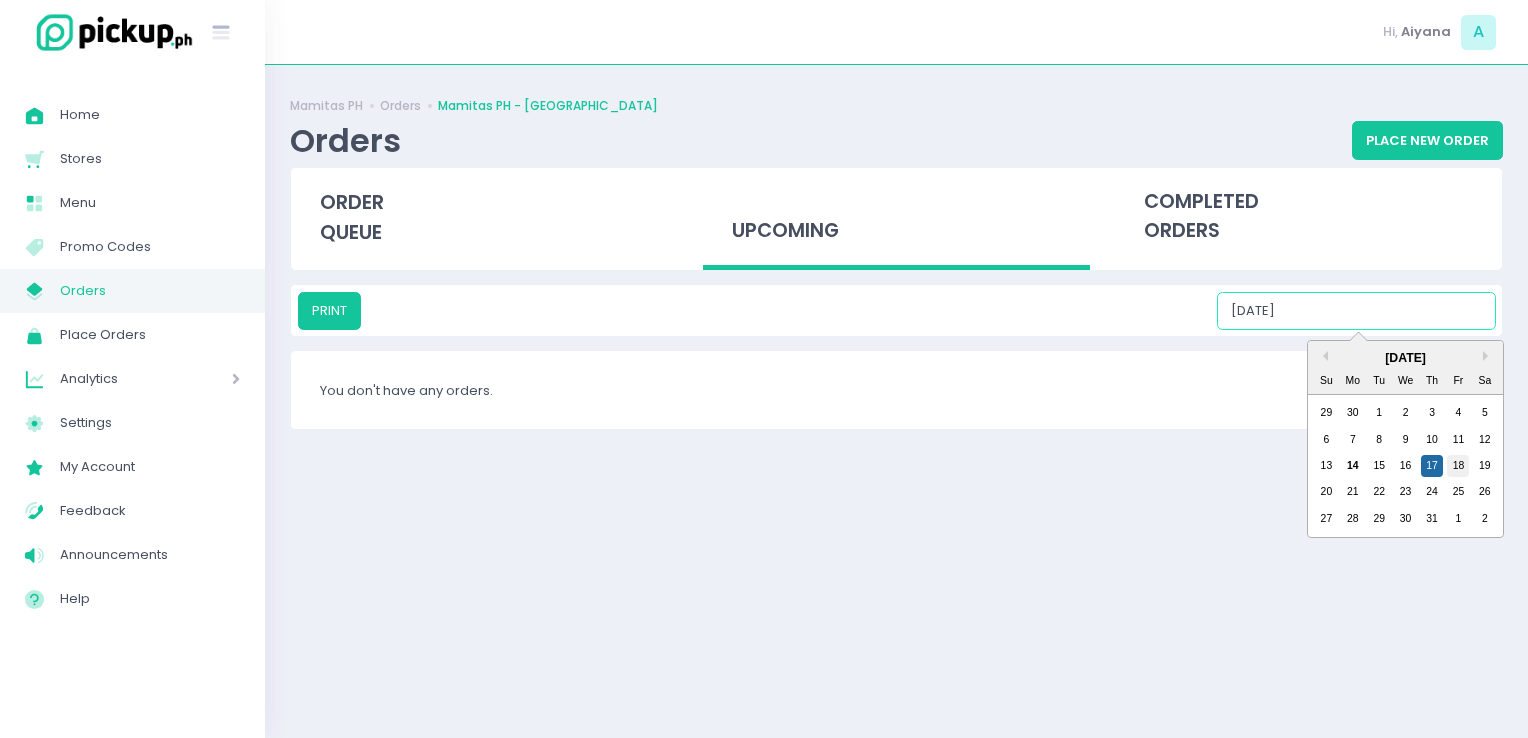 click on "18" at bounding box center [1458, 466] 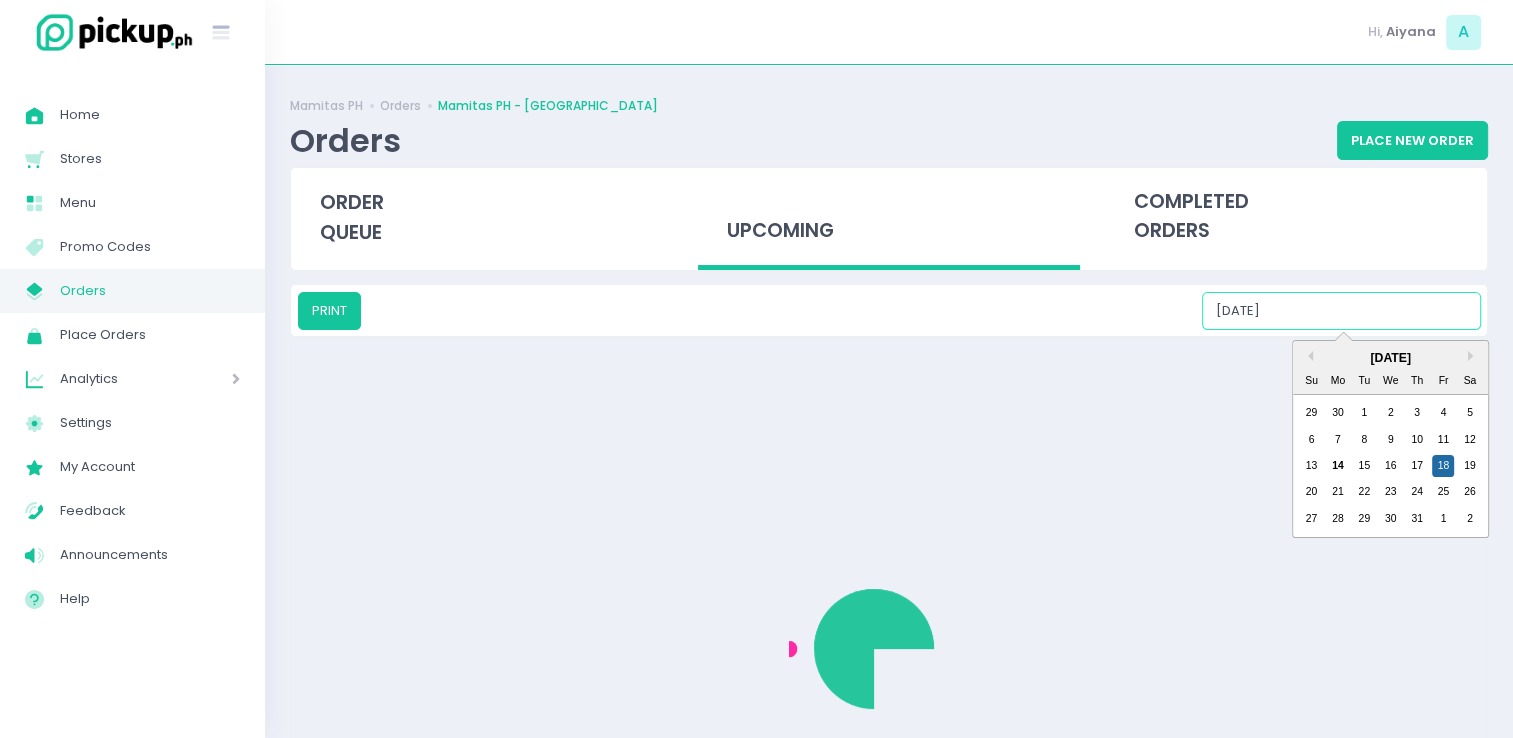 click on "07/18/2025" at bounding box center (1341, 311) 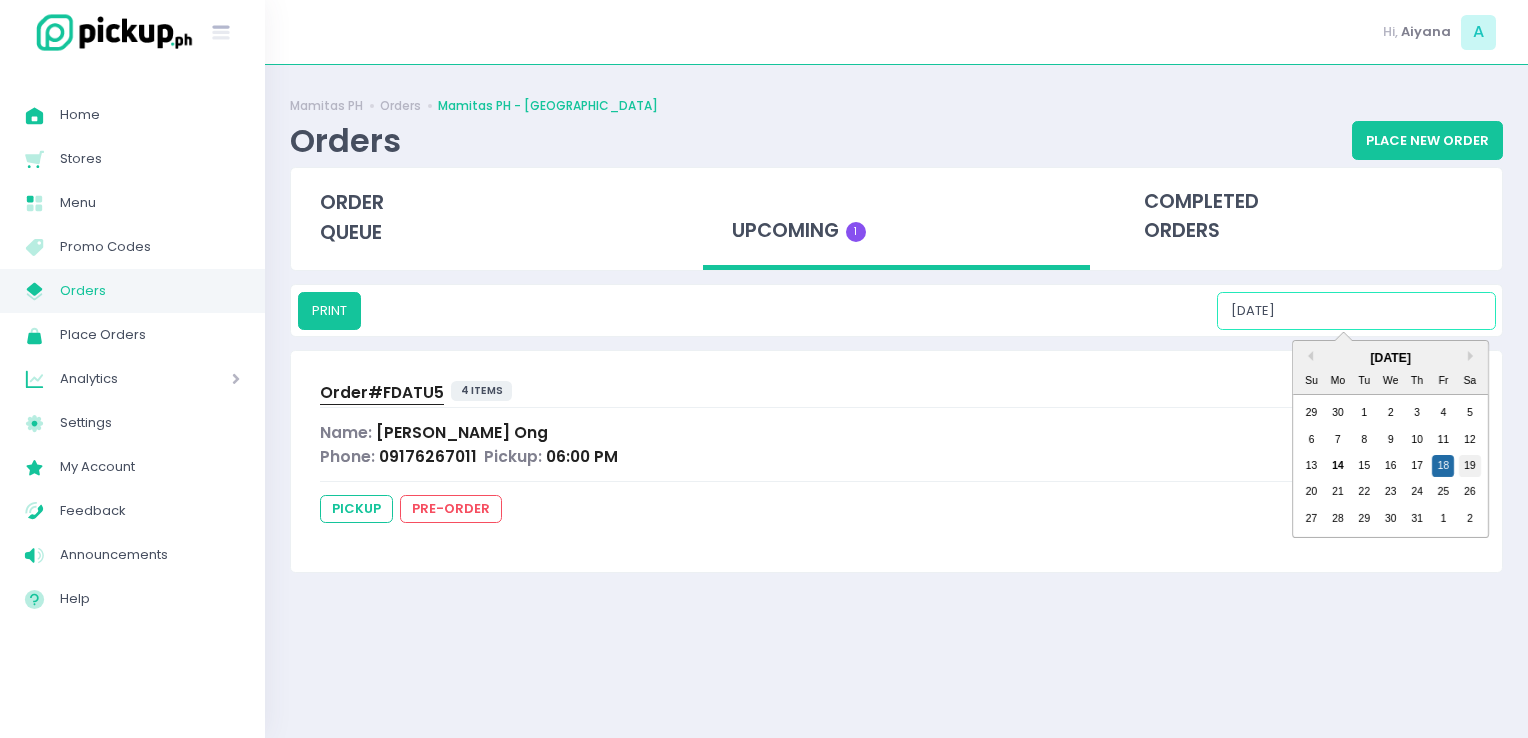 click on "19" at bounding box center [1470, 466] 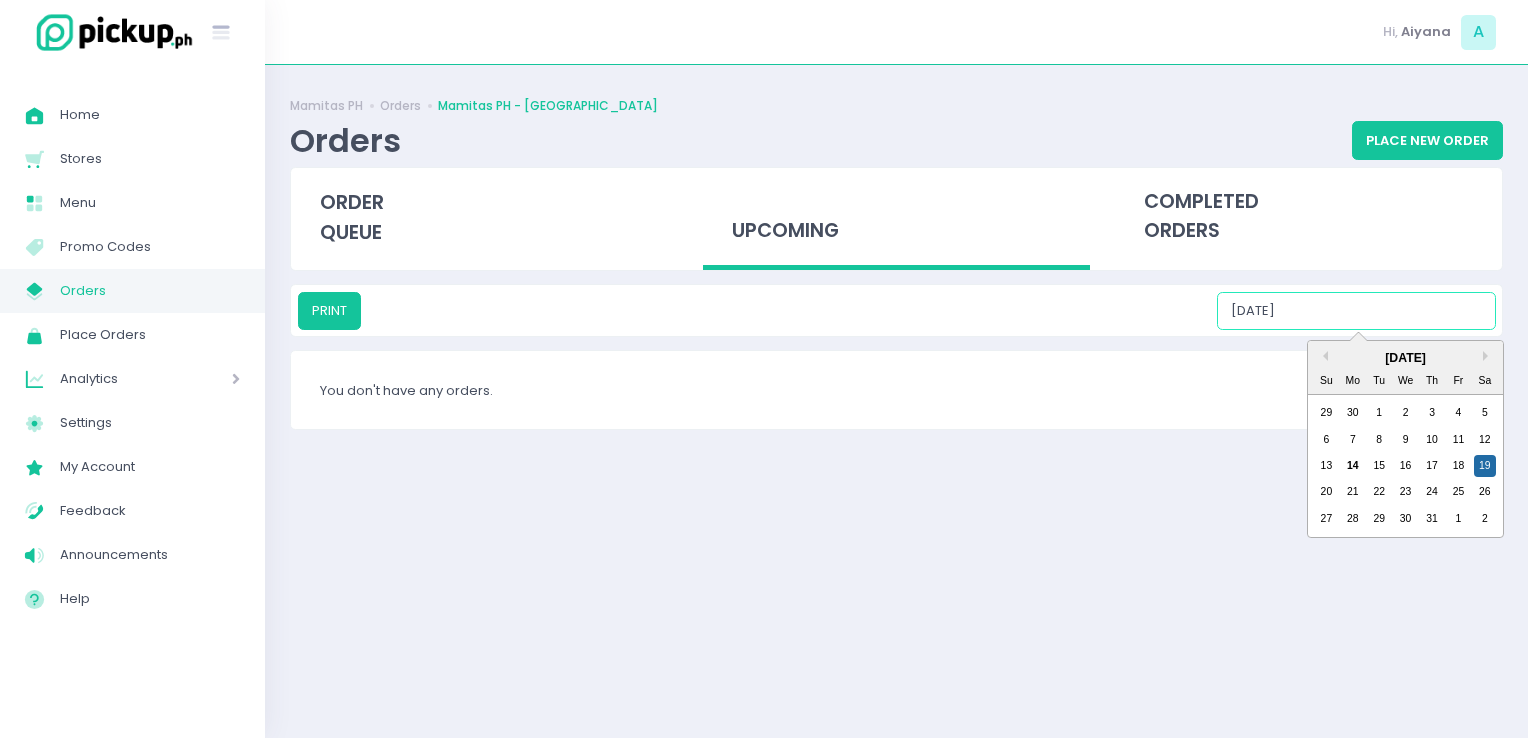 click on "07/19/2025" at bounding box center [1356, 311] 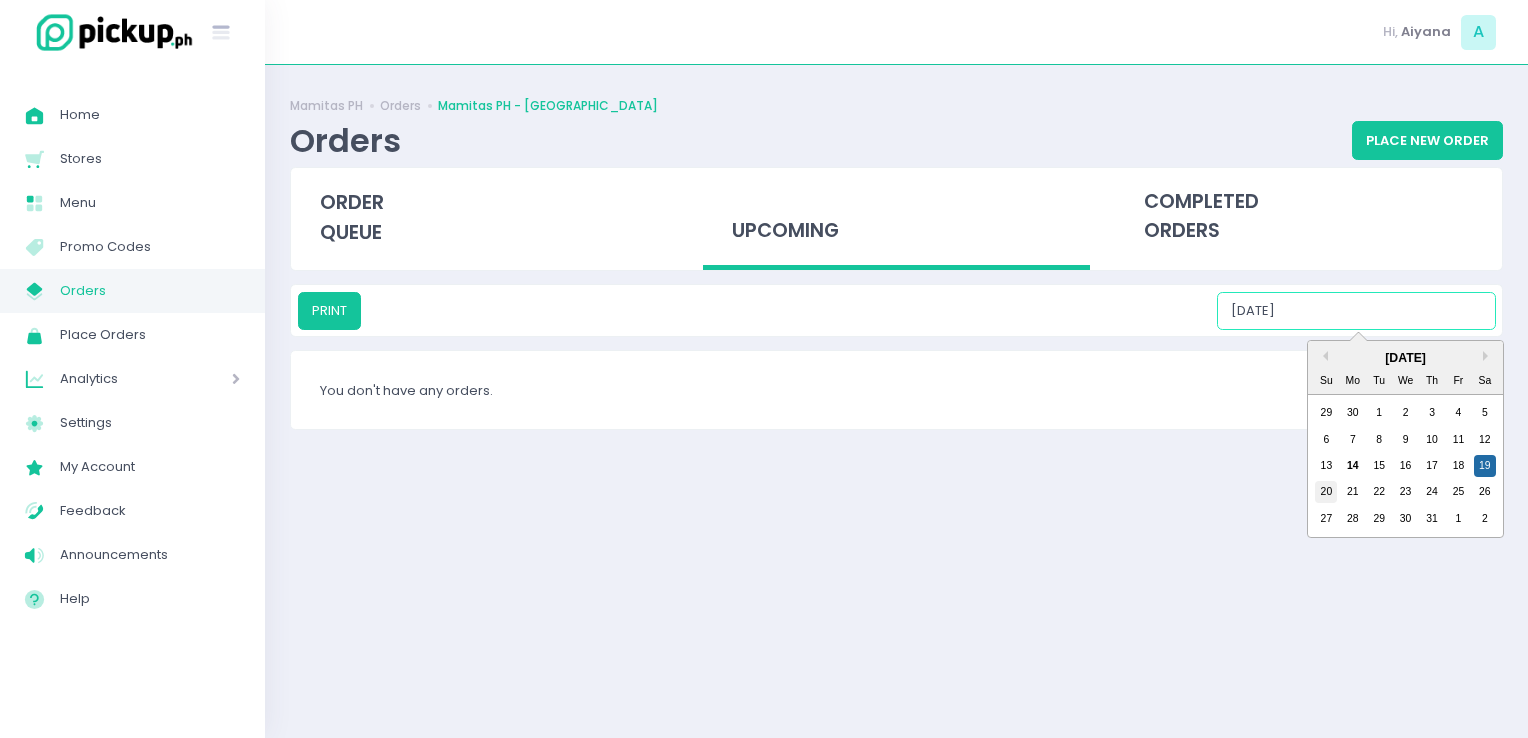 click on "20" at bounding box center [1326, 492] 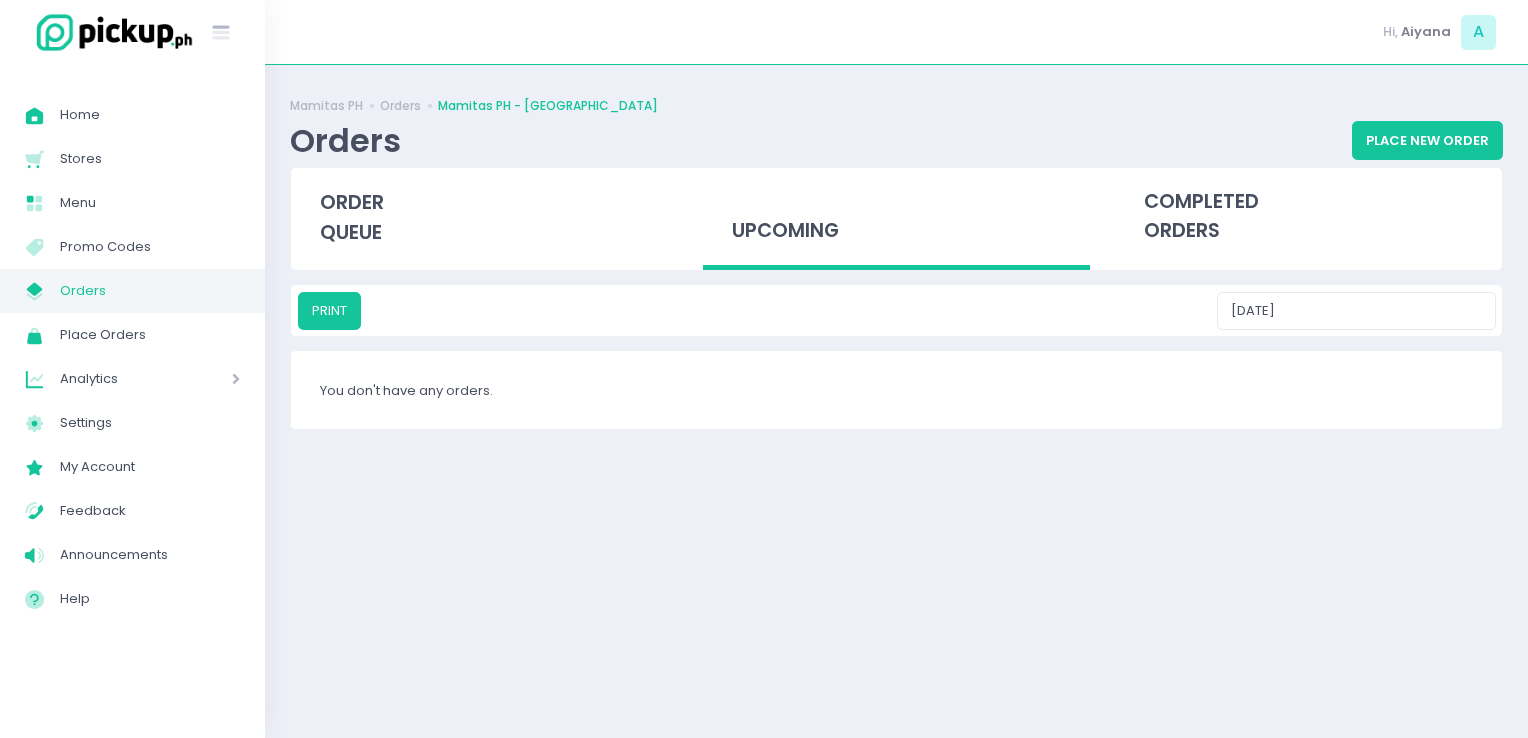 drag, startPoint x: 1344, startPoint y: 285, endPoint x: 1348, endPoint y: 308, distance: 23.345236 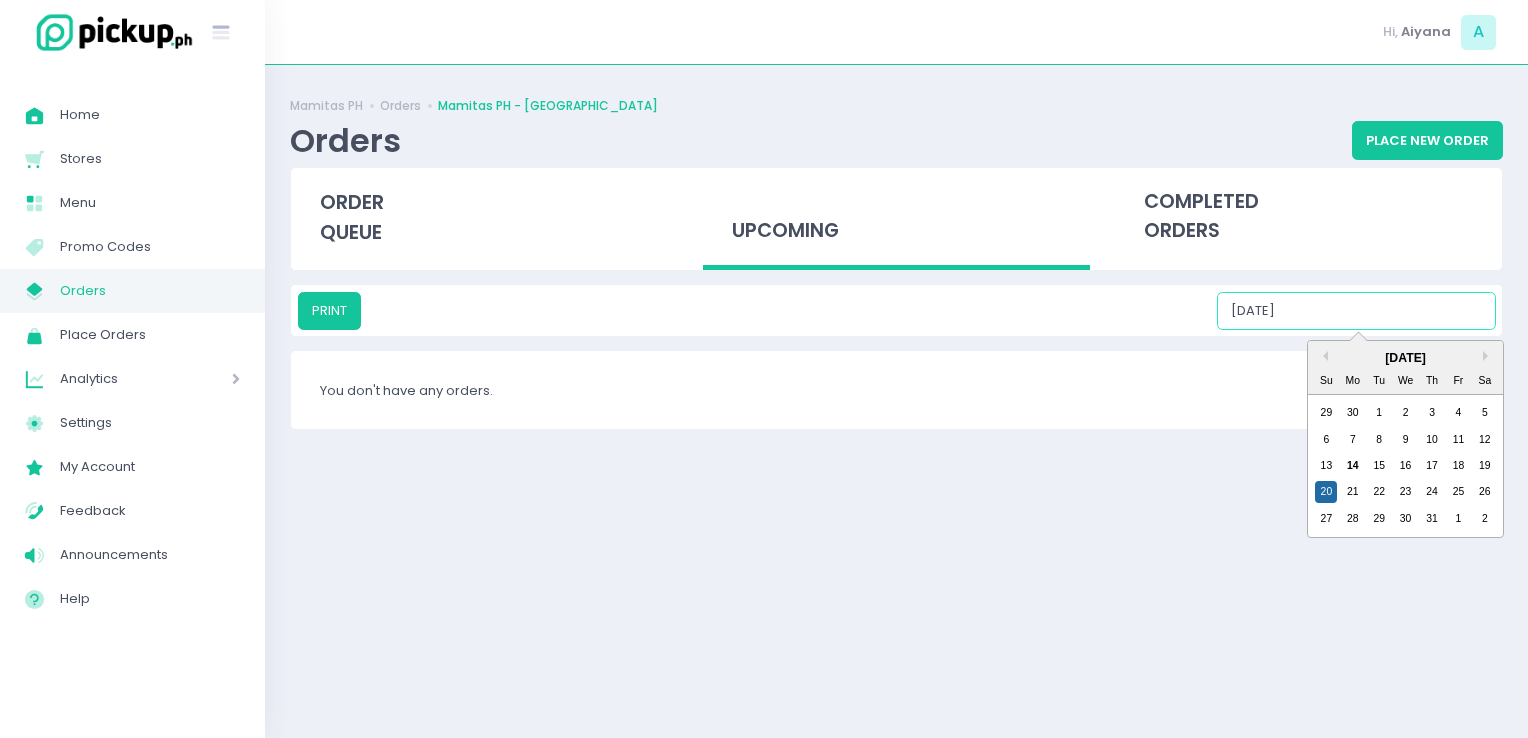 click on "07/20/2025" at bounding box center [1356, 311] 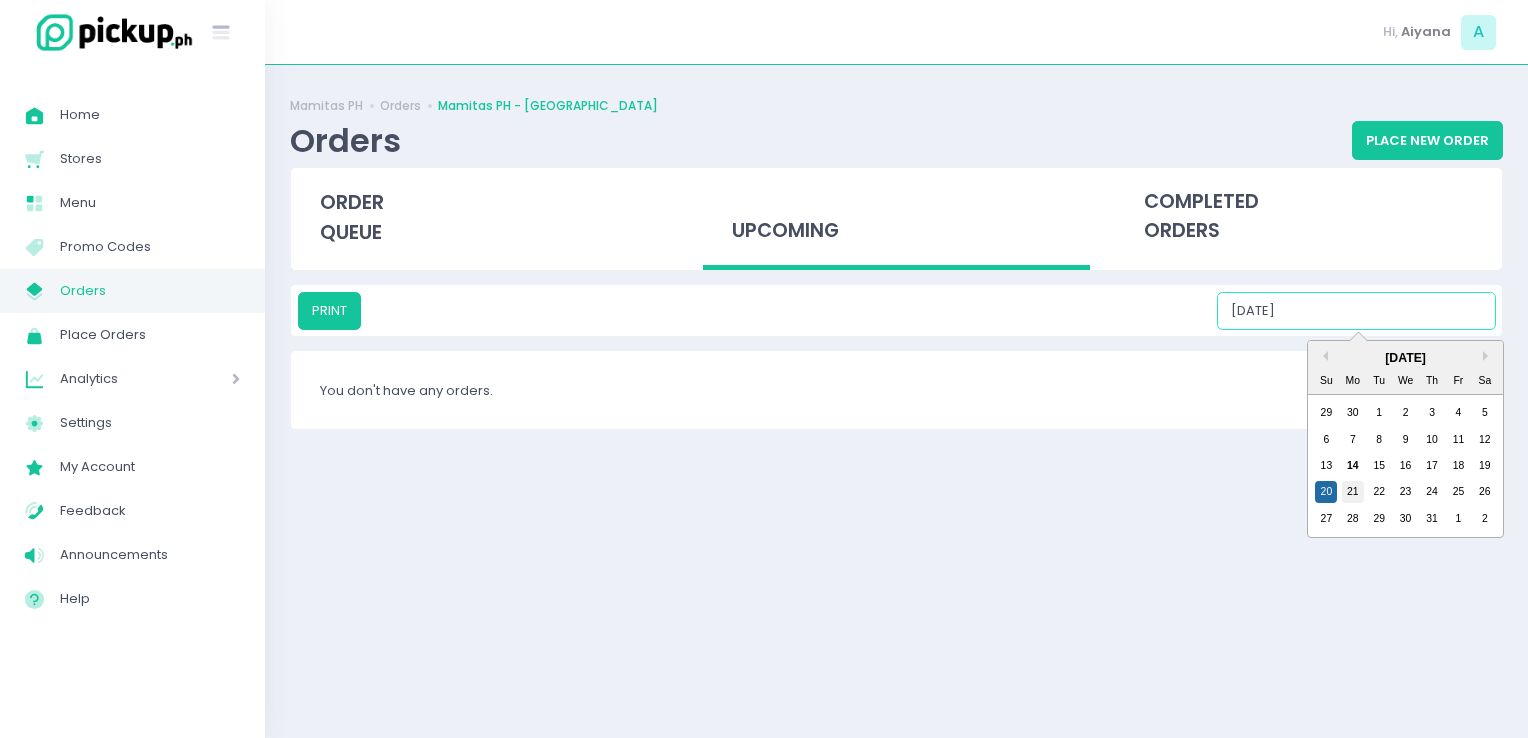 click on "21" at bounding box center [1353, 492] 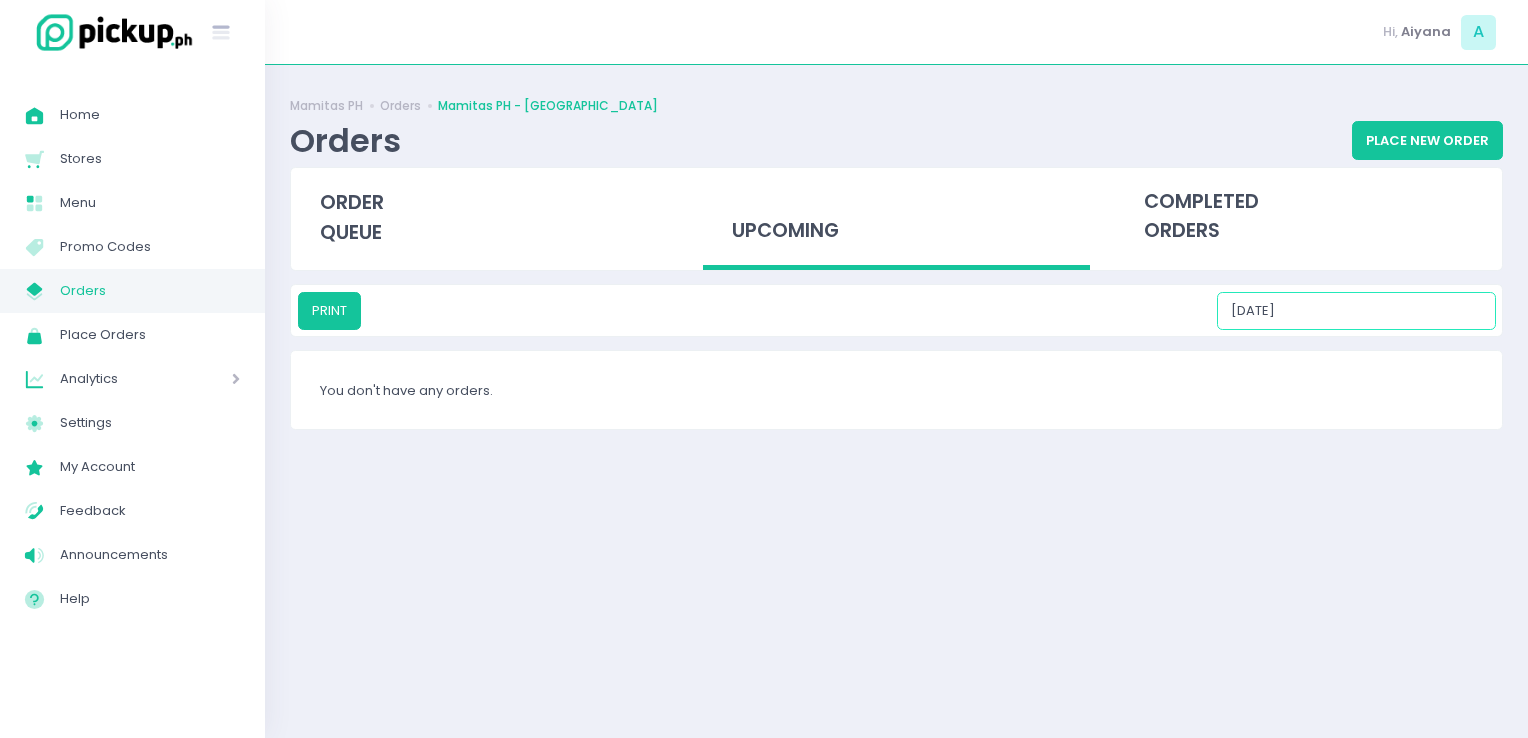 click on "07/21/2025" at bounding box center [1356, 311] 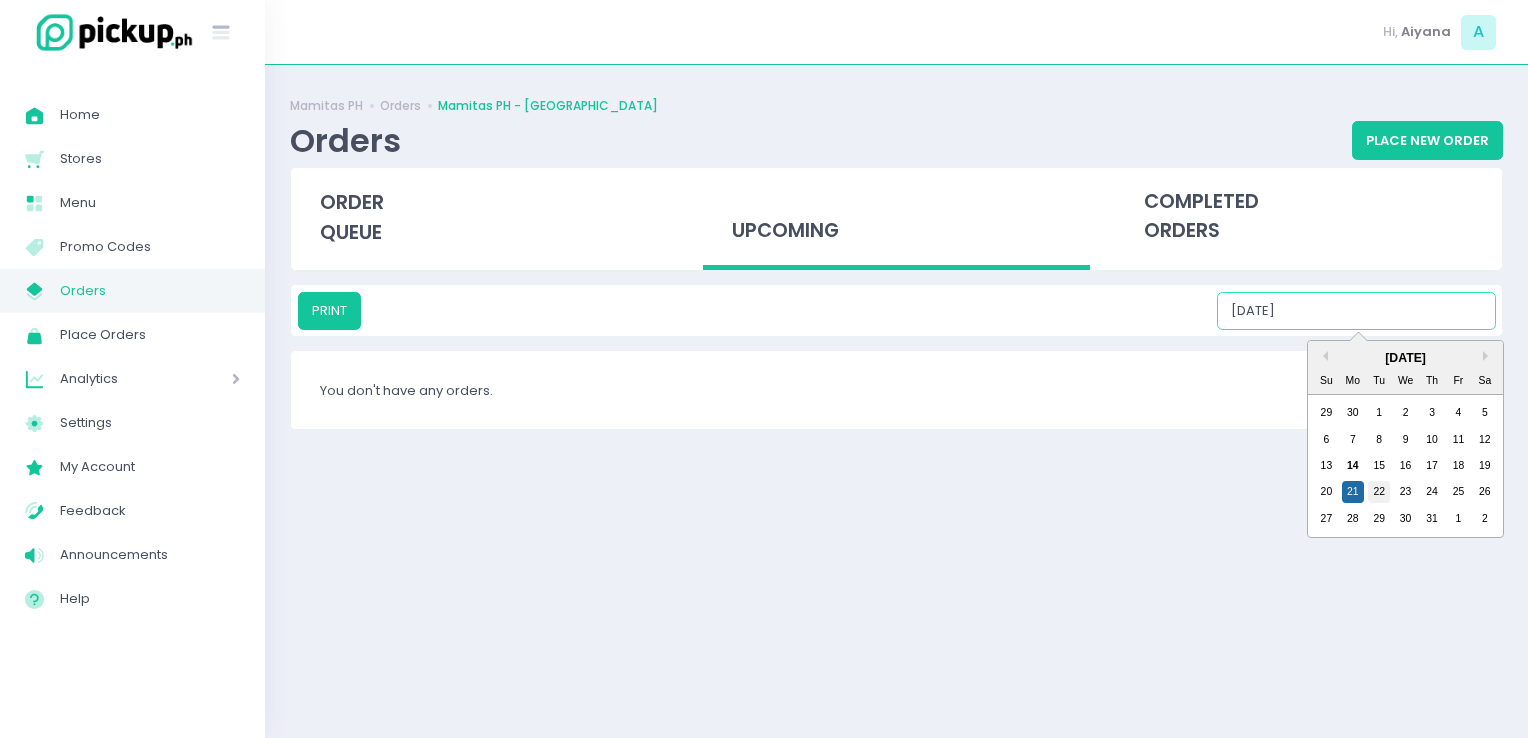 click on "22" at bounding box center (1379, 492) 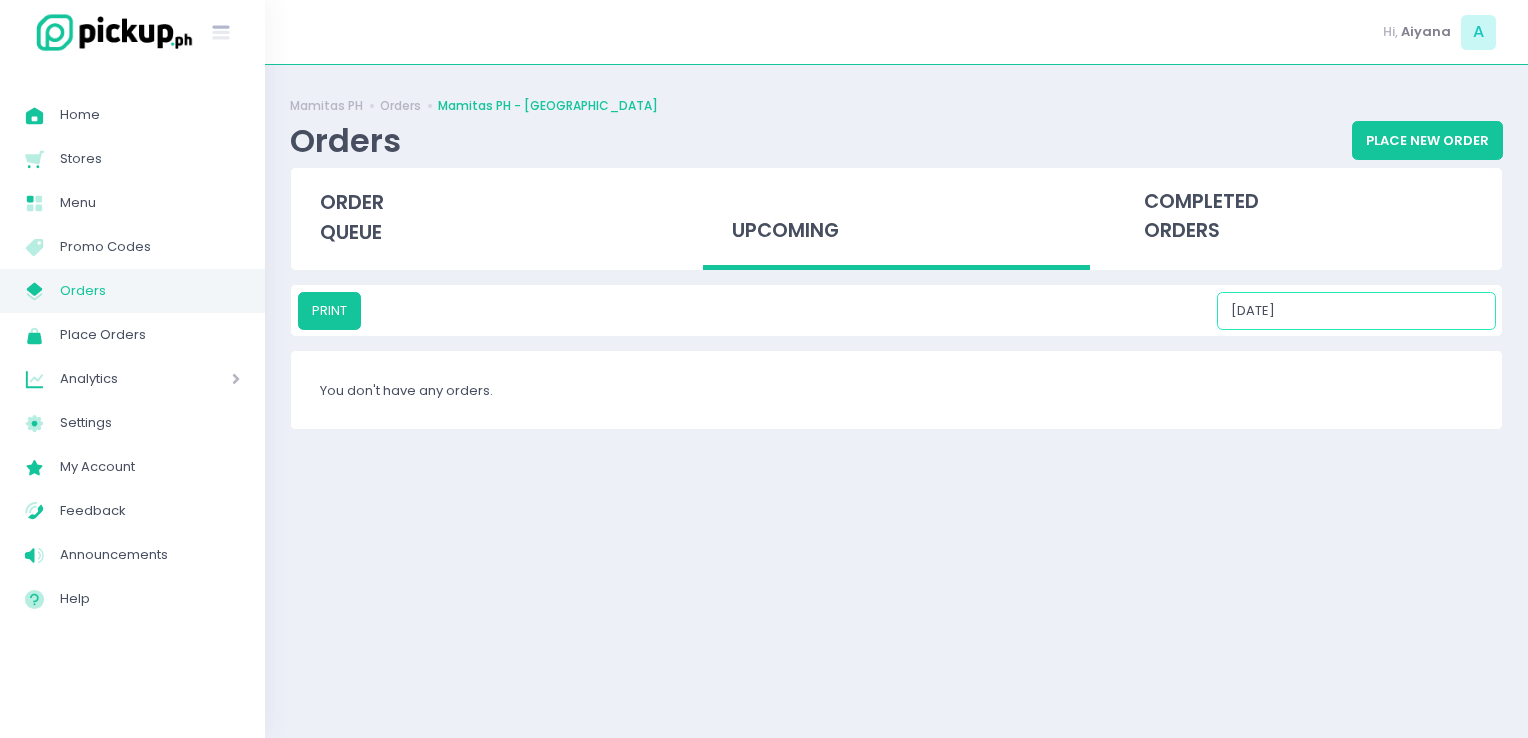 click on "07/22/2025" at bounding box center [1356, 311] 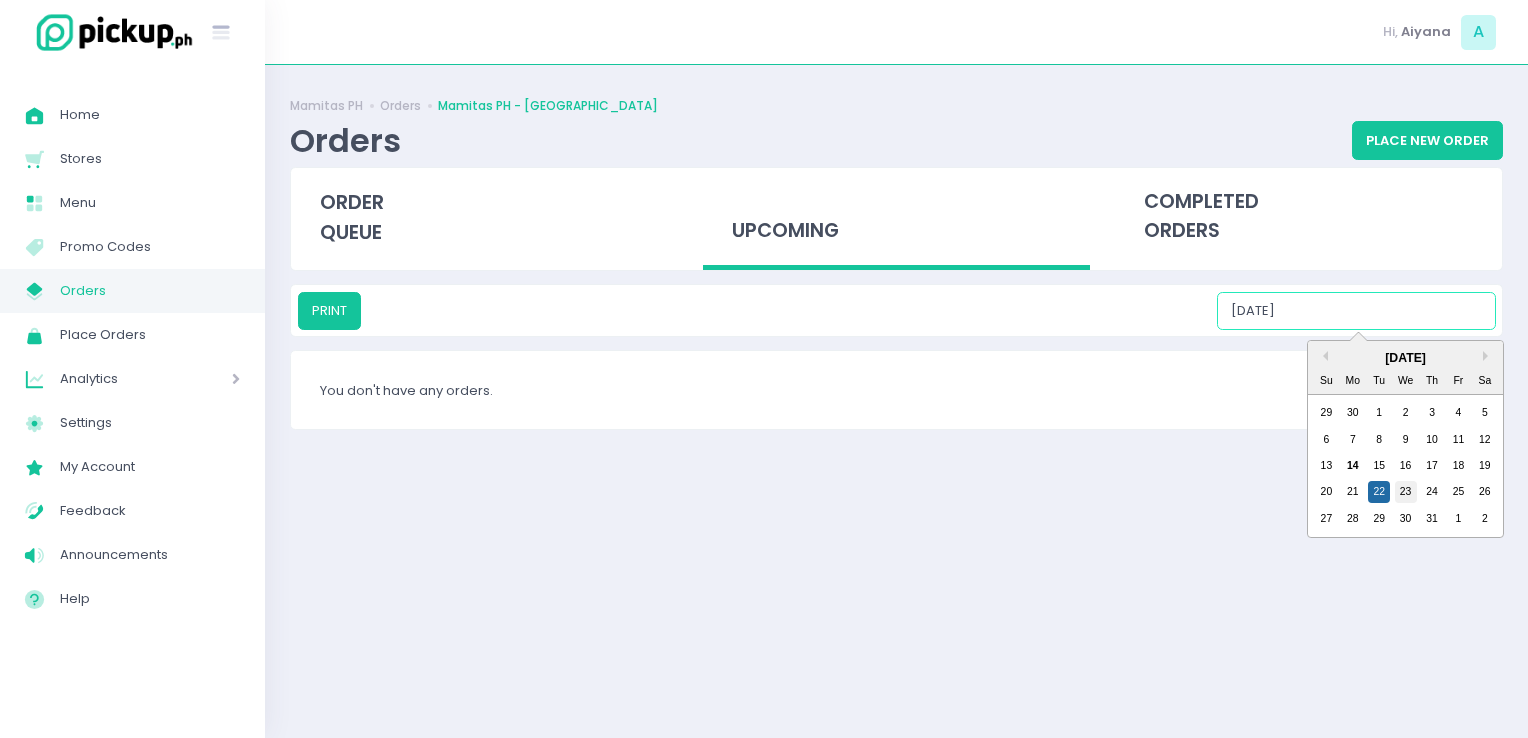 click on "23" at bounding box center [1406, 492] 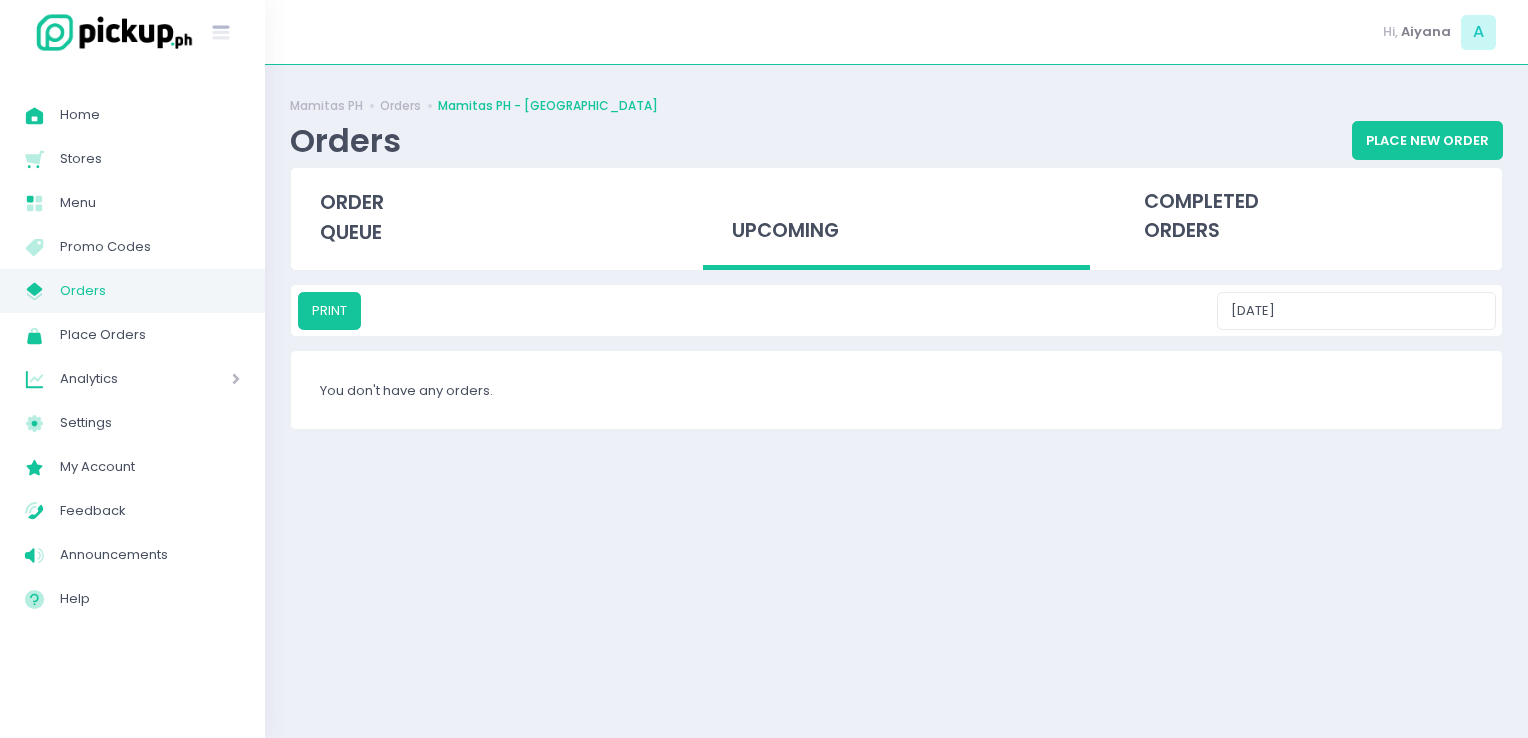 click on "PRINT 07/23/2025" at bounding box center [896, 310] 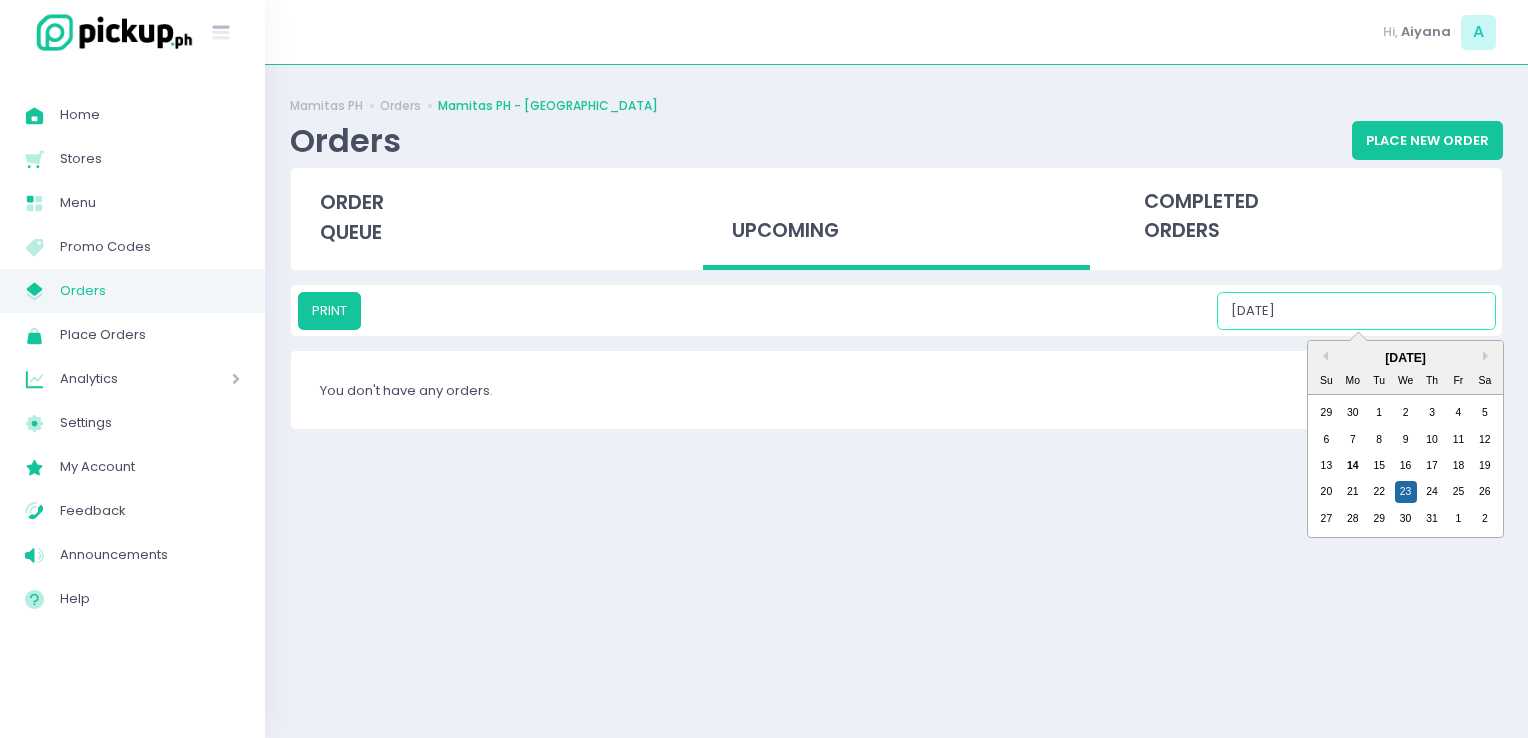click on "07/23/2025" at bounding box center [1356, 311] 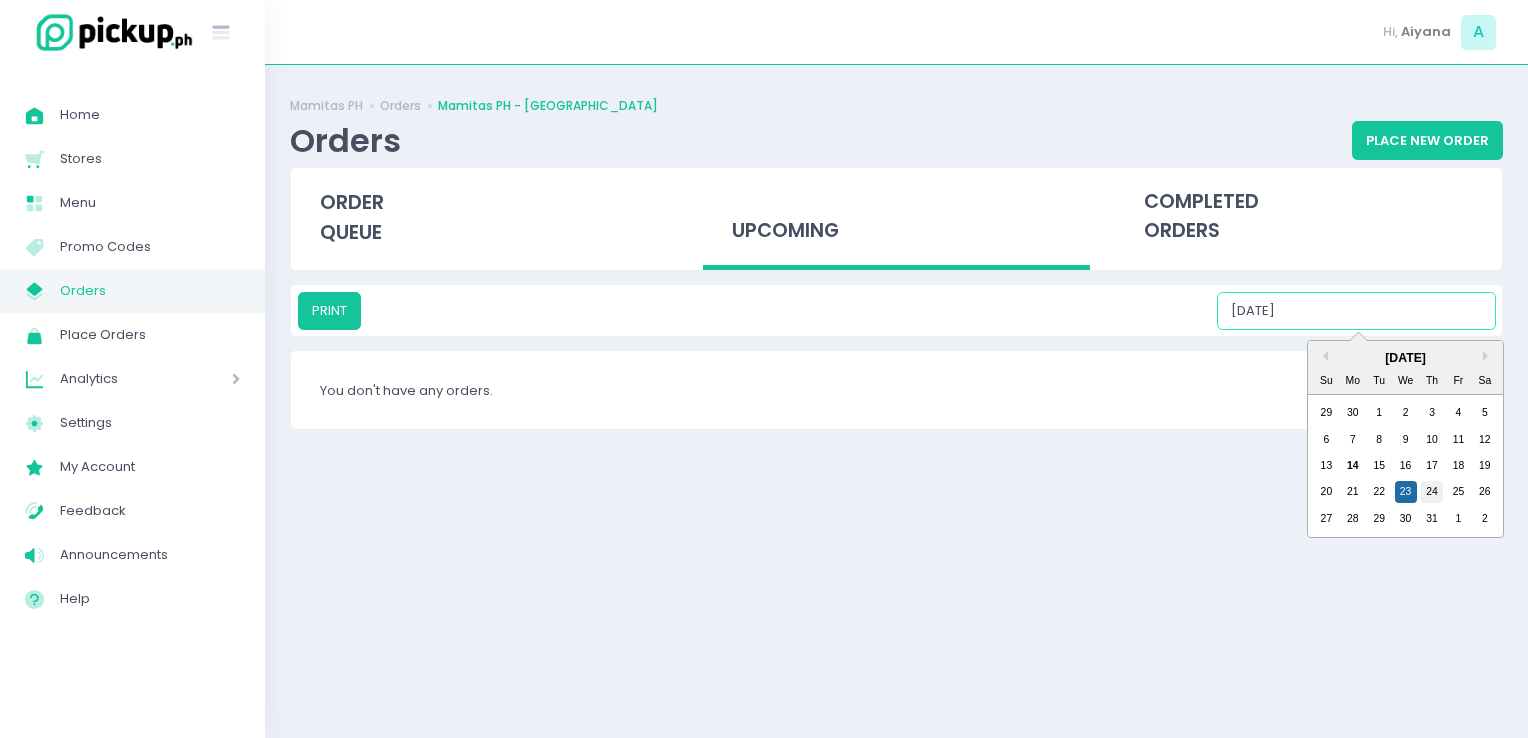 click on "24" at bounding box center (1432, 492) 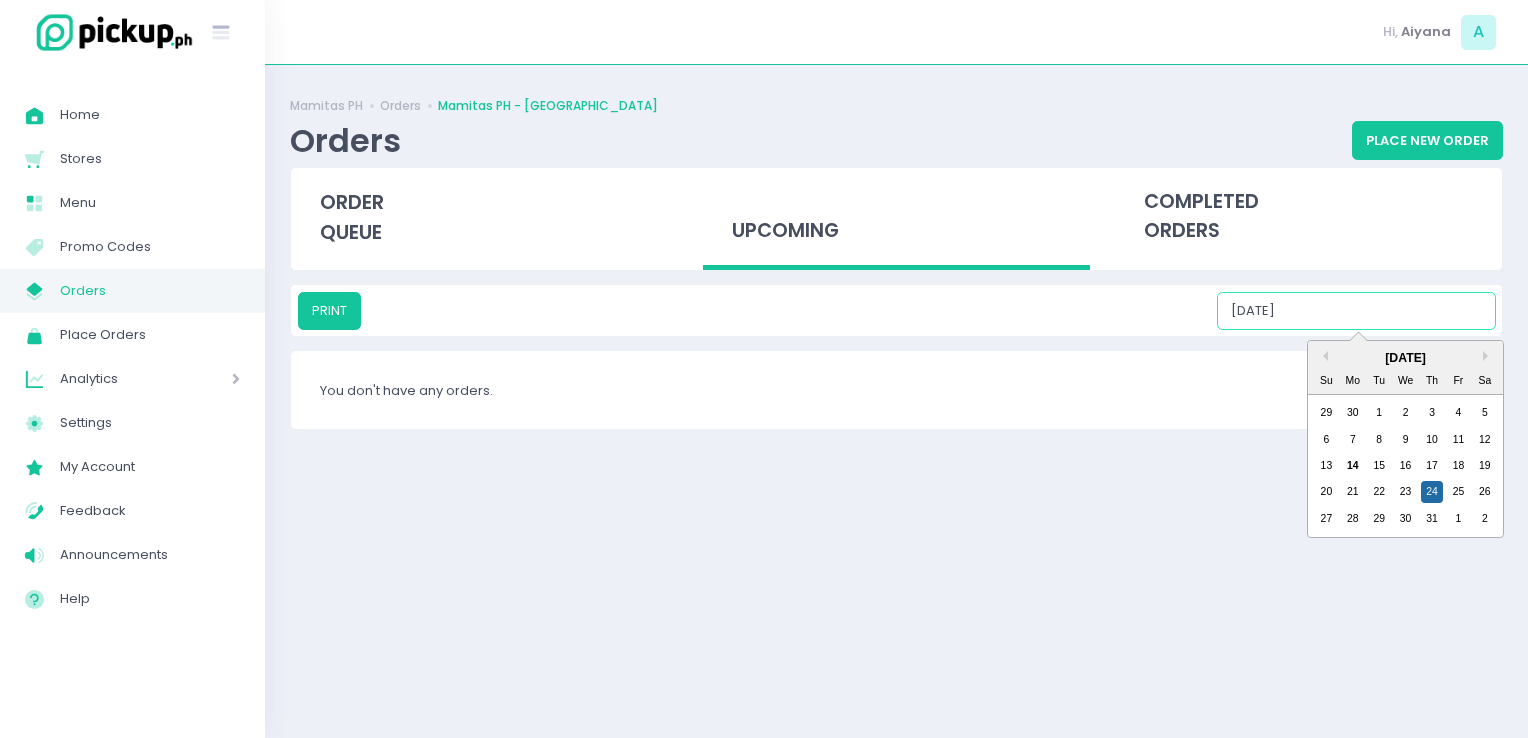 click on "07/24/2025" at bounding box center (1356, 311) 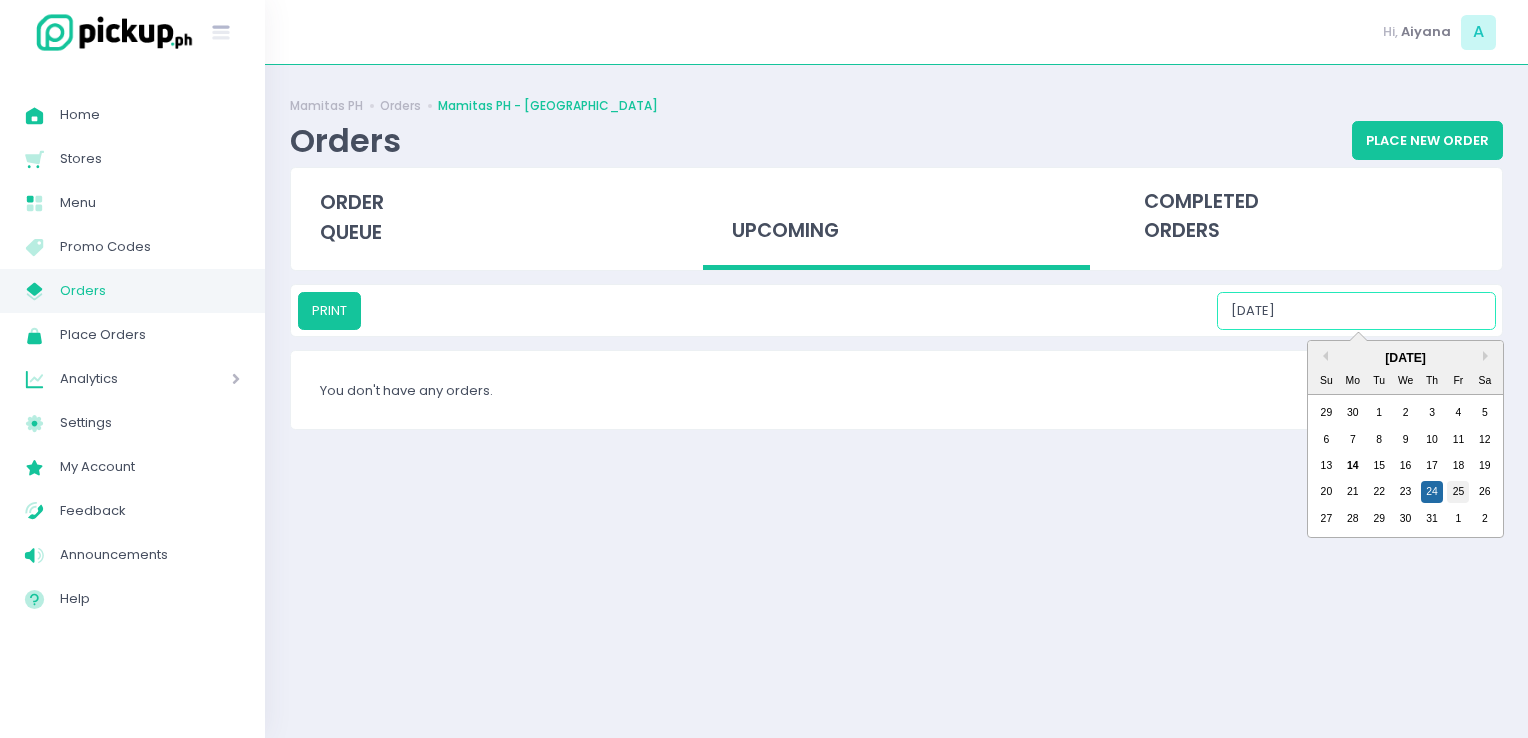 click on "25" at bounding box center [1458, 492] 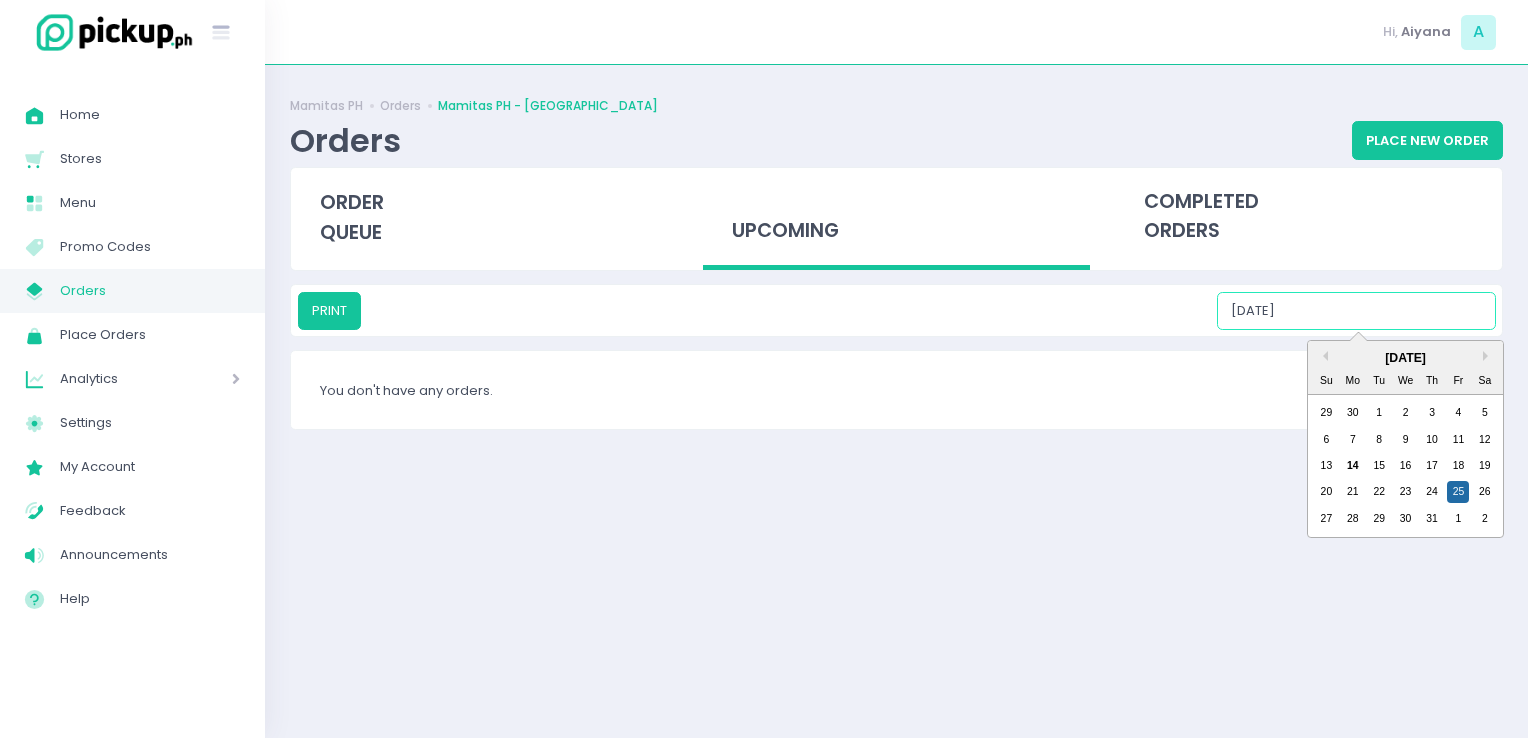 click on "07/25/2025" at bounding box center (1356, 311) 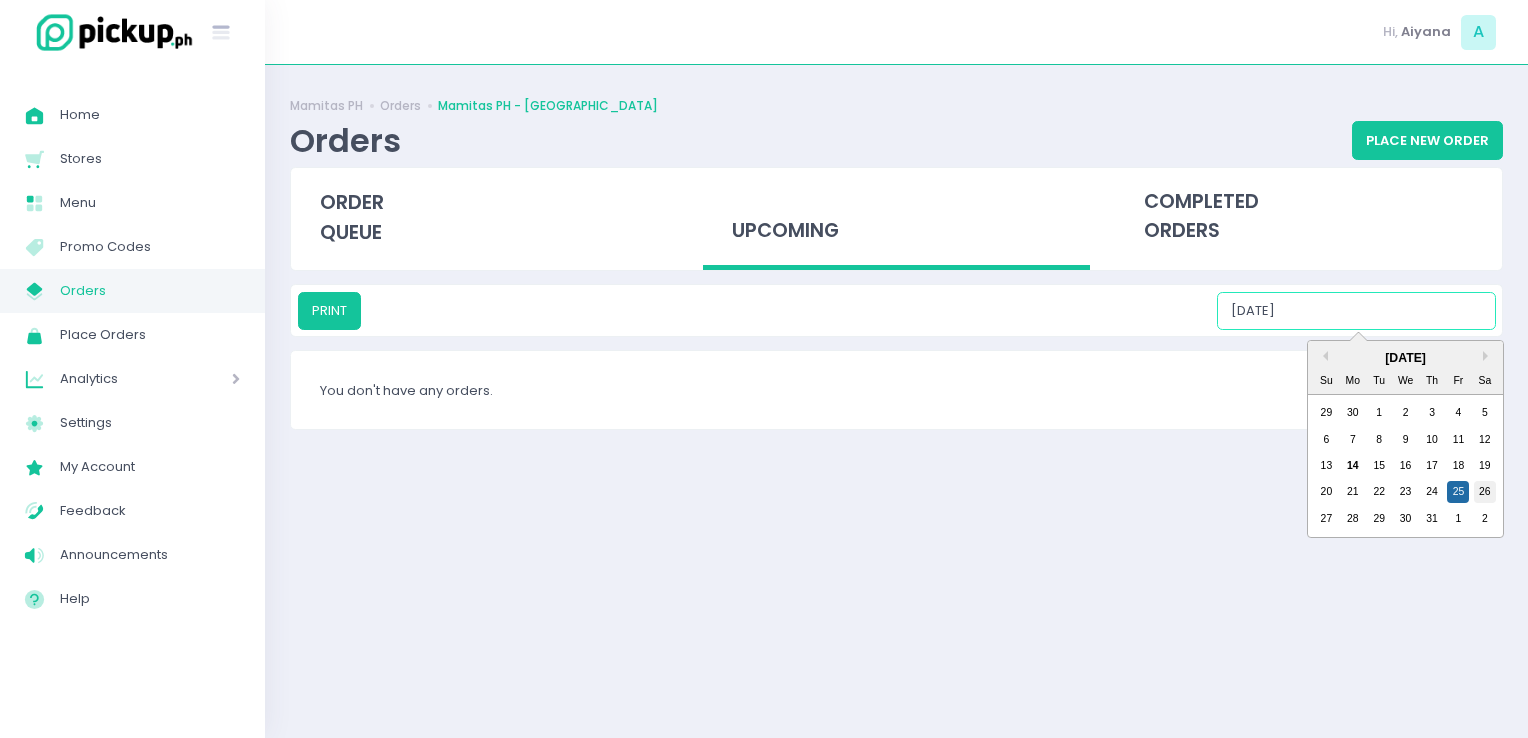 click on "26" at bounding box center [1485, 492] 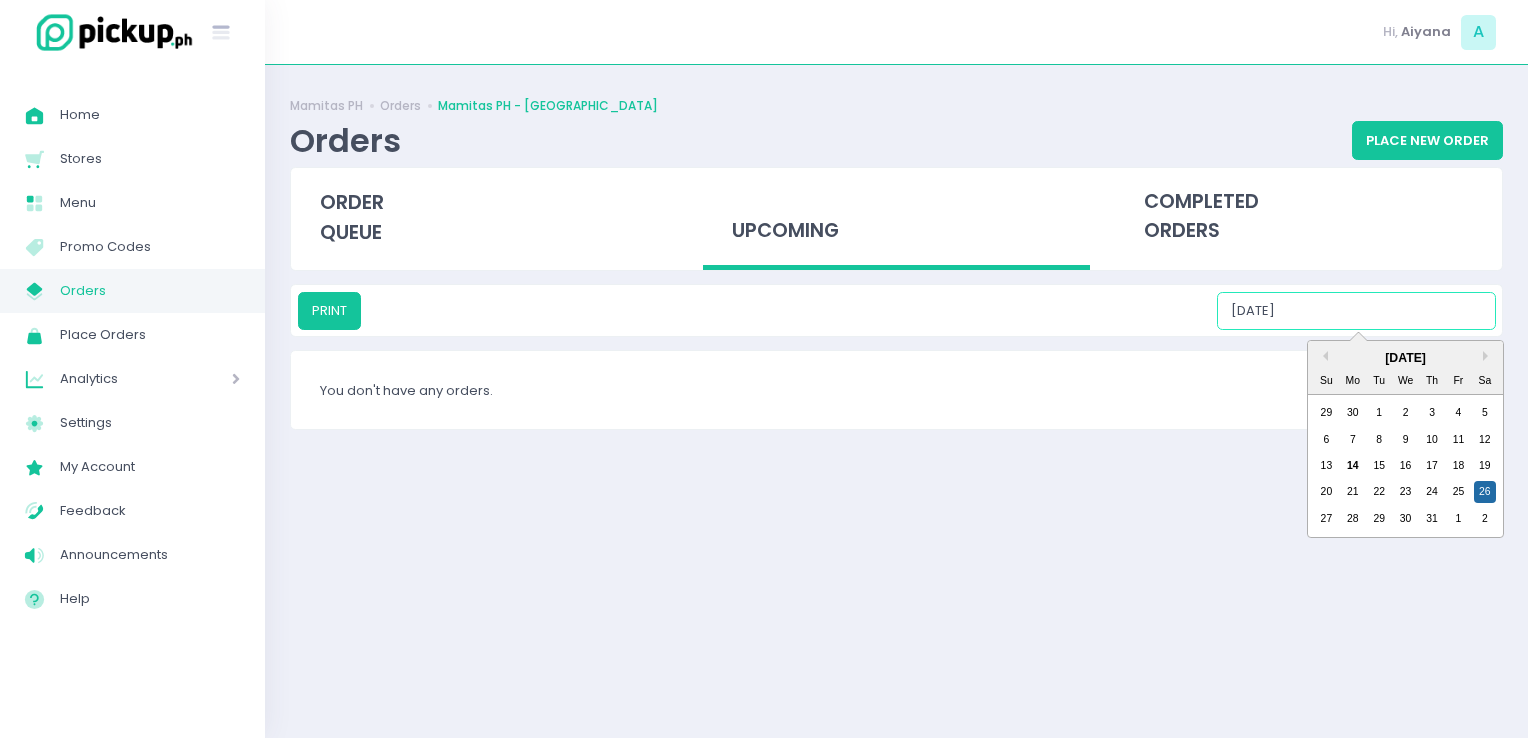 click on "07/26/2025" at bounding box center [1356, 311] 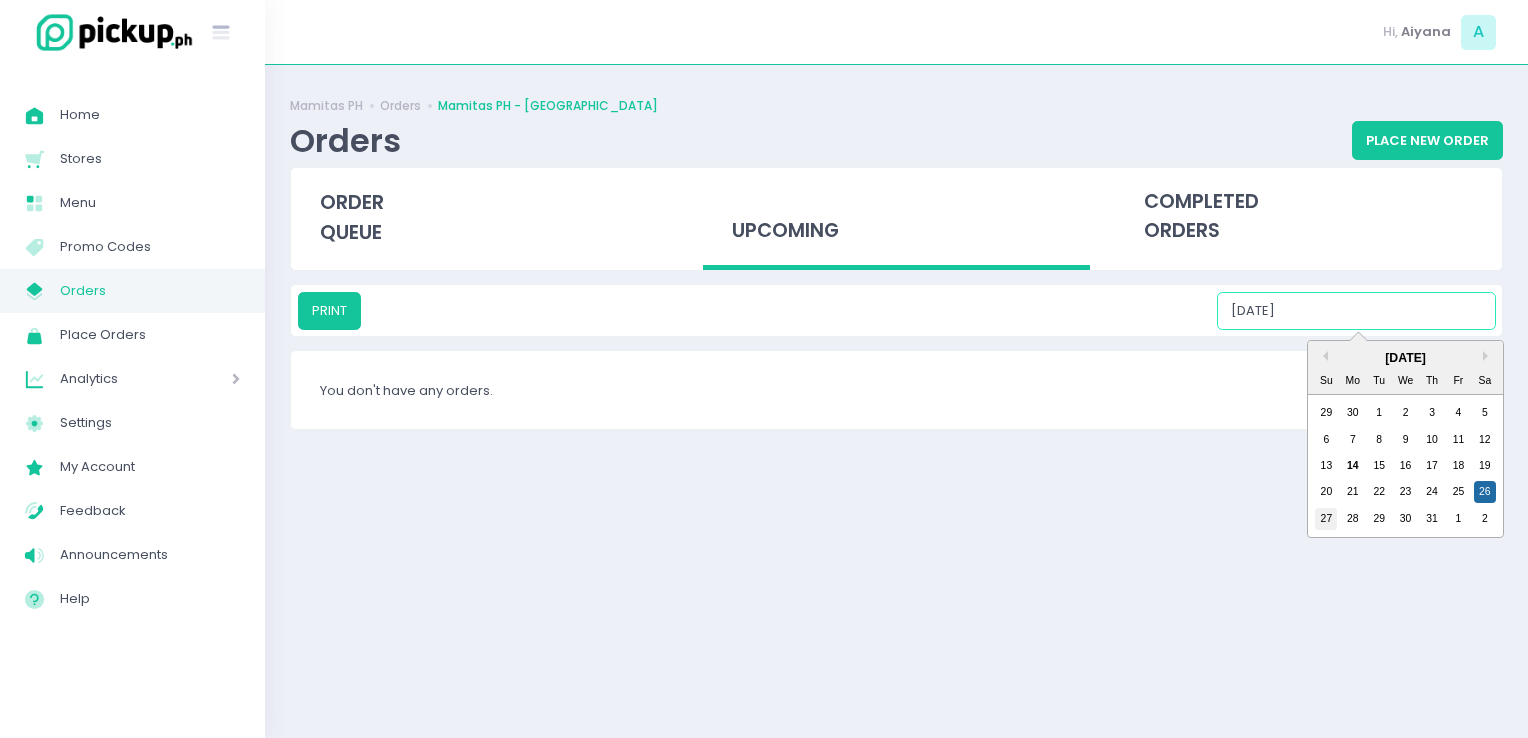 click on "27" at bounding box center (1326, 519) 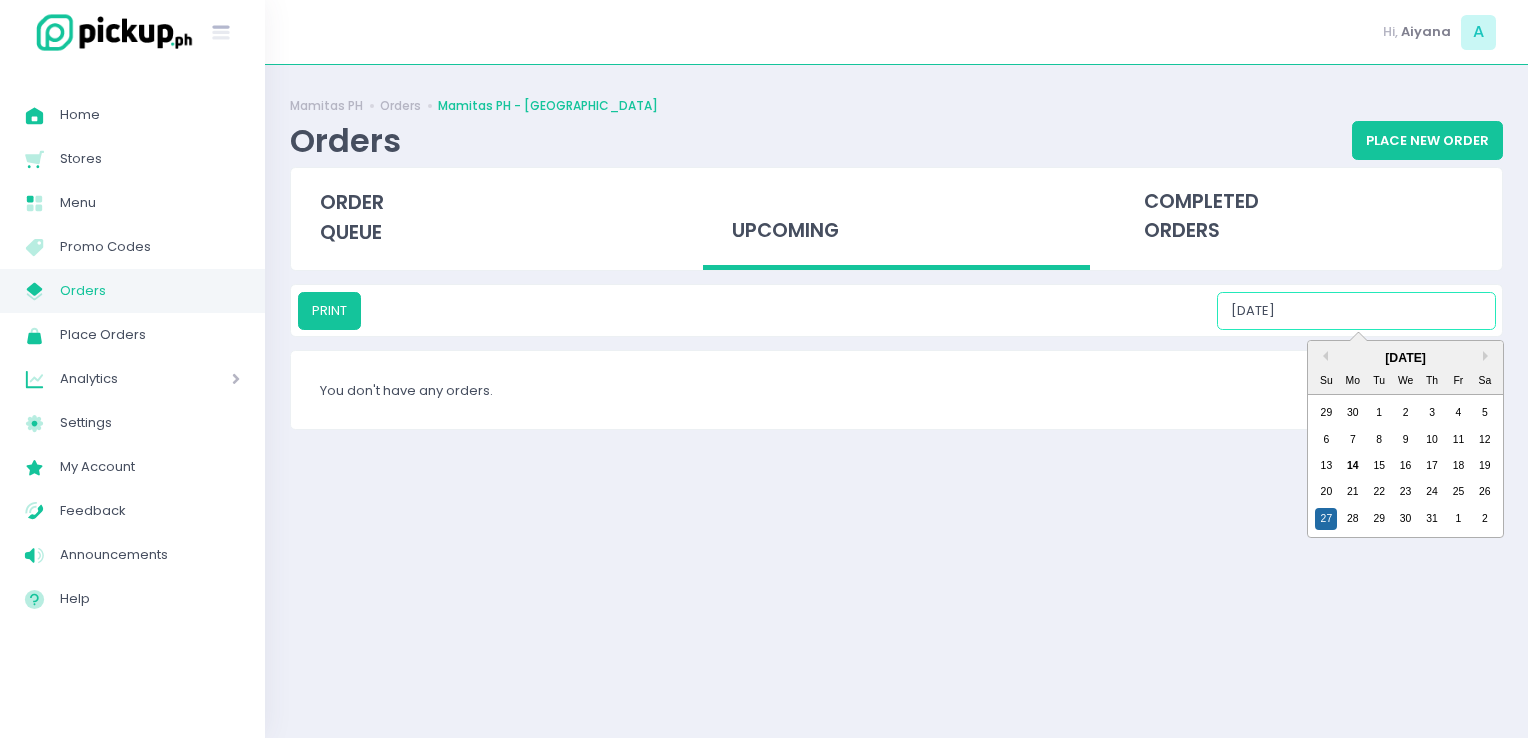 click on "07/27/2025" at bounding box center [1356, 311] 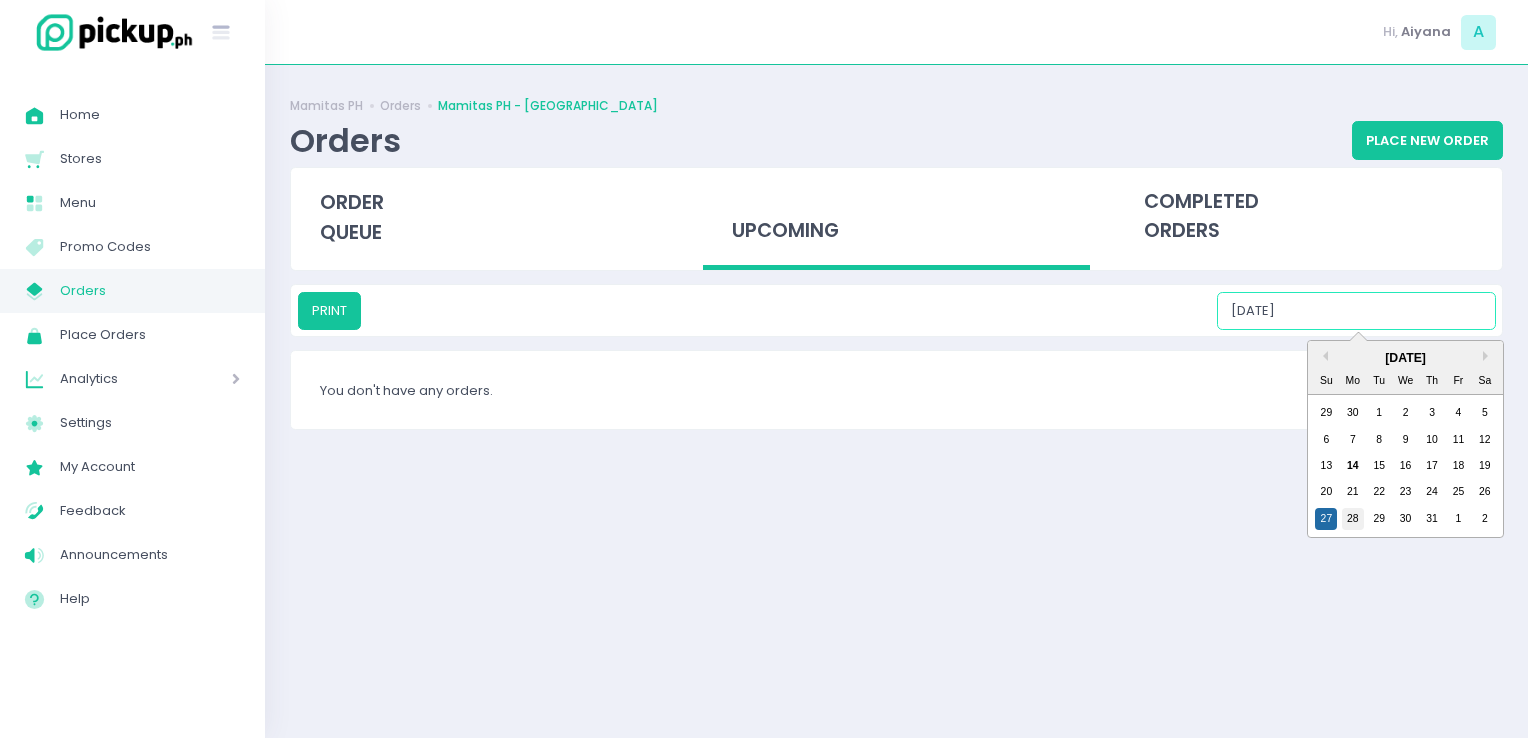 click on "28" at bounding box center [1353, 519] 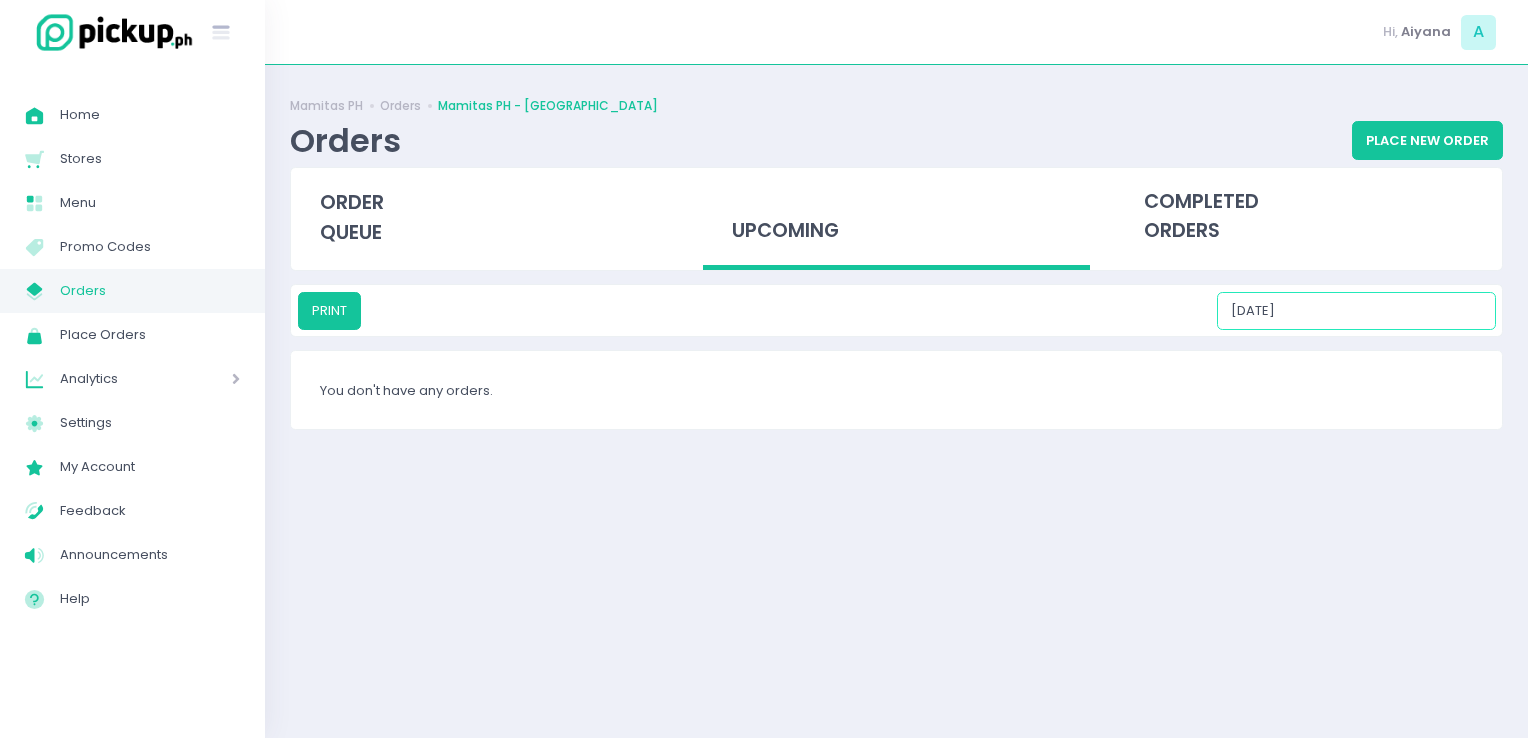 click on "07/28/2025" at bounding box center (1356, 311) 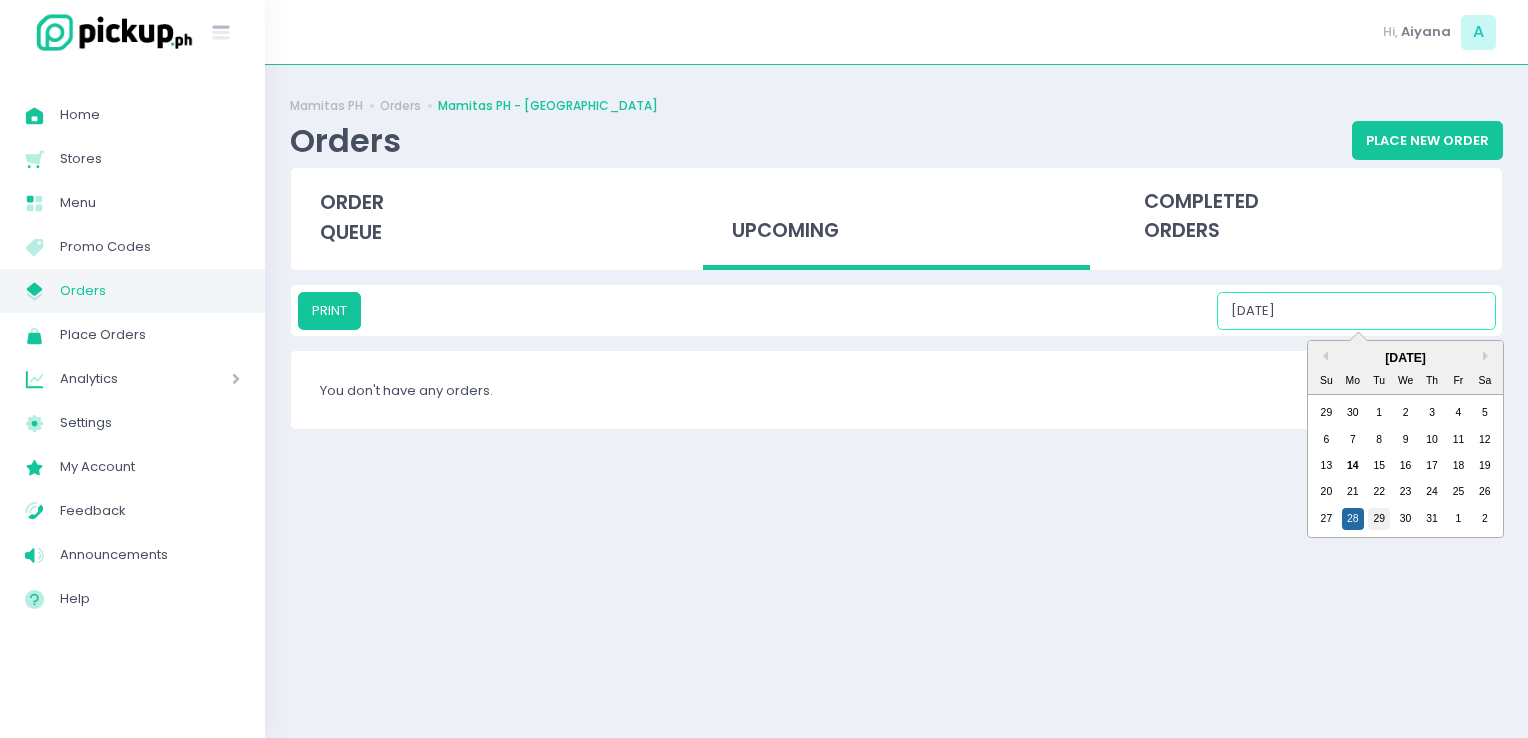 click on "29" at bounding box center (1379, 519) 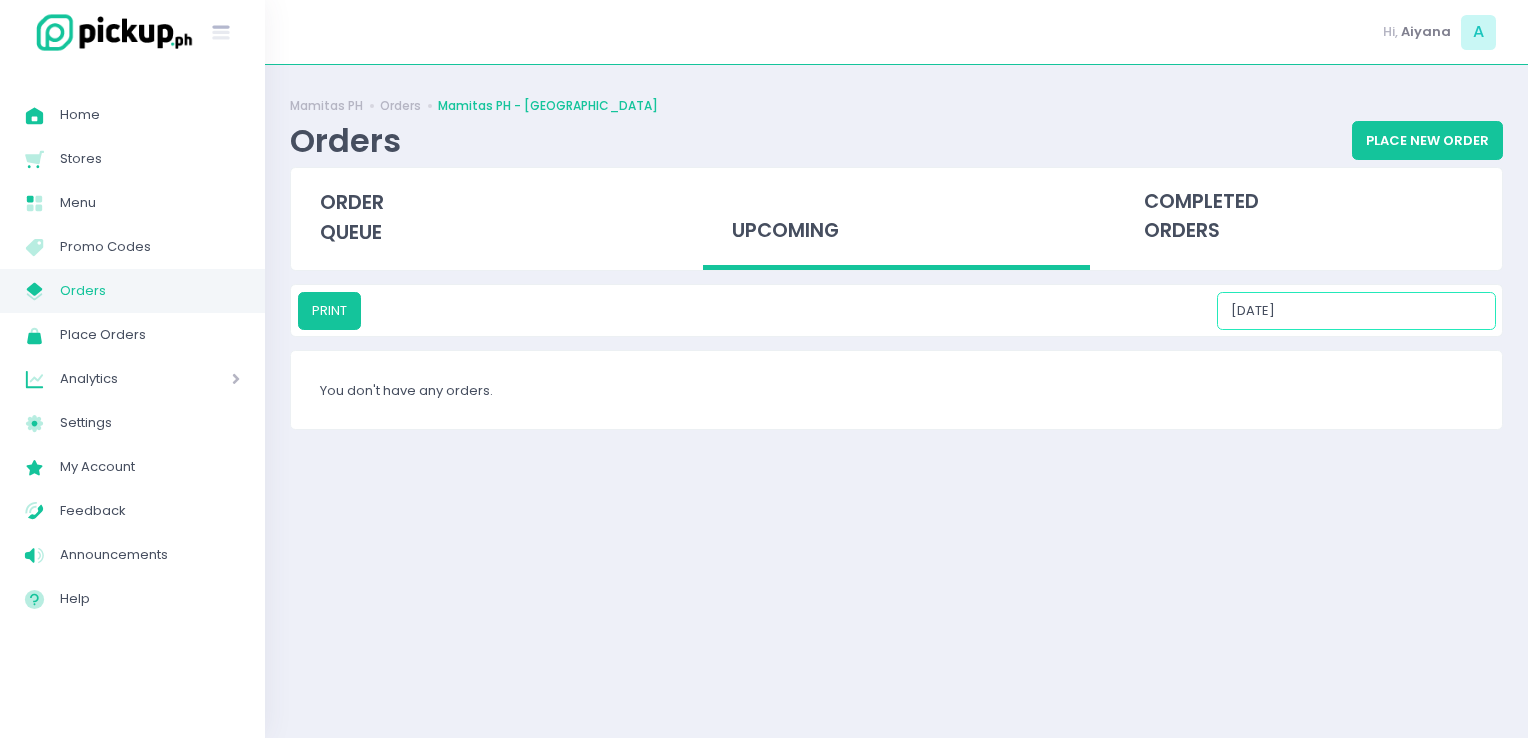 click on "07/29/2025" at bounding box center (1356, 311) 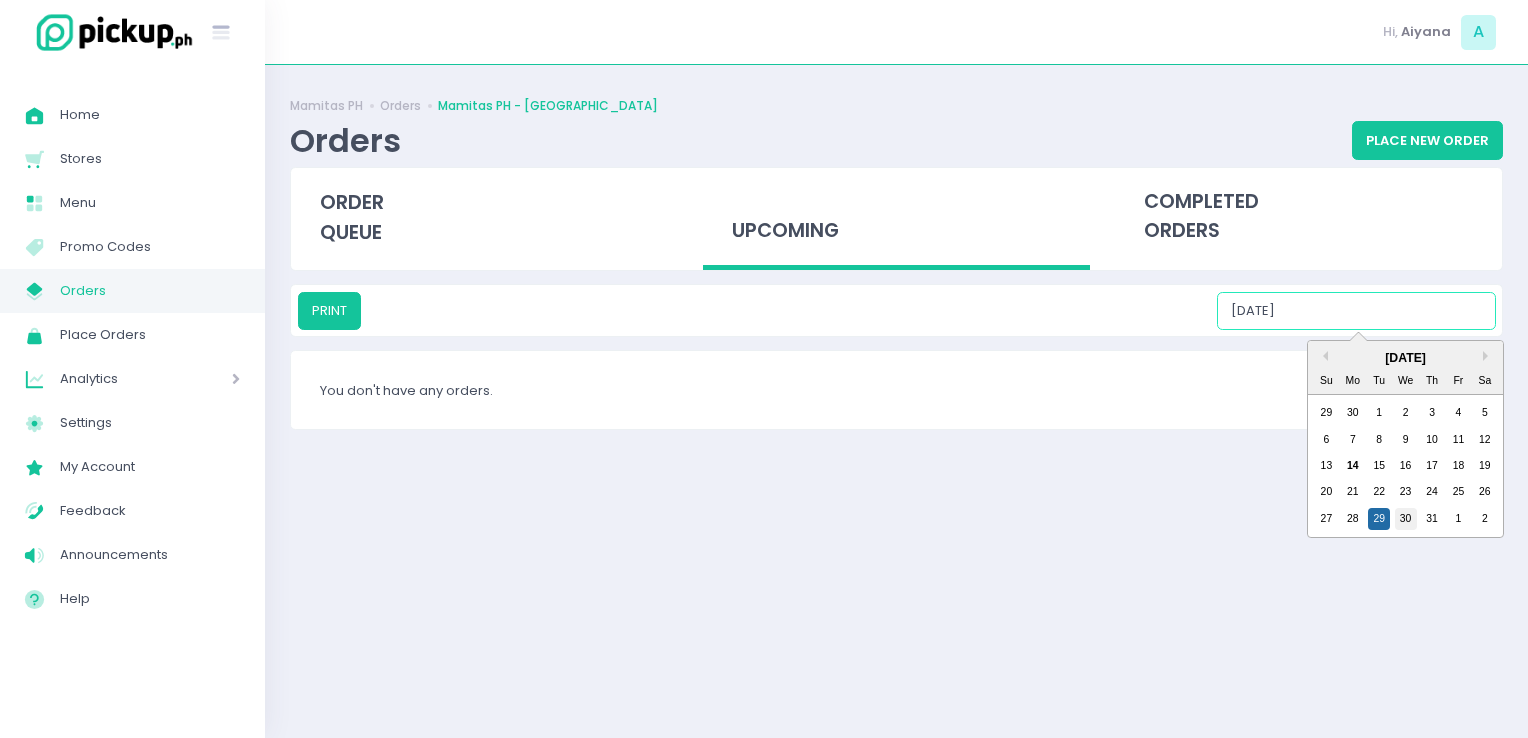 click on "30" at bounding box center [1406, 519] 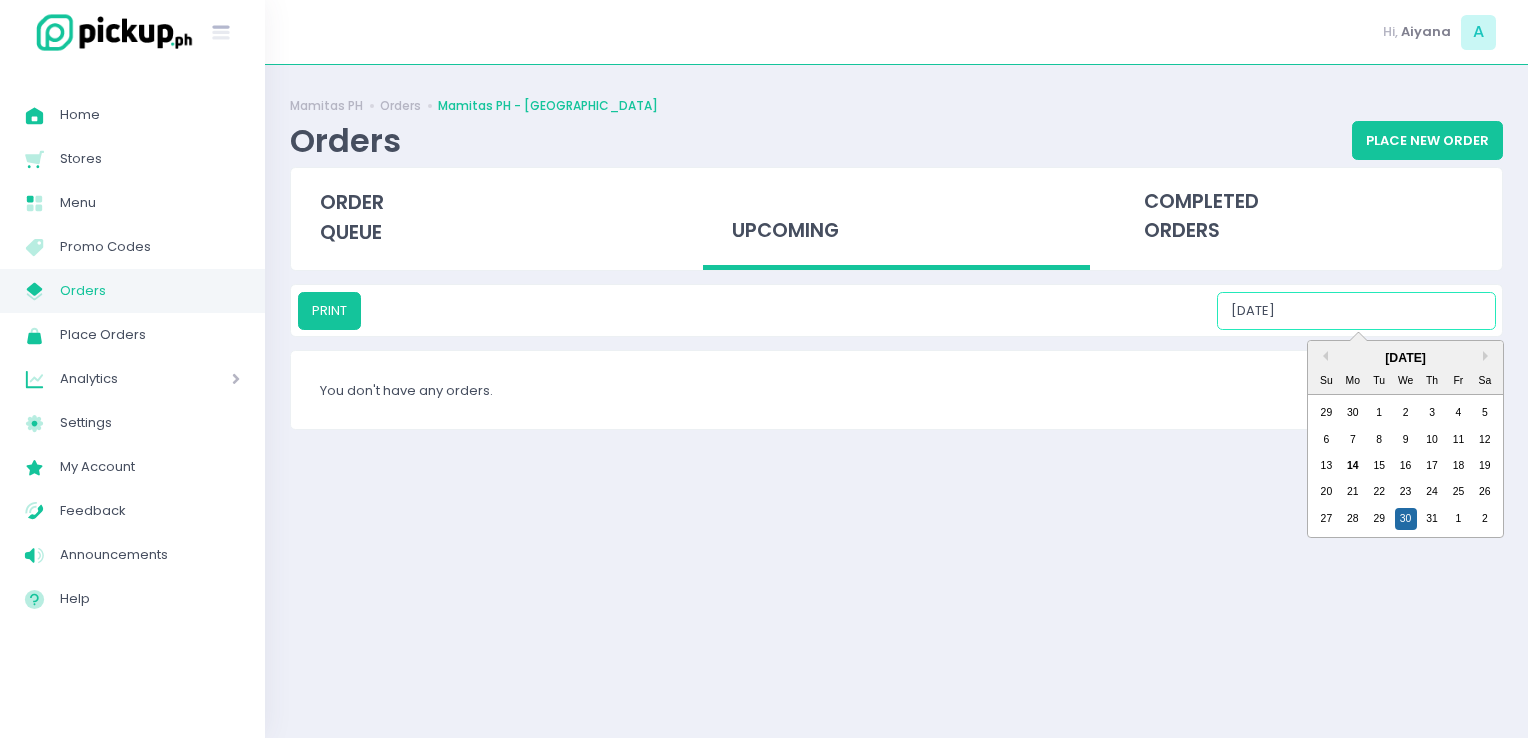 click on "07/30/2025" at bounding box center (1356, 311) 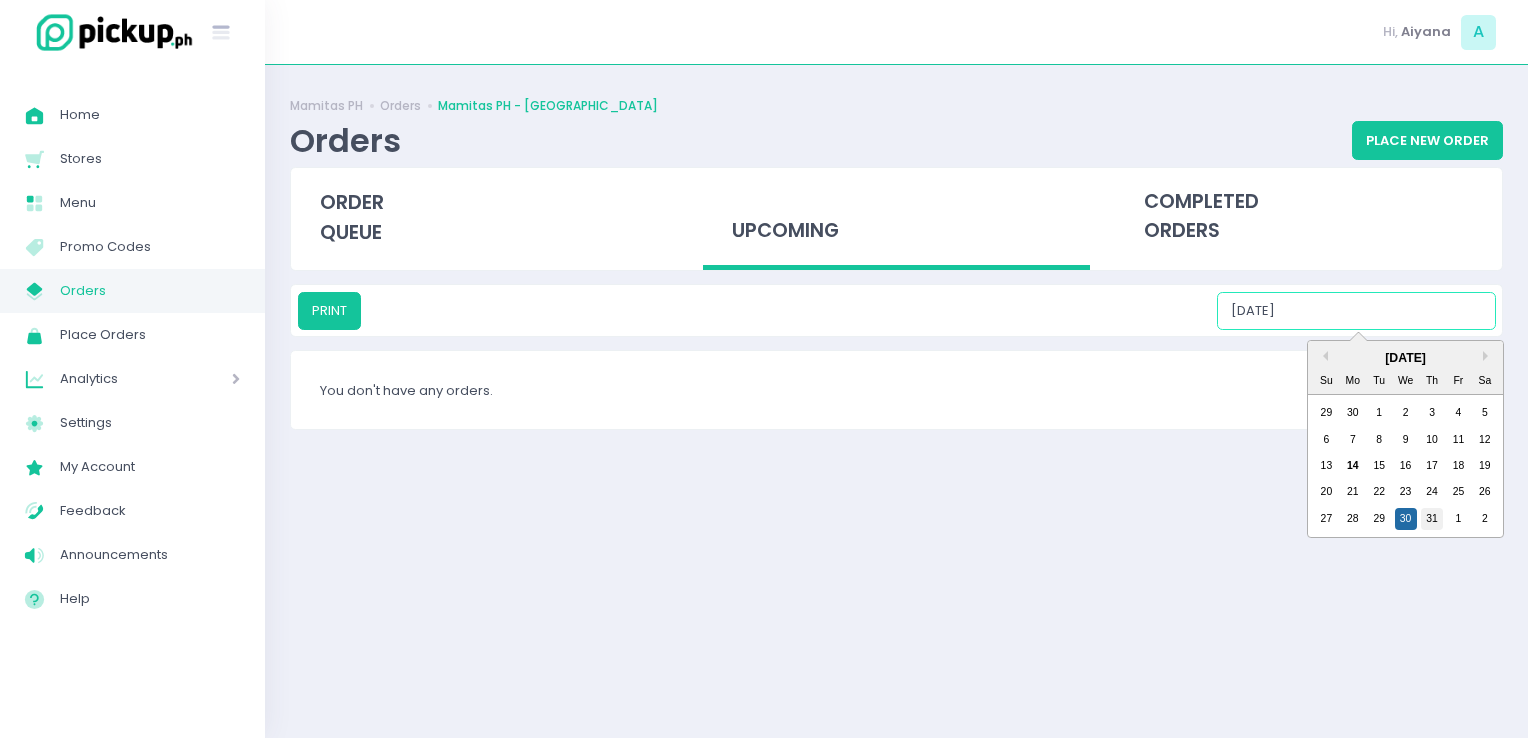 click on "31" at bounding box center (1432, 519) 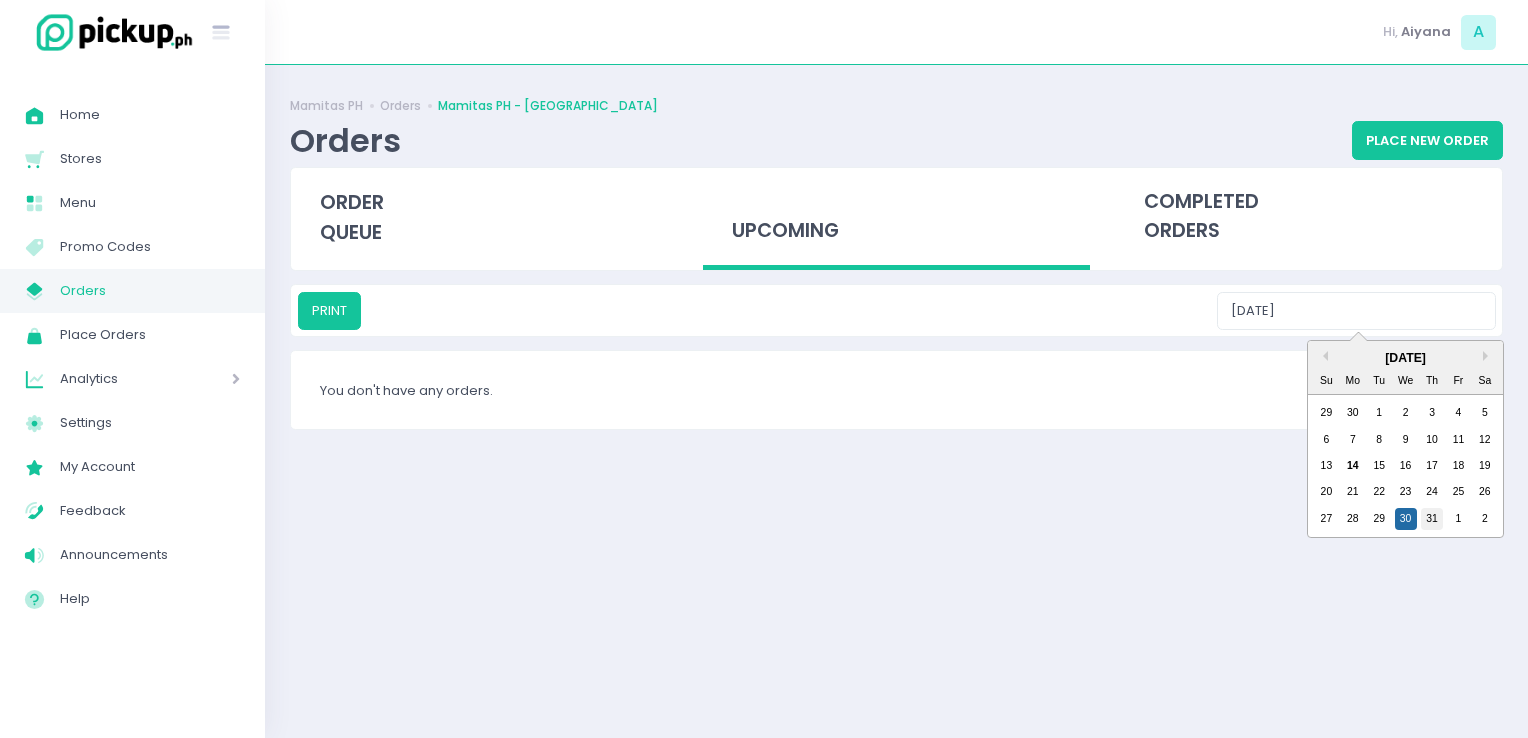 type on "07/31/2025" 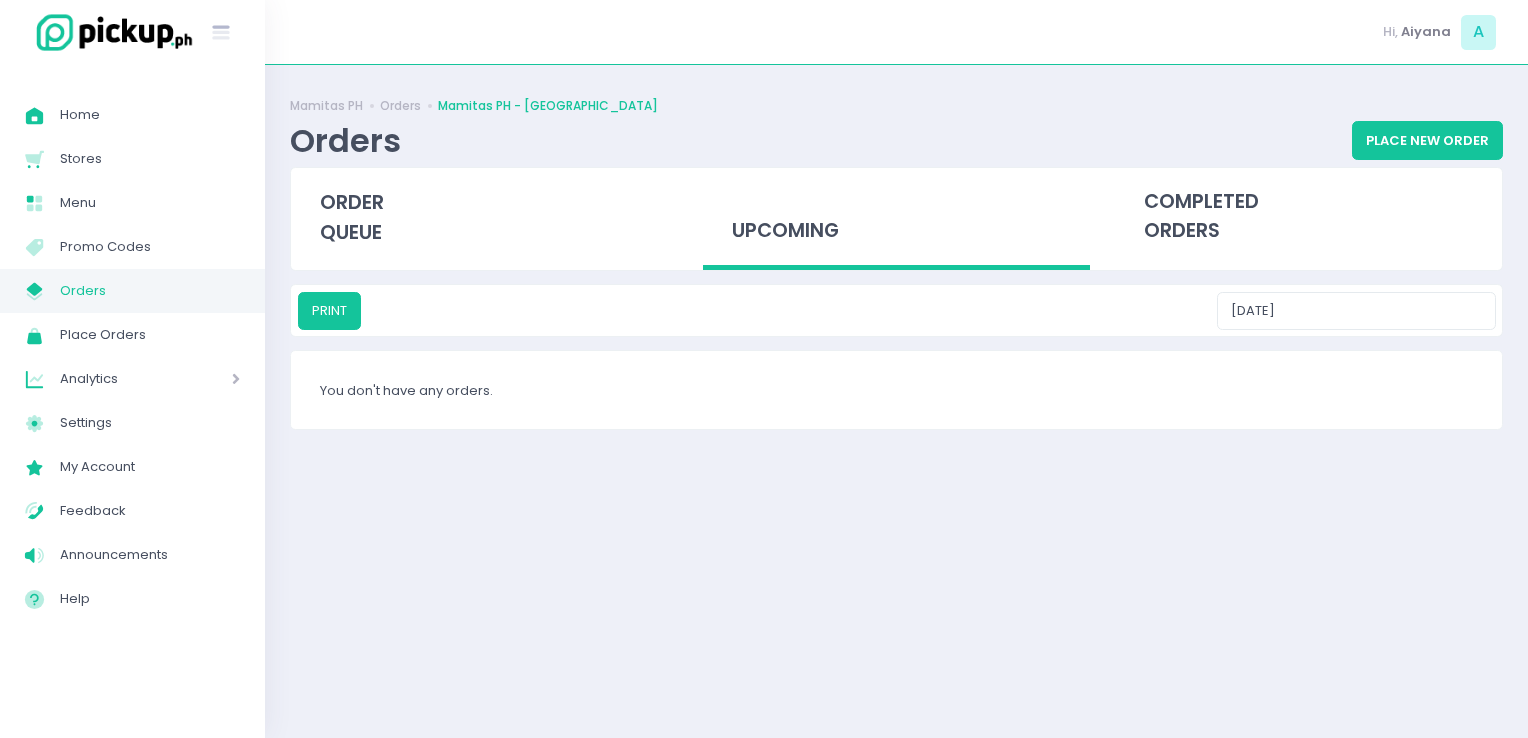 click on "Orders" at bounding box center (150, 291) 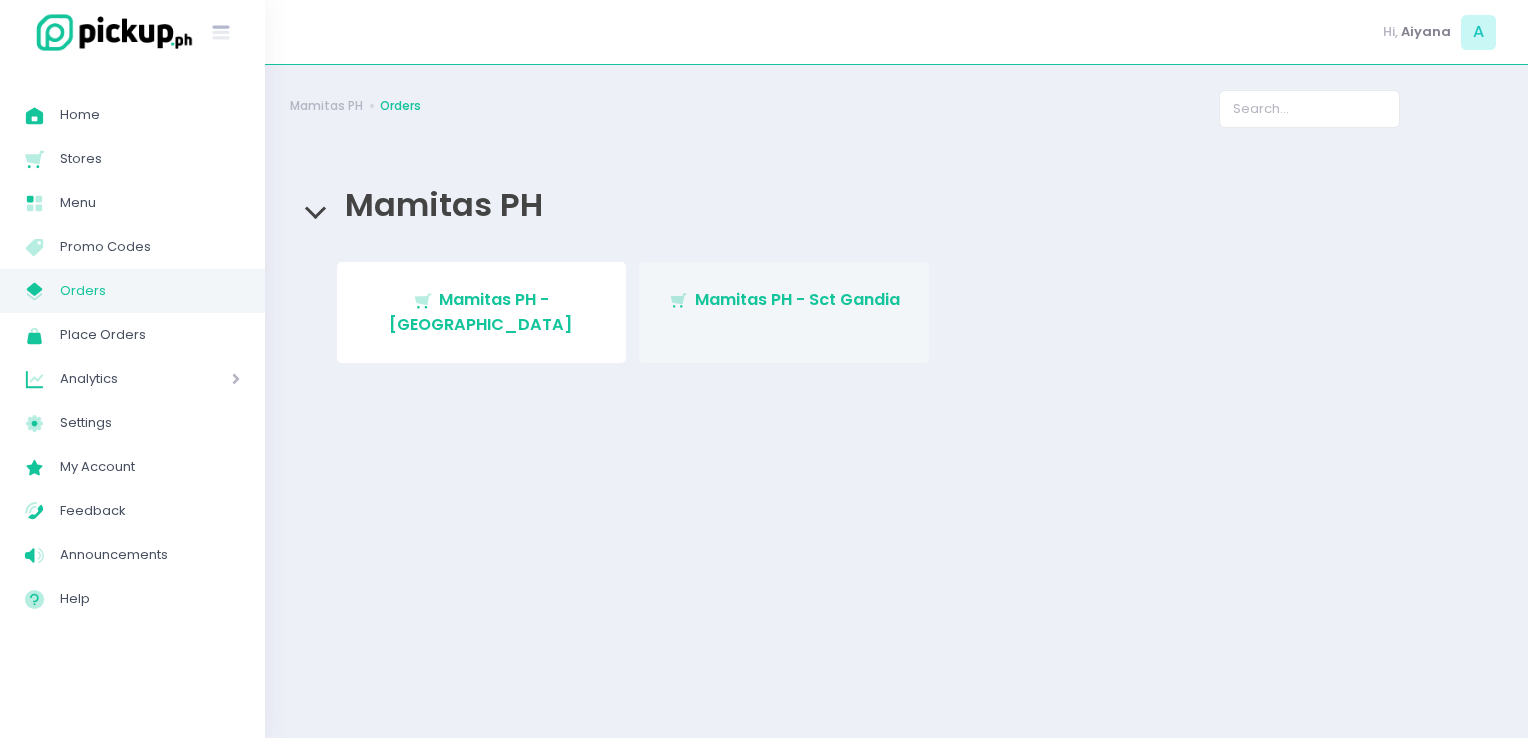 click on "Stockholm-icons / Shopping / Cart1 Created with Sketch. Mamitas PH - Sct Gandia" at bounding box center (784, 312) 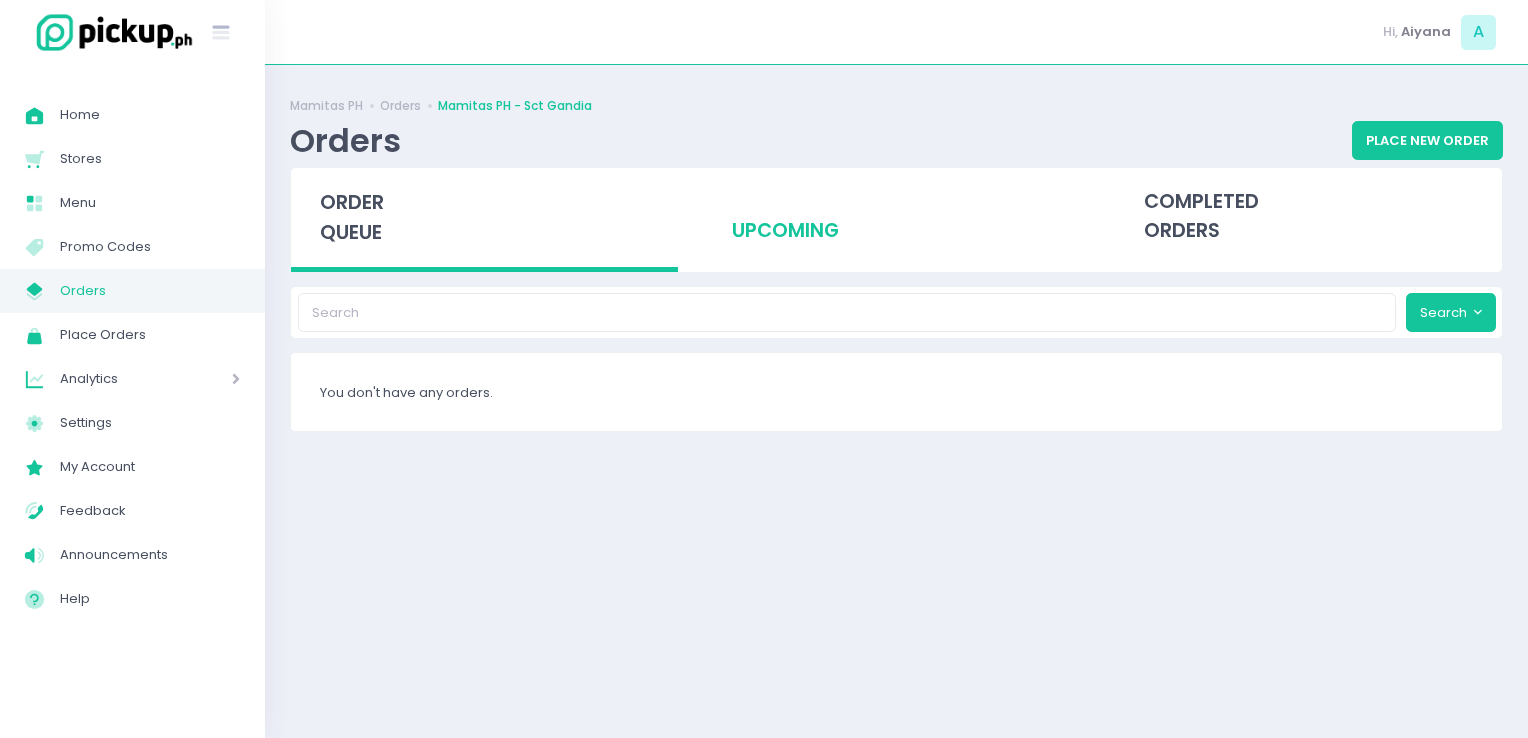 click on "upcoming" at bounding box center (896, 217) 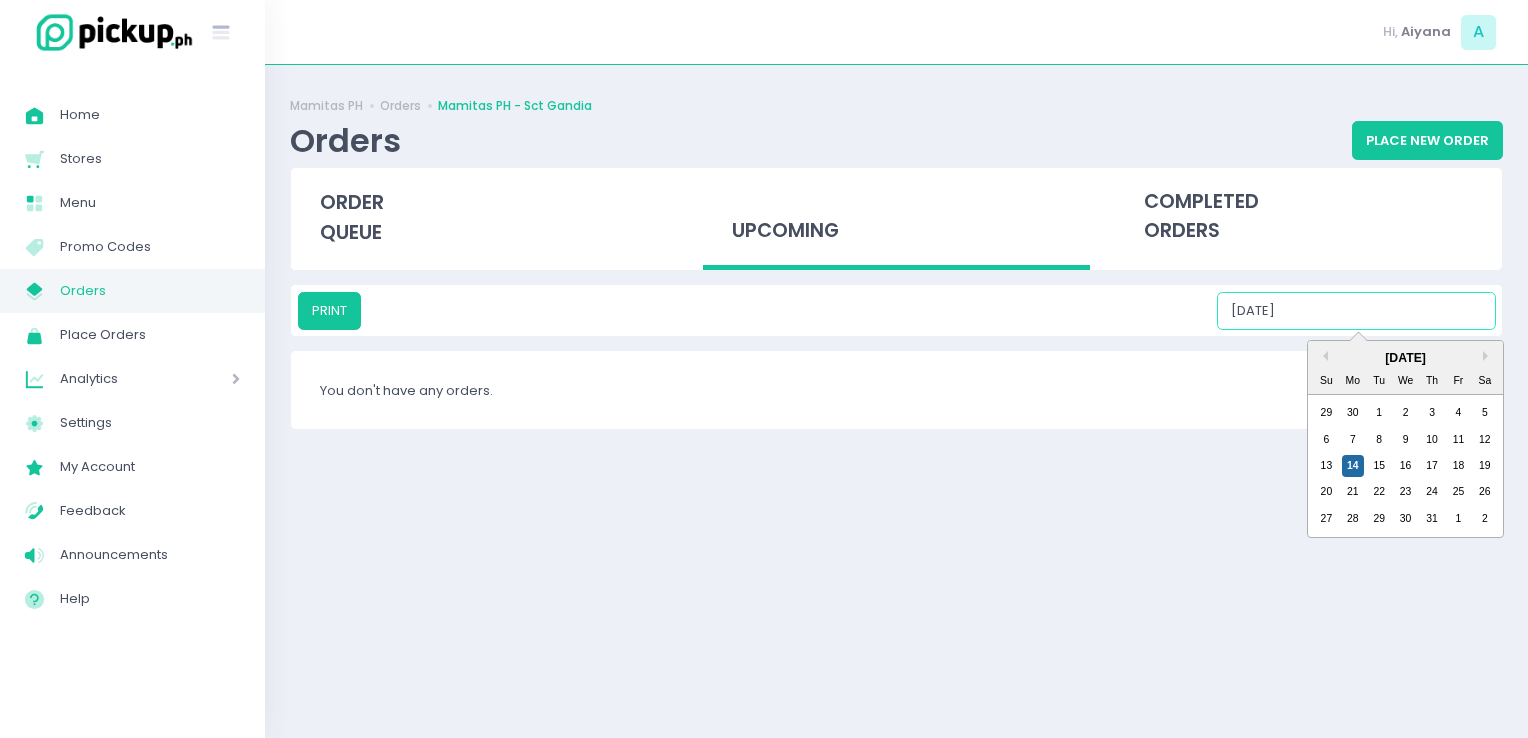 click on "07/14/2025" at bounding box center (1356, 311) 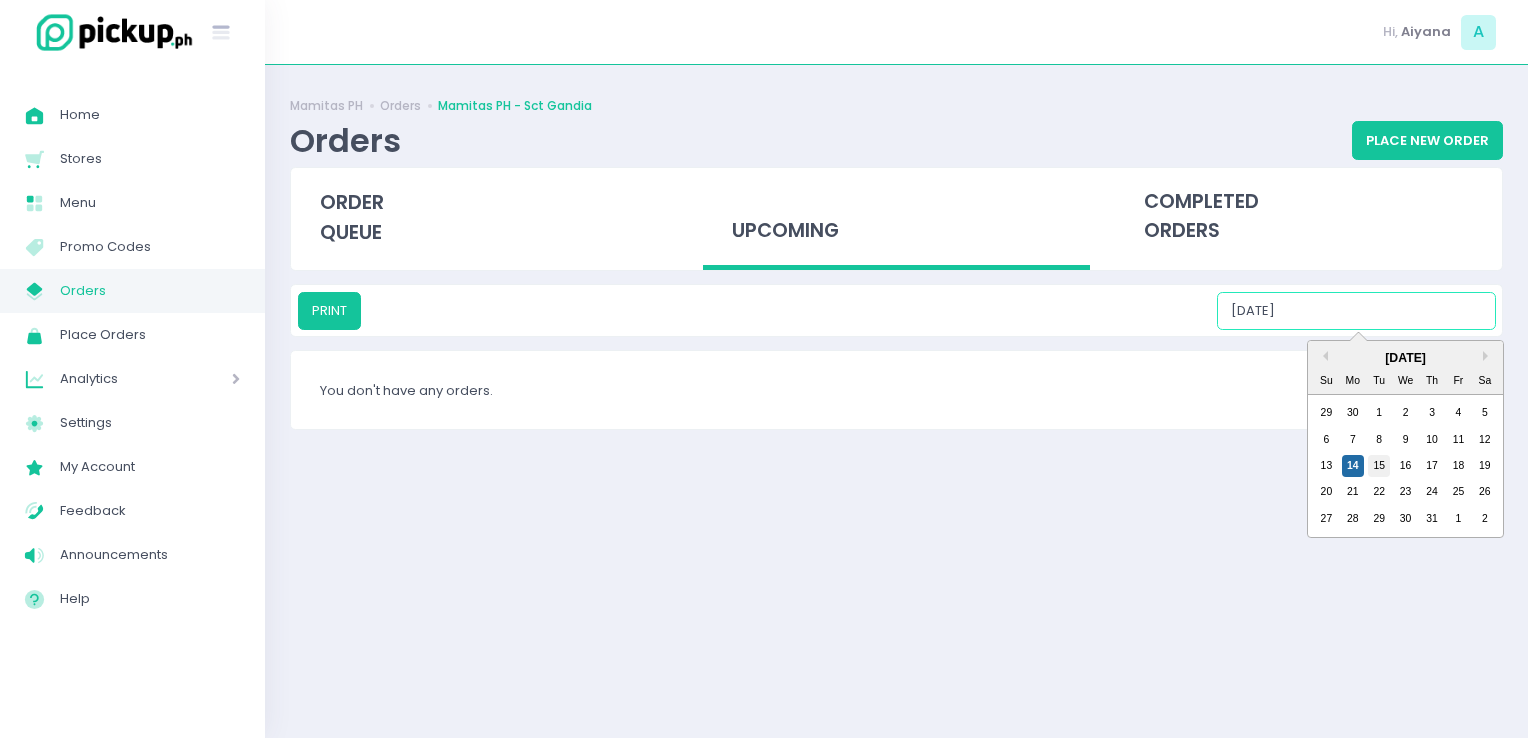 click on "15" at bounding box center [1379, 466] 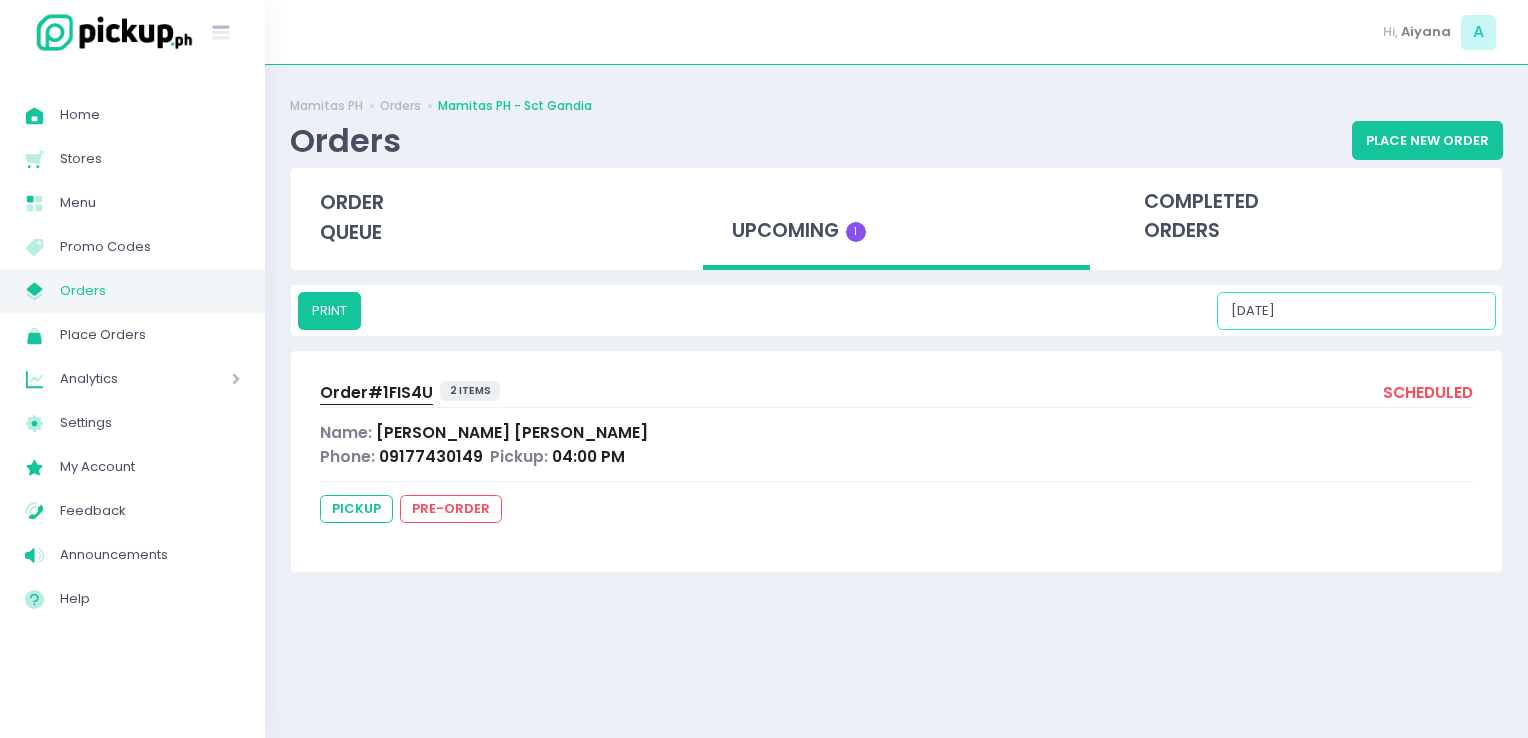 click on "07/15/2025" at bounding box center (1356, 311) 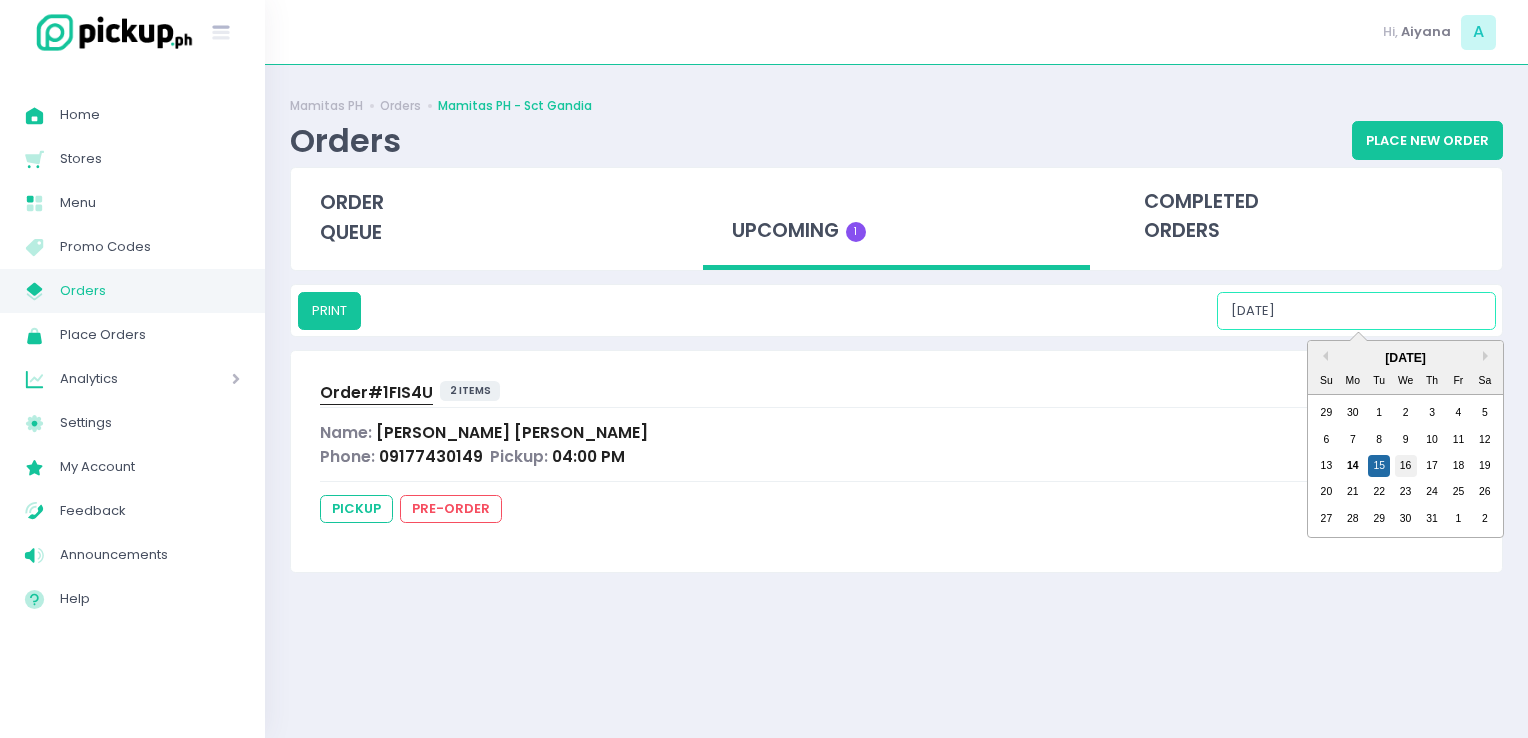 click on "16" at bounding box center (1406, 466) 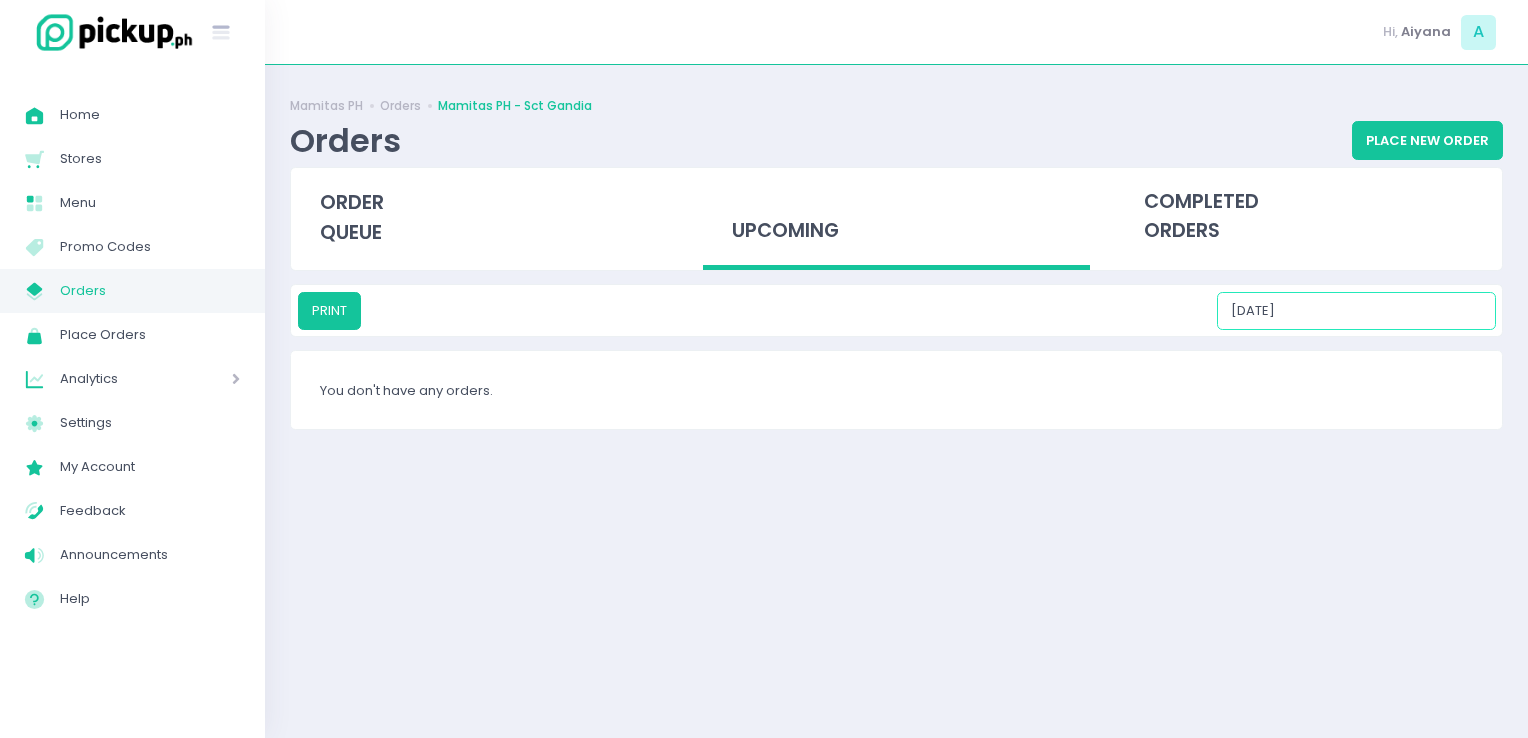 click on "07/16/2025" at bounding box center (1356, 311) 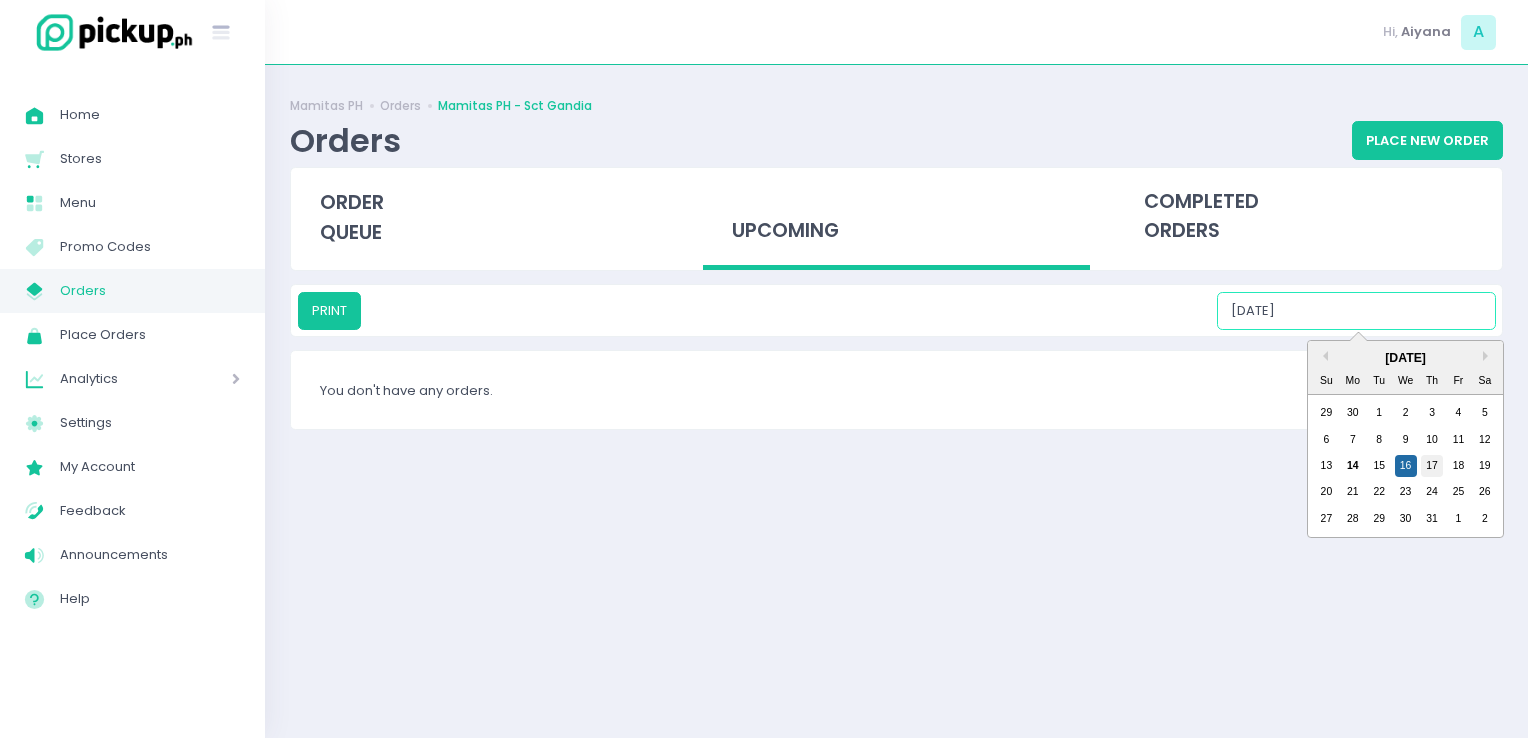 click on "17" at bounding box center [1432, 466] 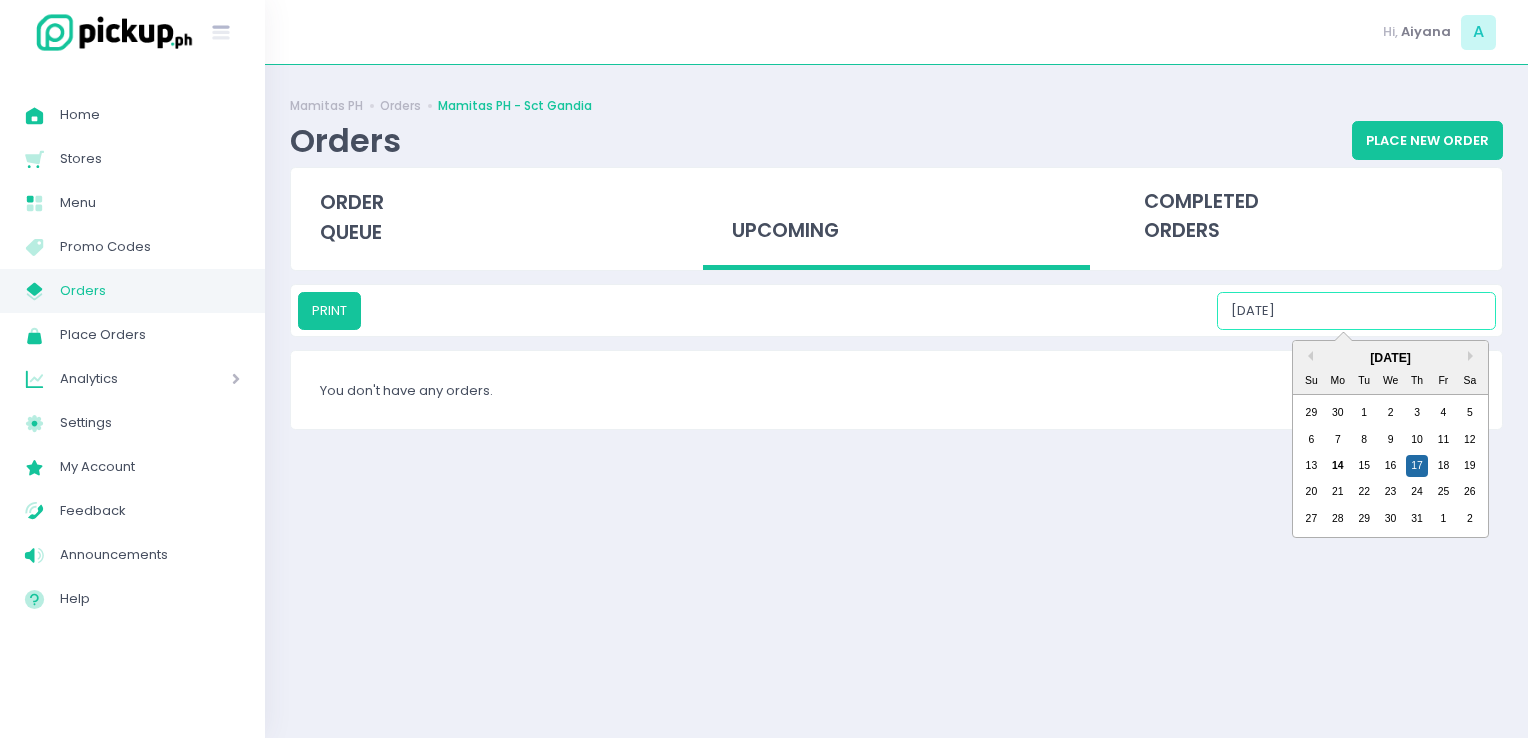 click on "07/17/2025" at bounding box center (1356, 311) 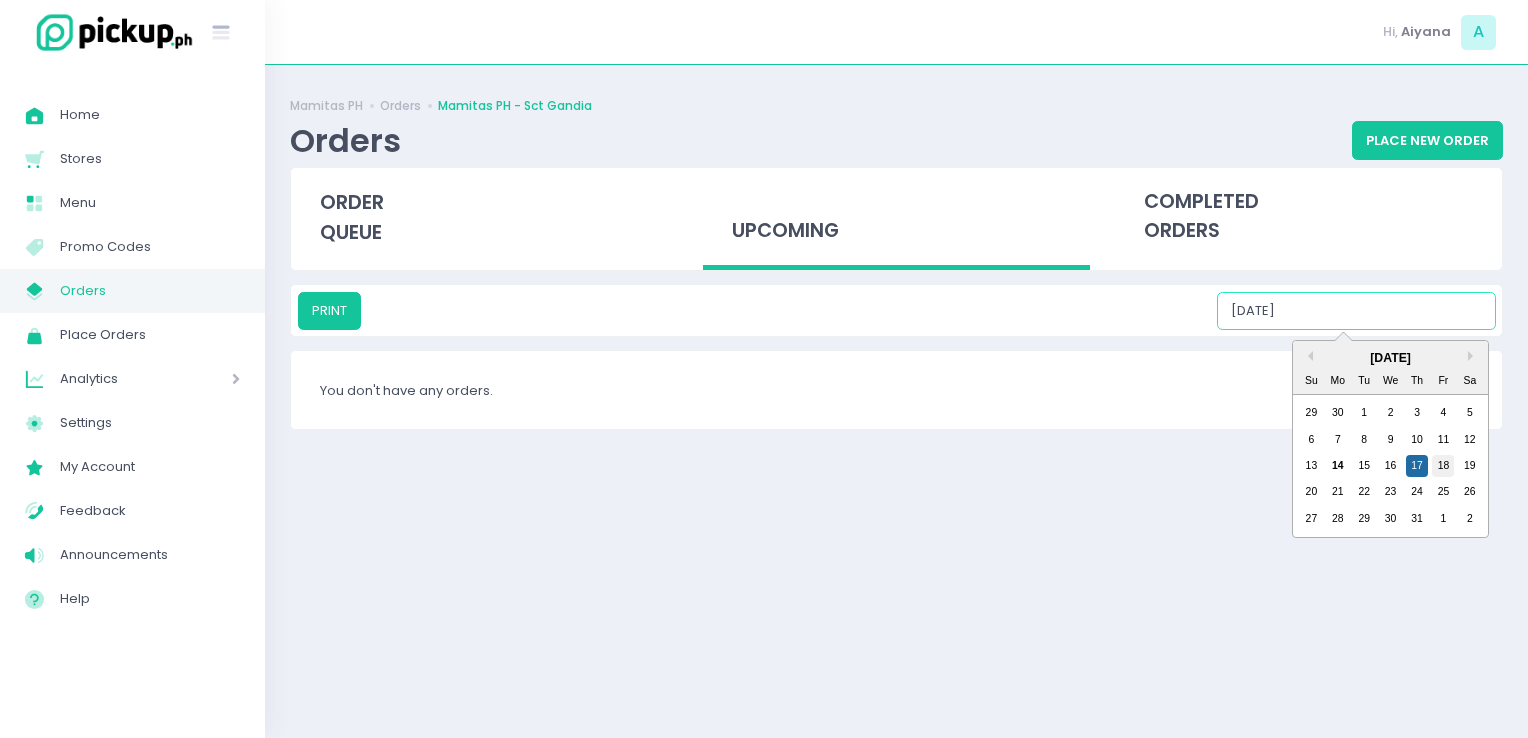 click on "18" at bounding box center (1443, 466) 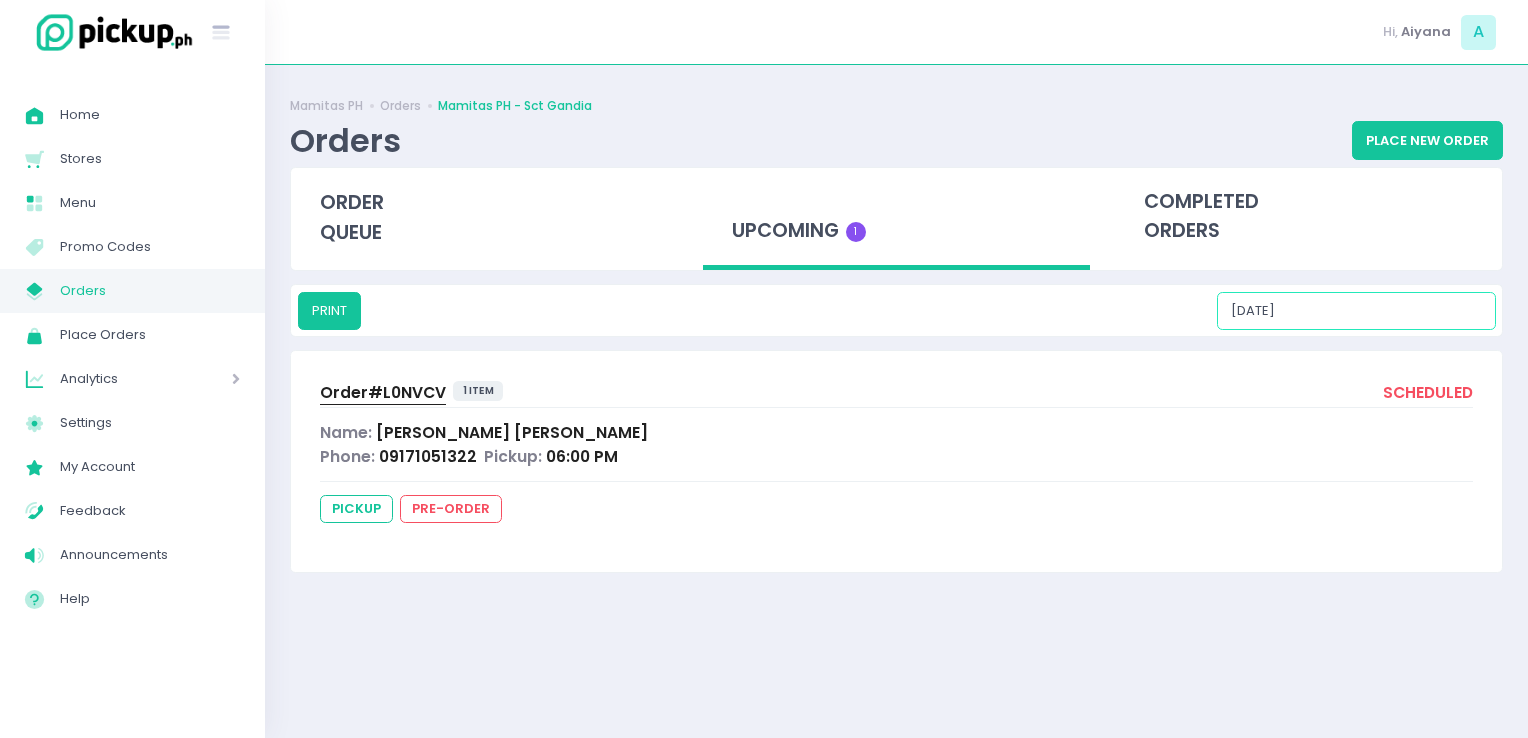 click on "07/18/2025" at bounding box center [1356, 311] 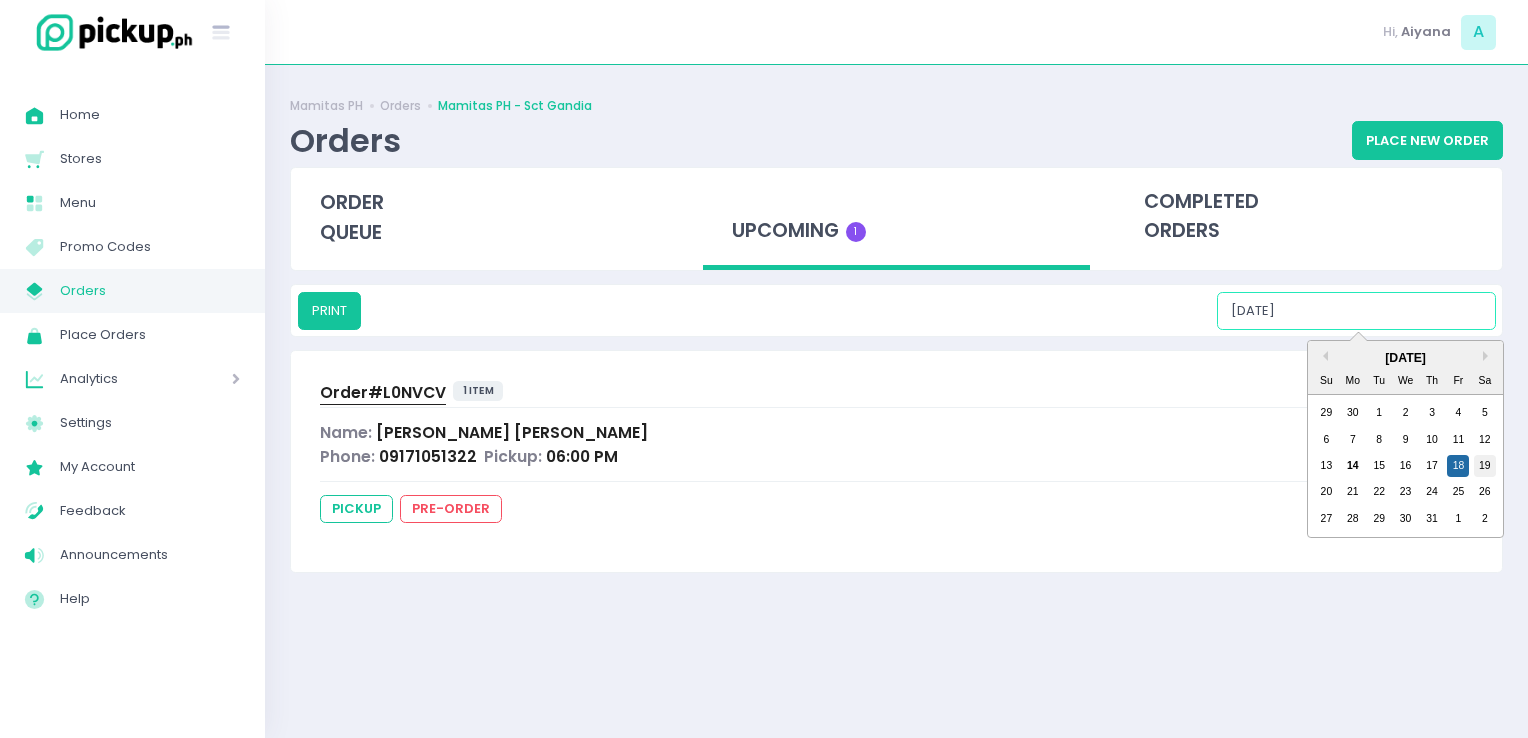 click on "19" at bounding box center (1485, 466) 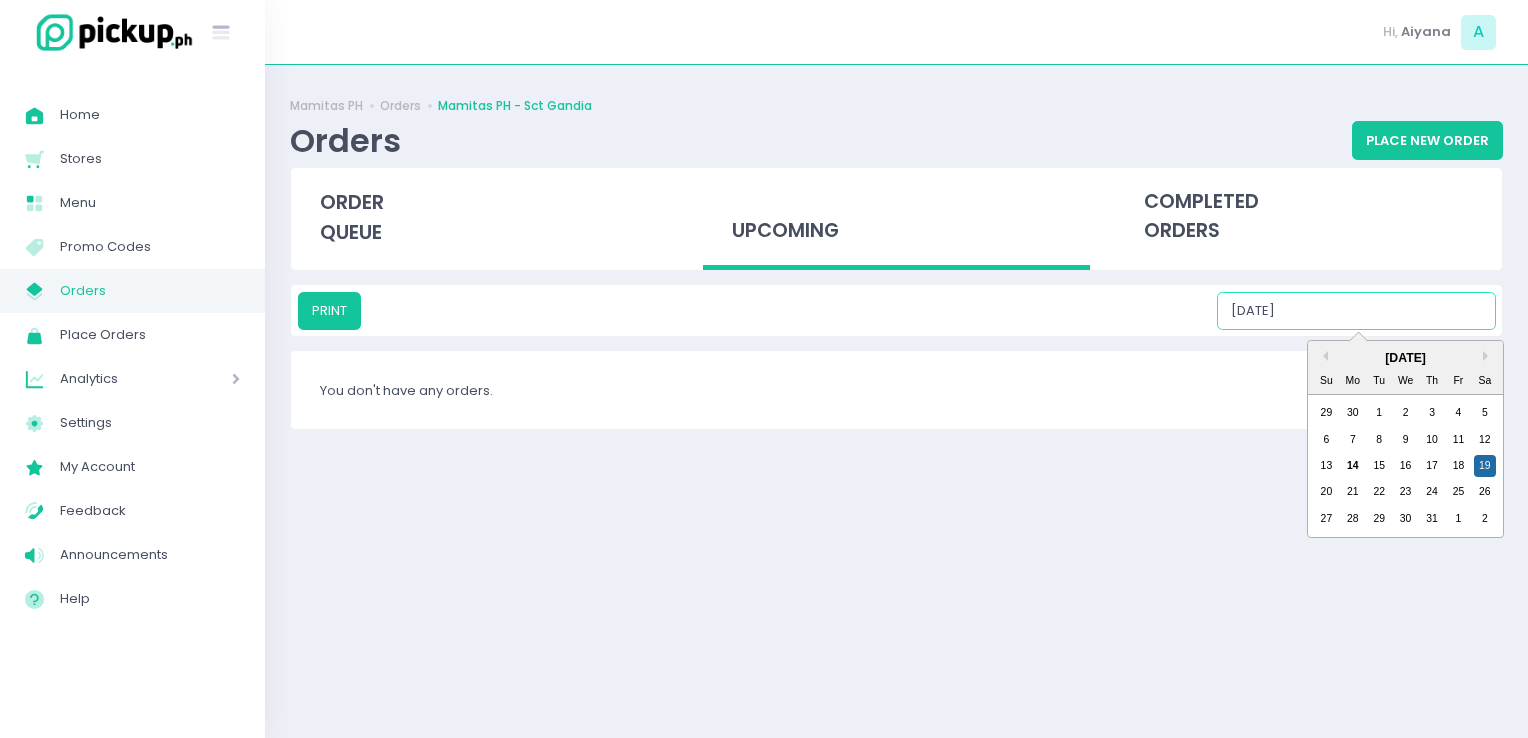 click on "07/19/2025" at bounding box center (1356, 311) 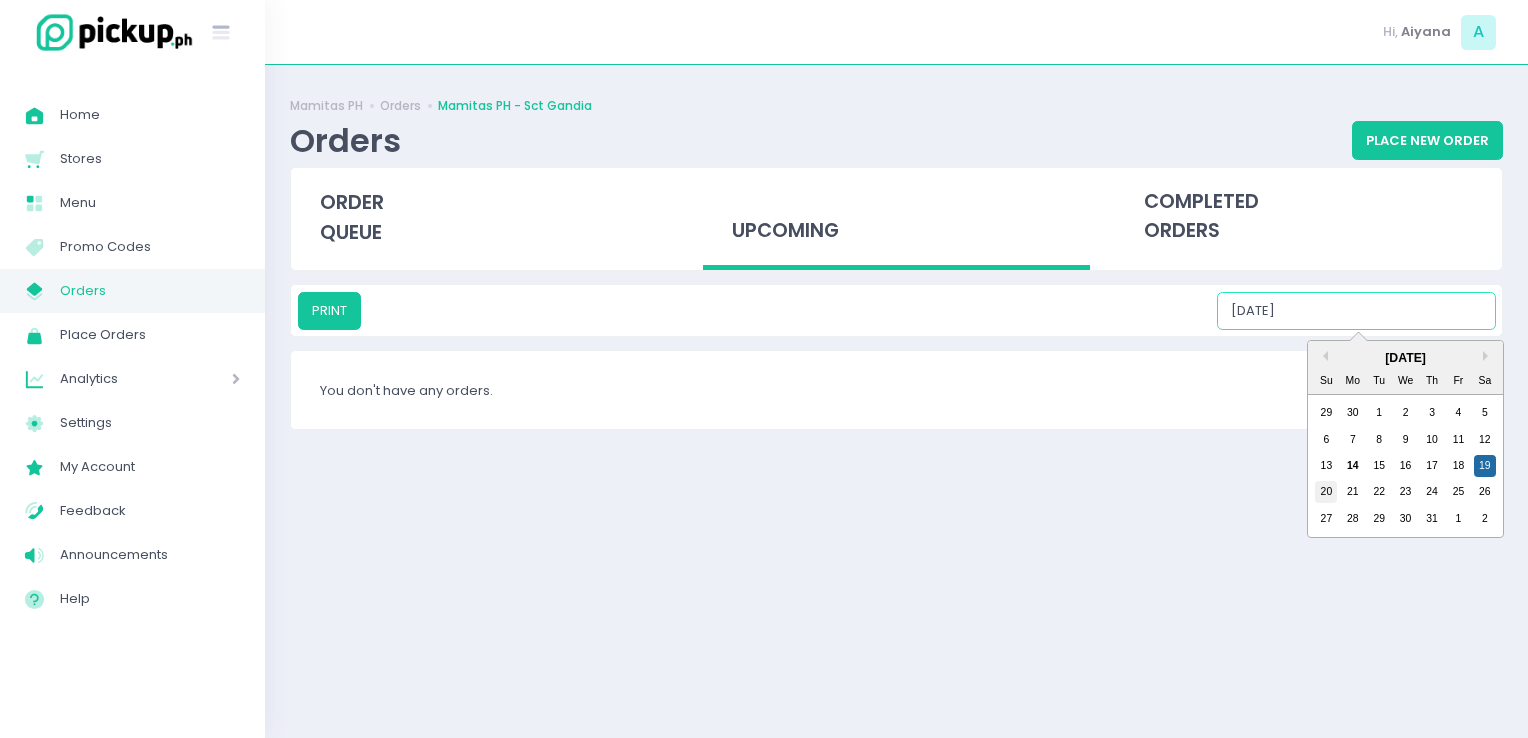 click on "20" at bounding box center (1326, 492) 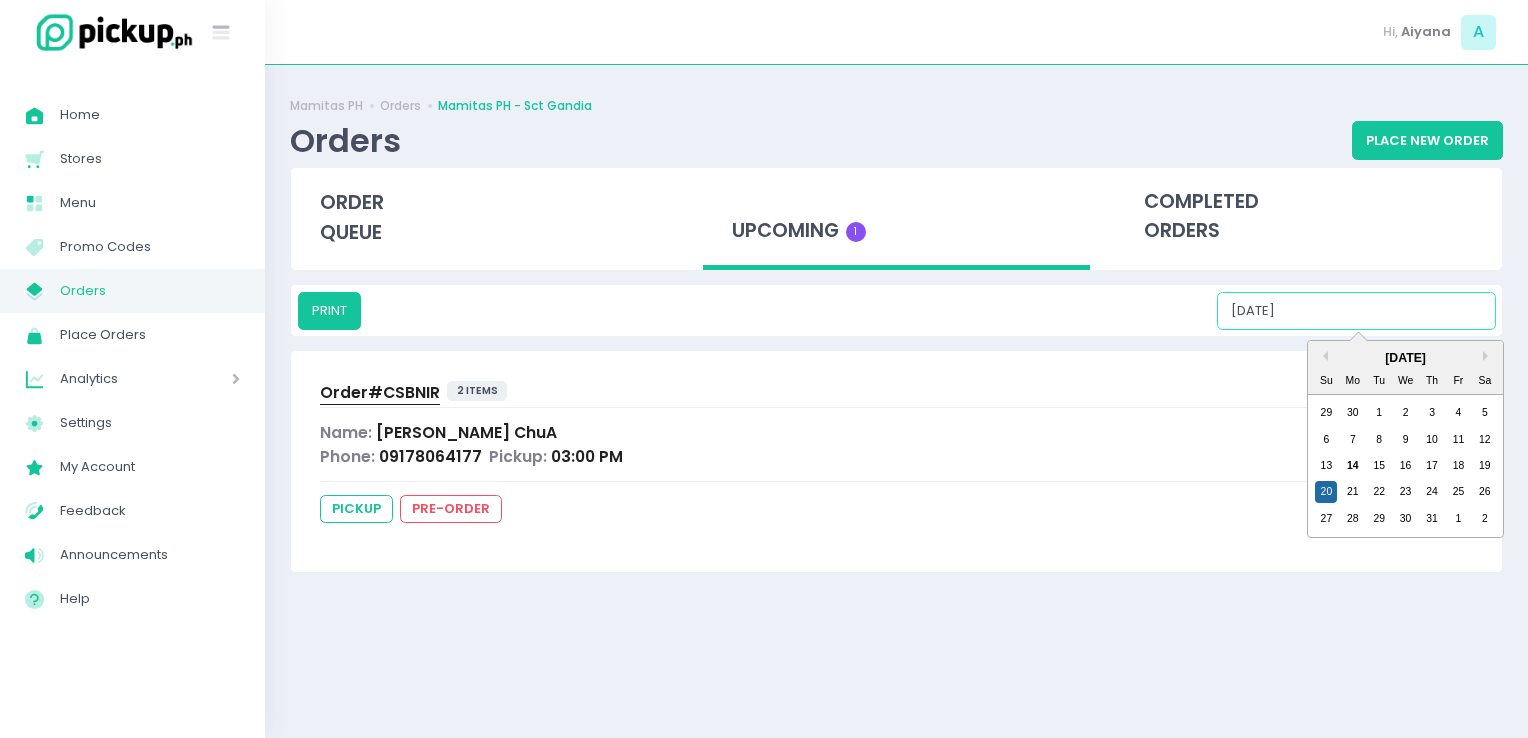 click on "07/20/2025" at bounding box center [1356, 311] 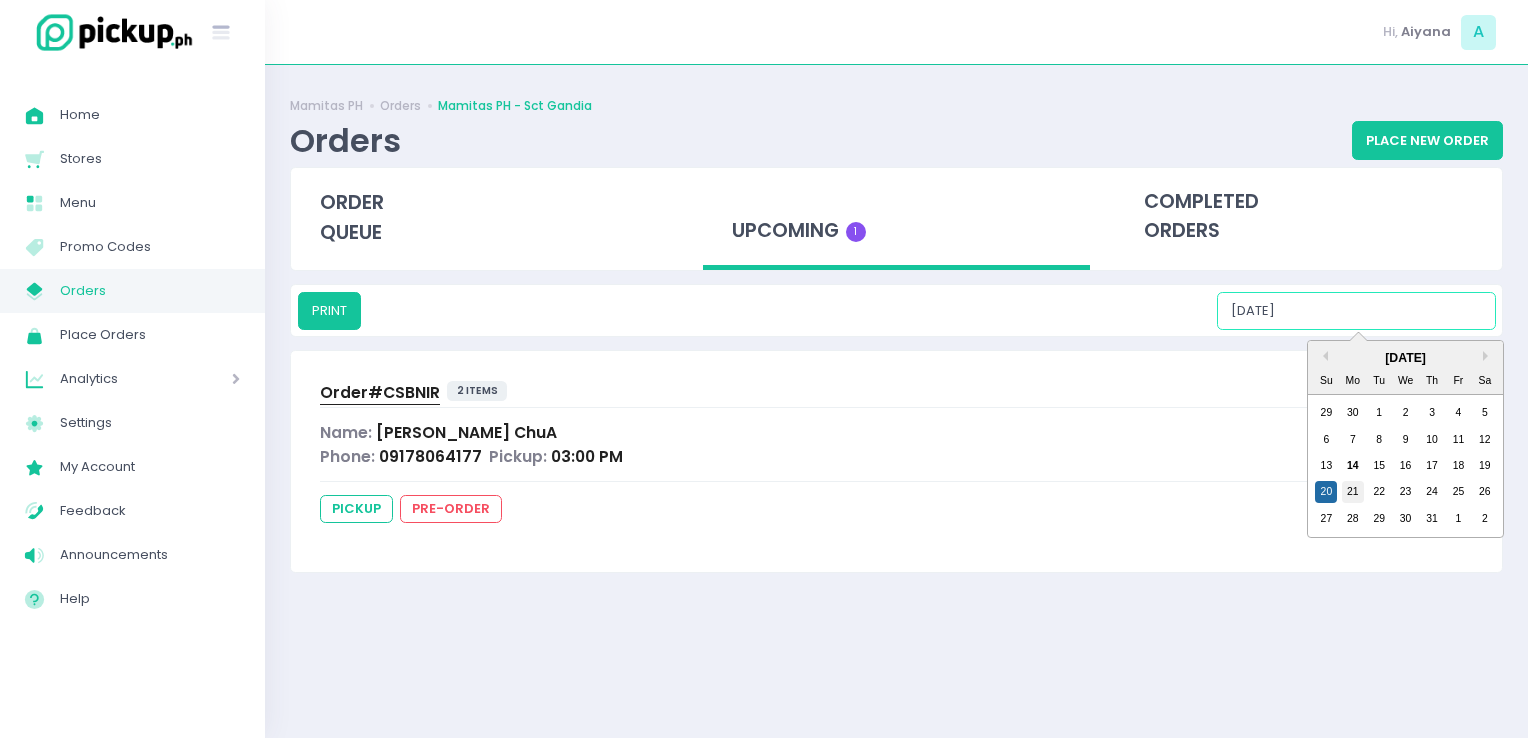 click on "21" at bounding box center (1353, 492) 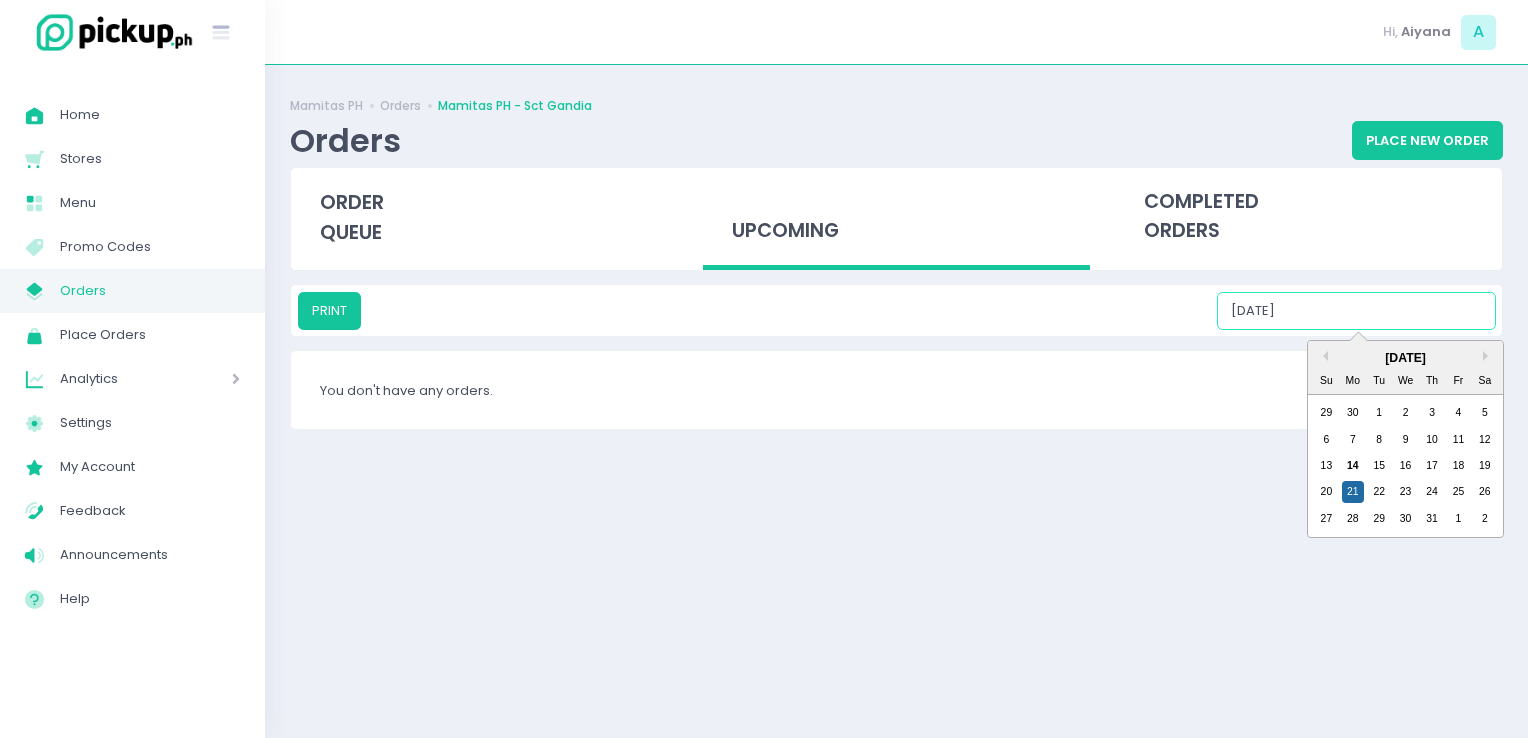 click on "07/21/2025" at bounding box center [1356, 311] 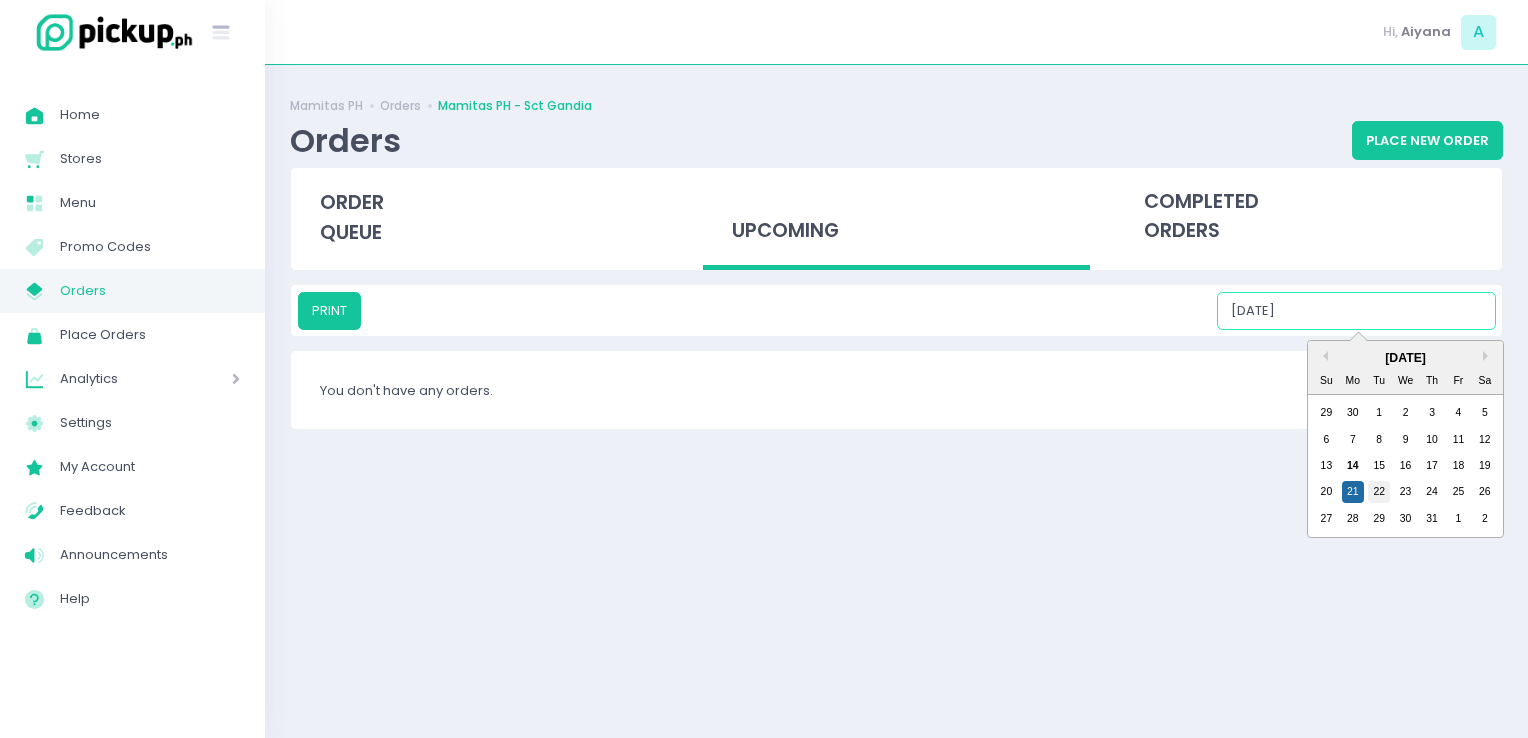 click on "22" at bounding box center [1379, 492] 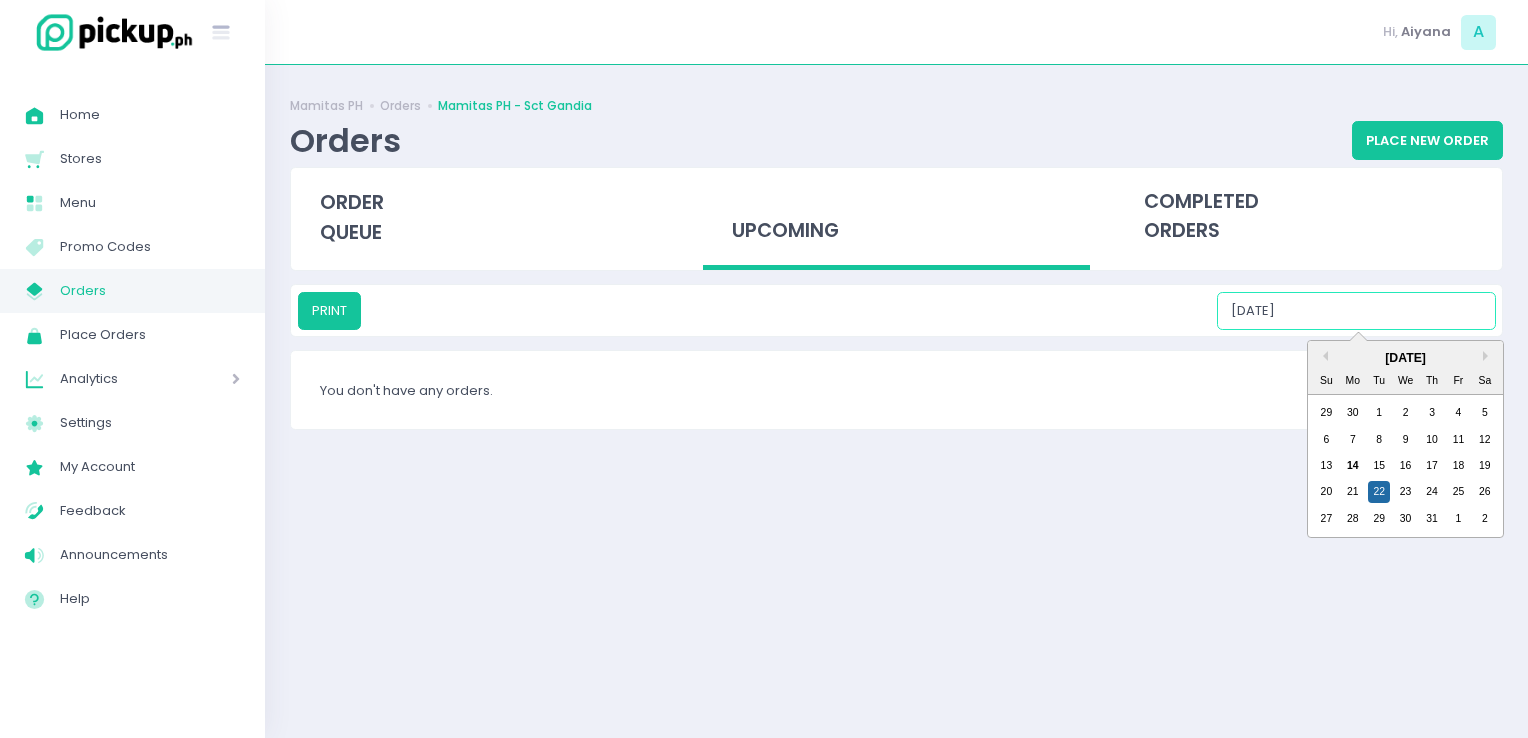 click on "07/22/2025" at bounding box center (1356, 311) 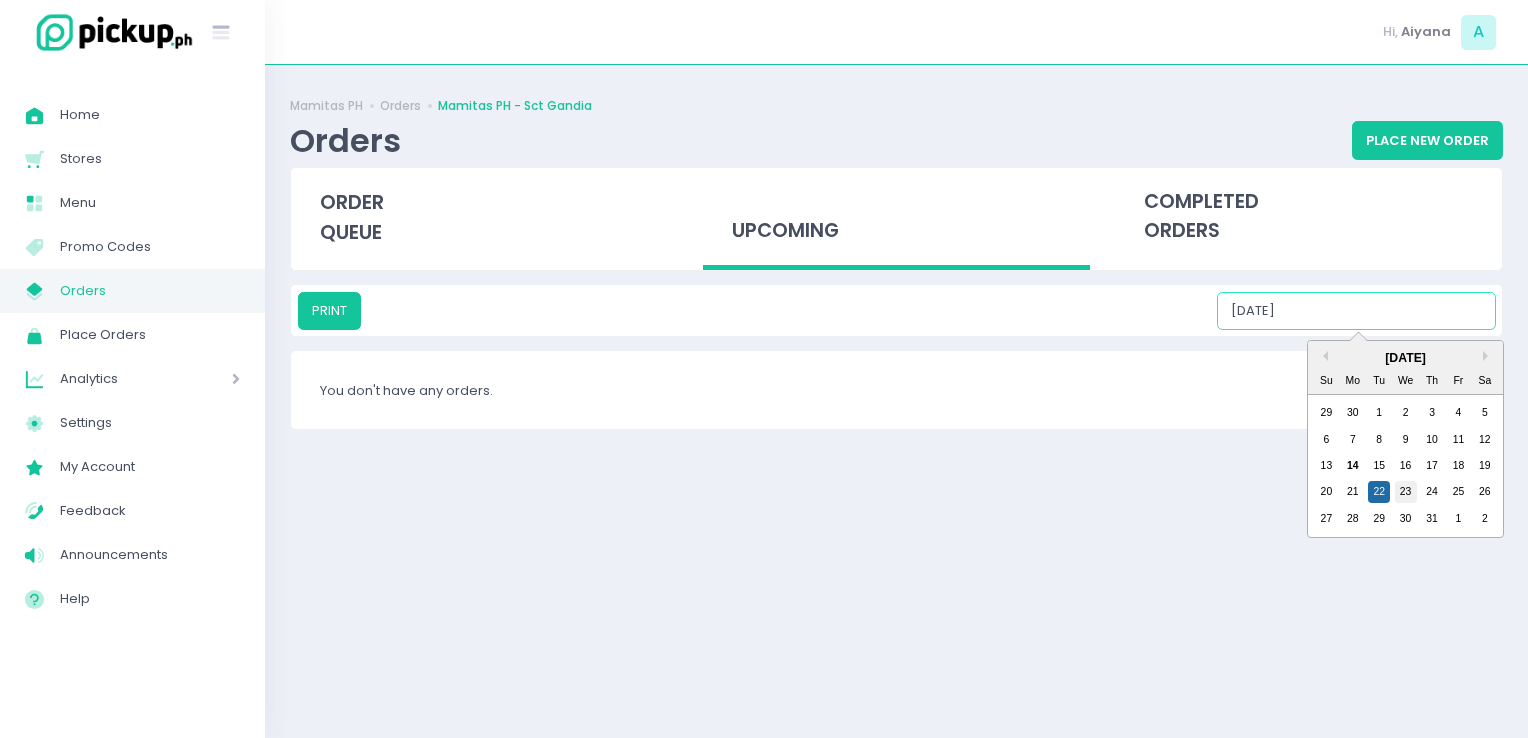 click on "23" at bounding box center [1406, 492] 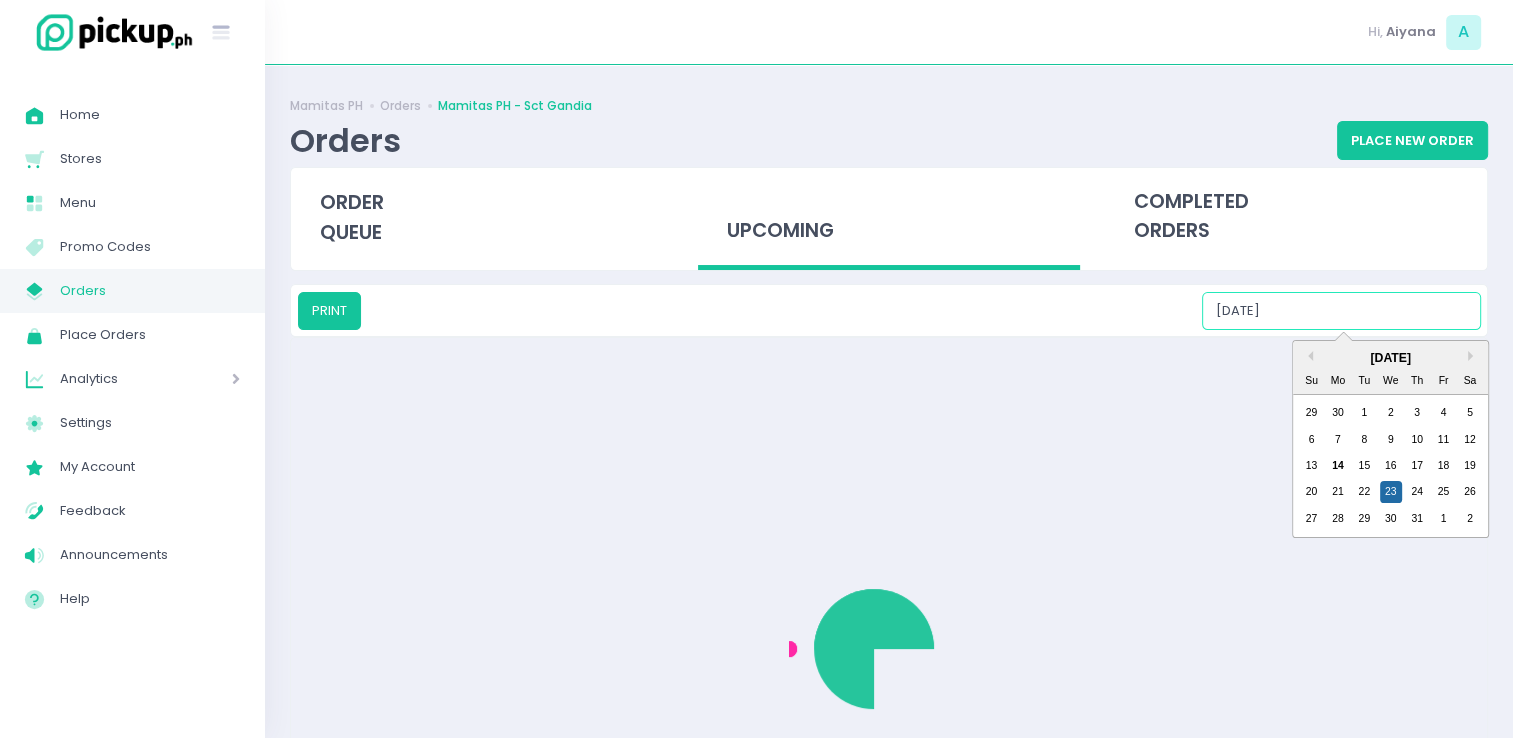 click on "07/23/2025" at bounding box center (1341, 311) 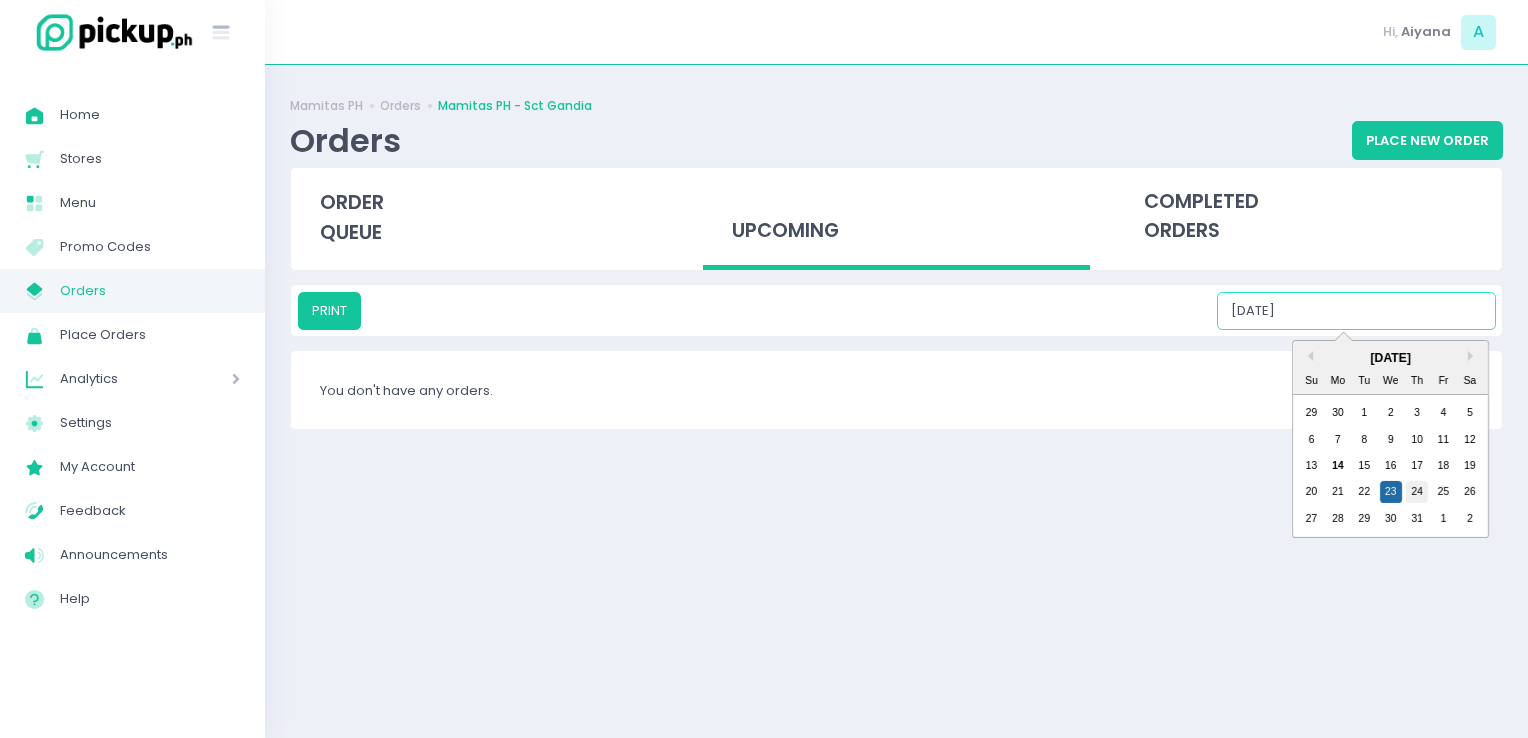 click on "24" at bounding box center (1417, 492) 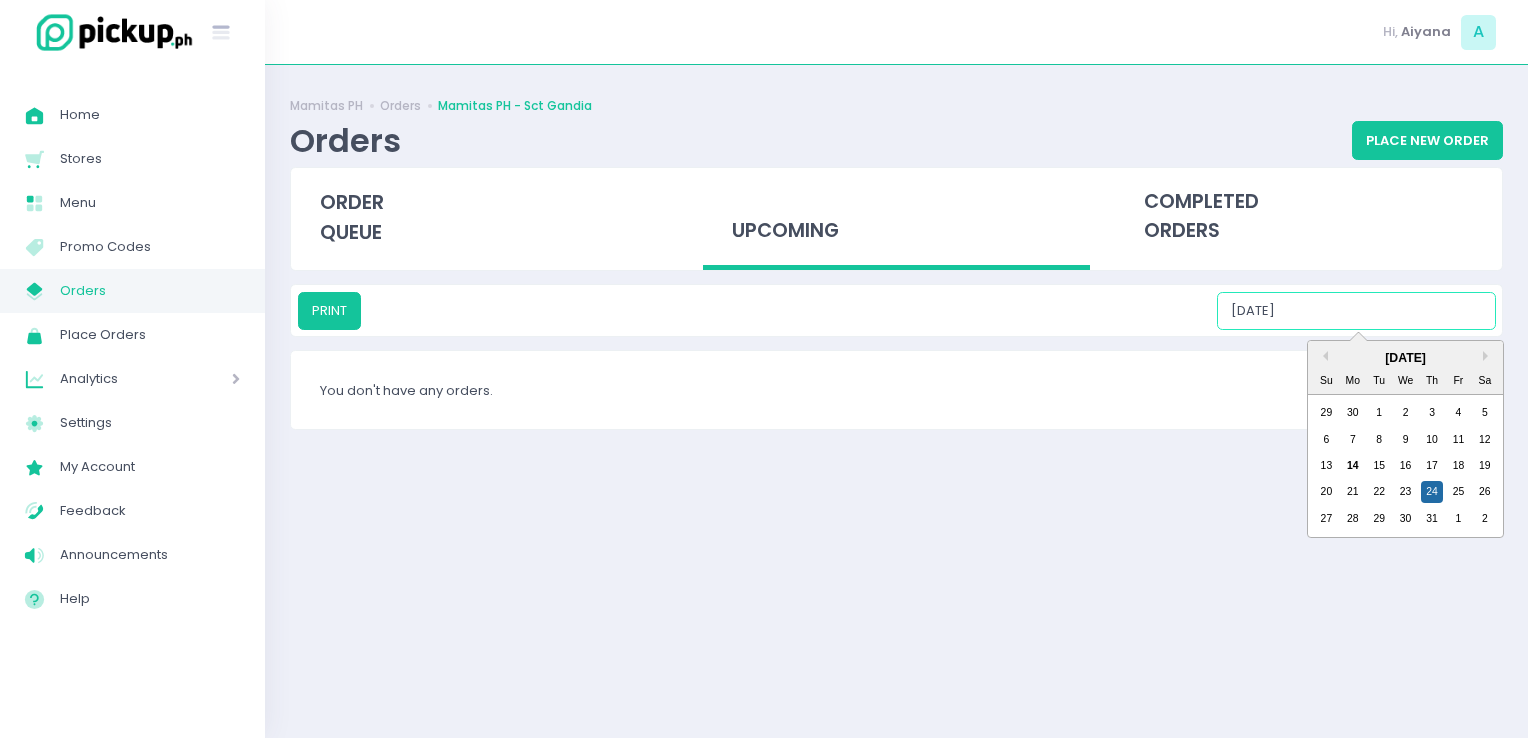 click on "07/24/2025" at bounding box center [1356, 311] 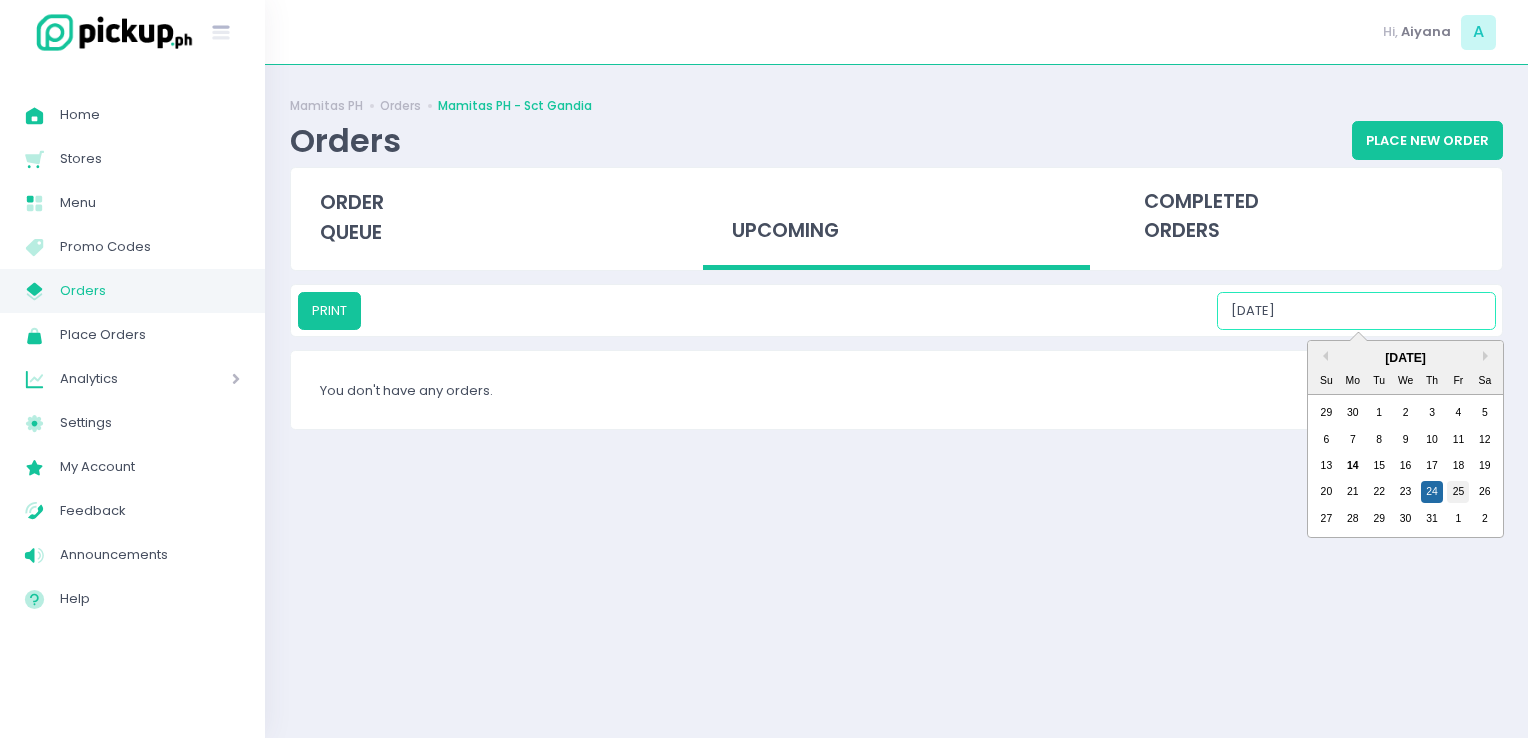 drag, startPoint x: 1457, startPoint y: 502, endPoint x: 1458, endPoint y: 487, distance: 15.033297 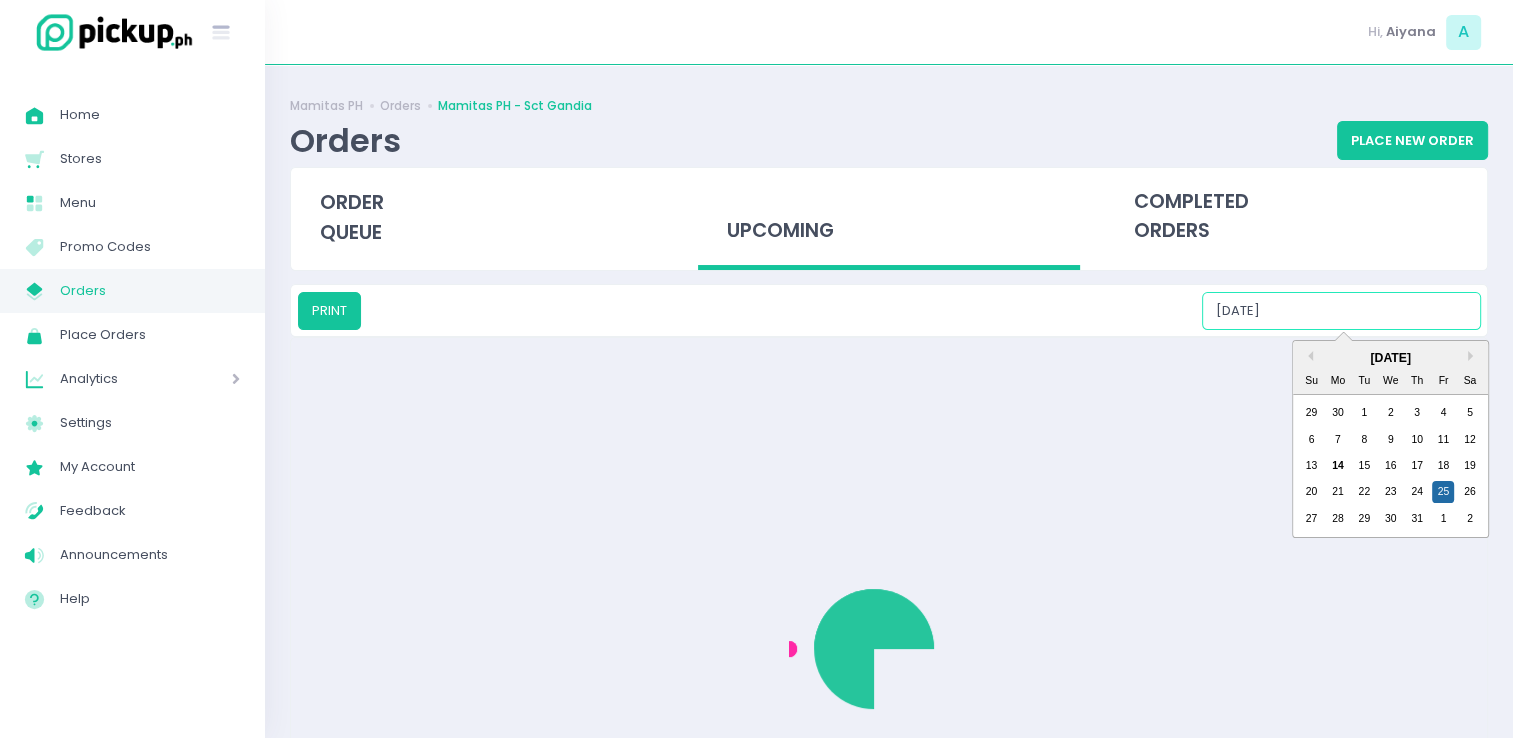 click on "07/25/2025" at bounding box center (1341, 311) 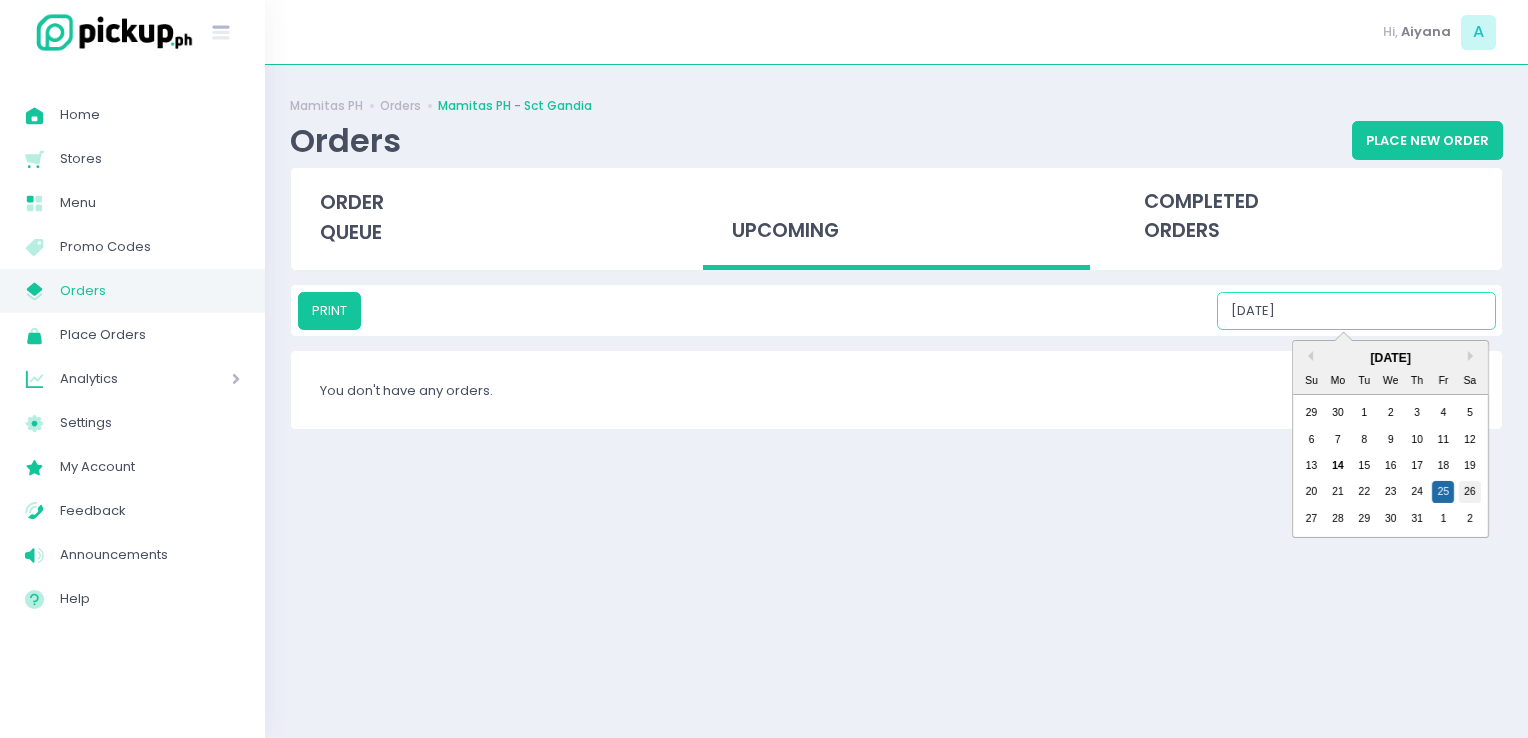 click on "26" at bounding box center (1470, 492) 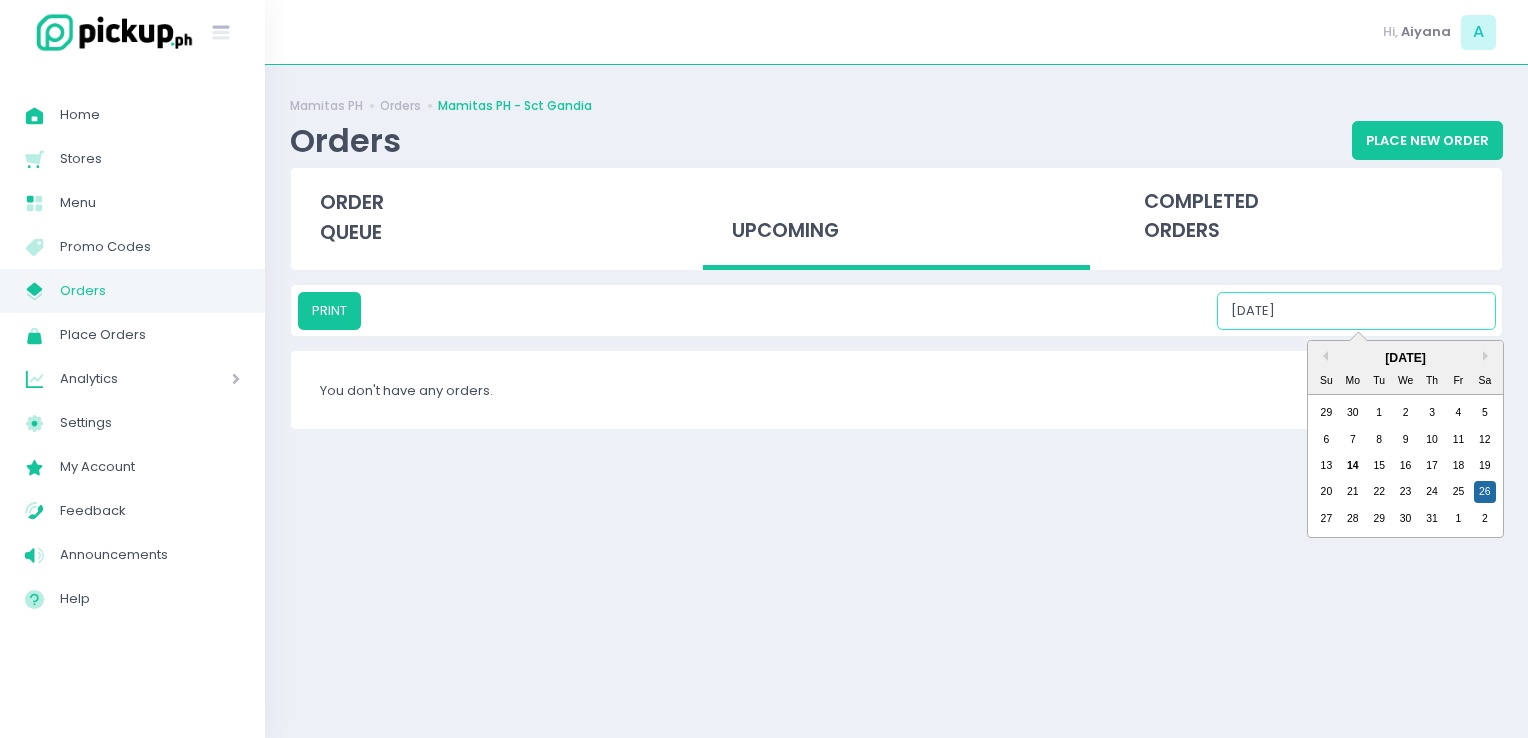 click on "07/26/2025" at bounding box center (1356, 311) 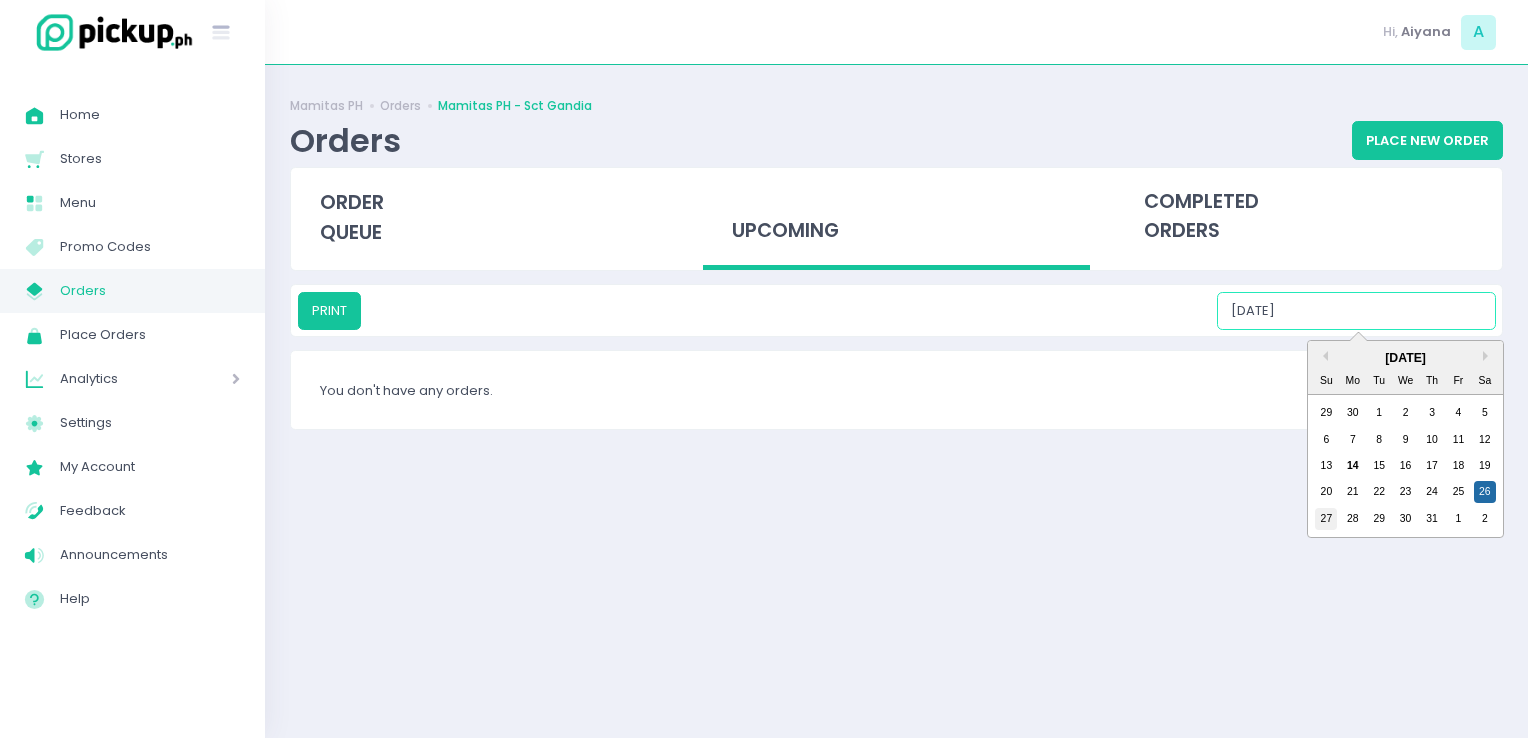 click on "27 28 29 30 31 1 2" at bounding box center (1405, 519) 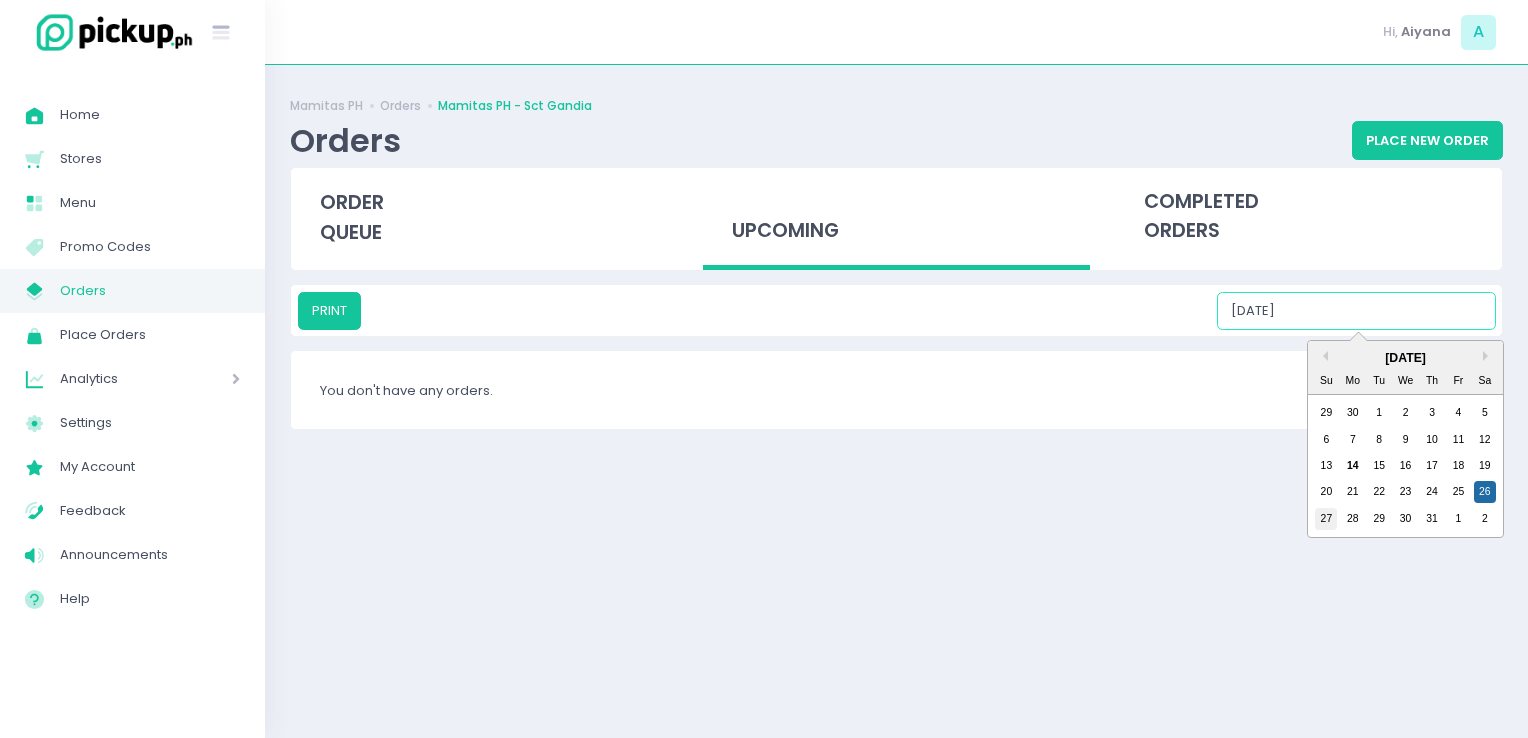click on "27" at bounding box center [1326, 519] 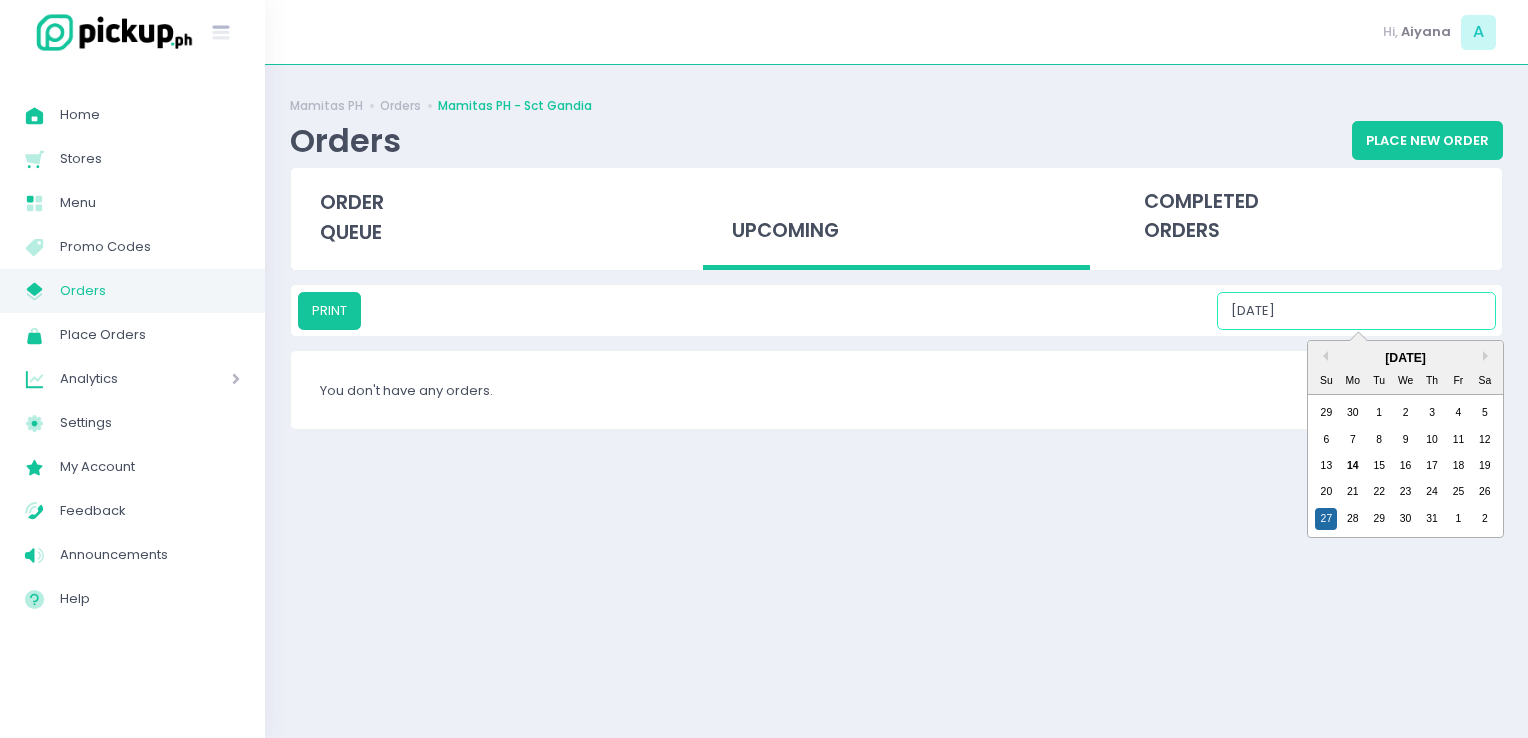 click on "07/27/2025" at bounding box center [1356, 311] 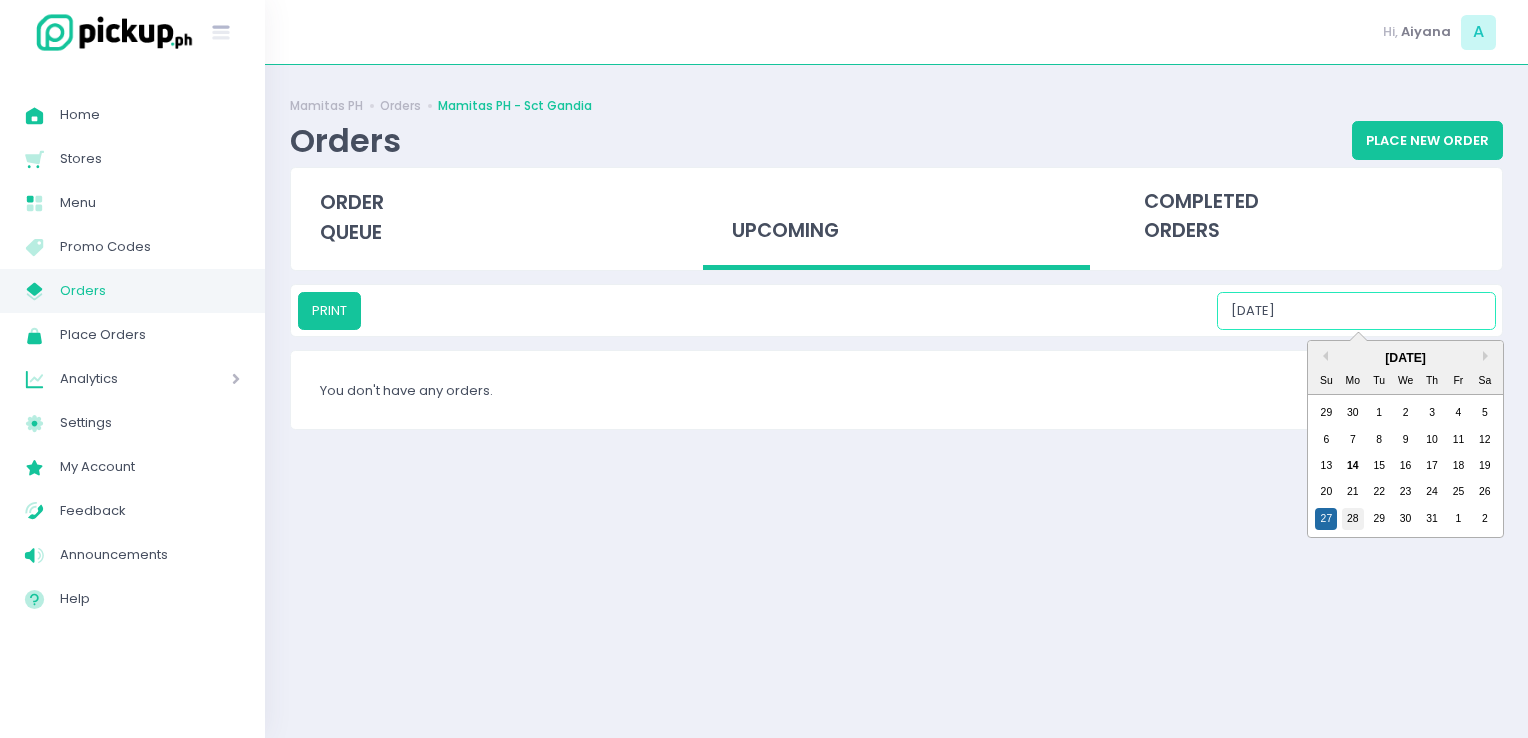 click on "28" at bounding box center [1353, 519] 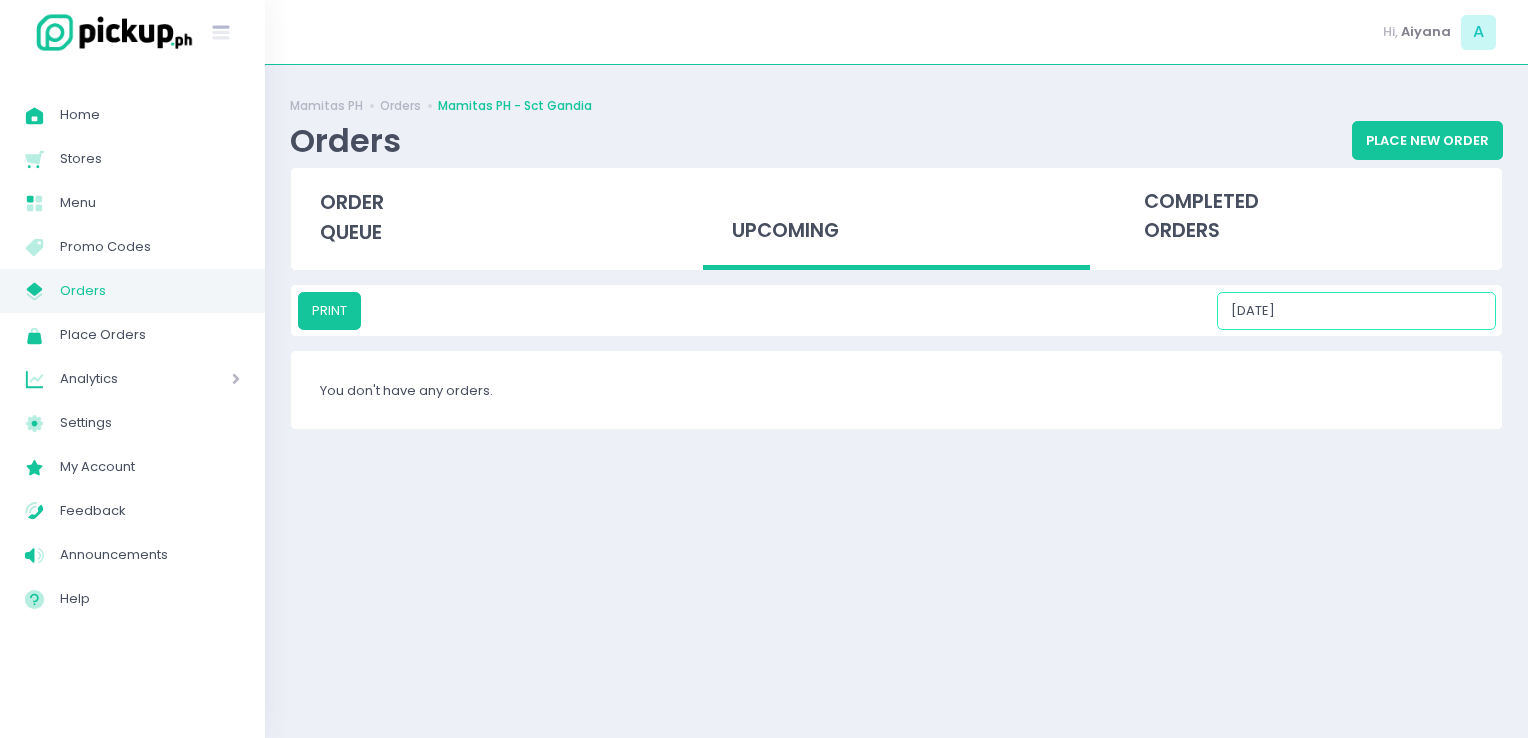 click on "07/28/2025" at bounding box center (1356, 311) 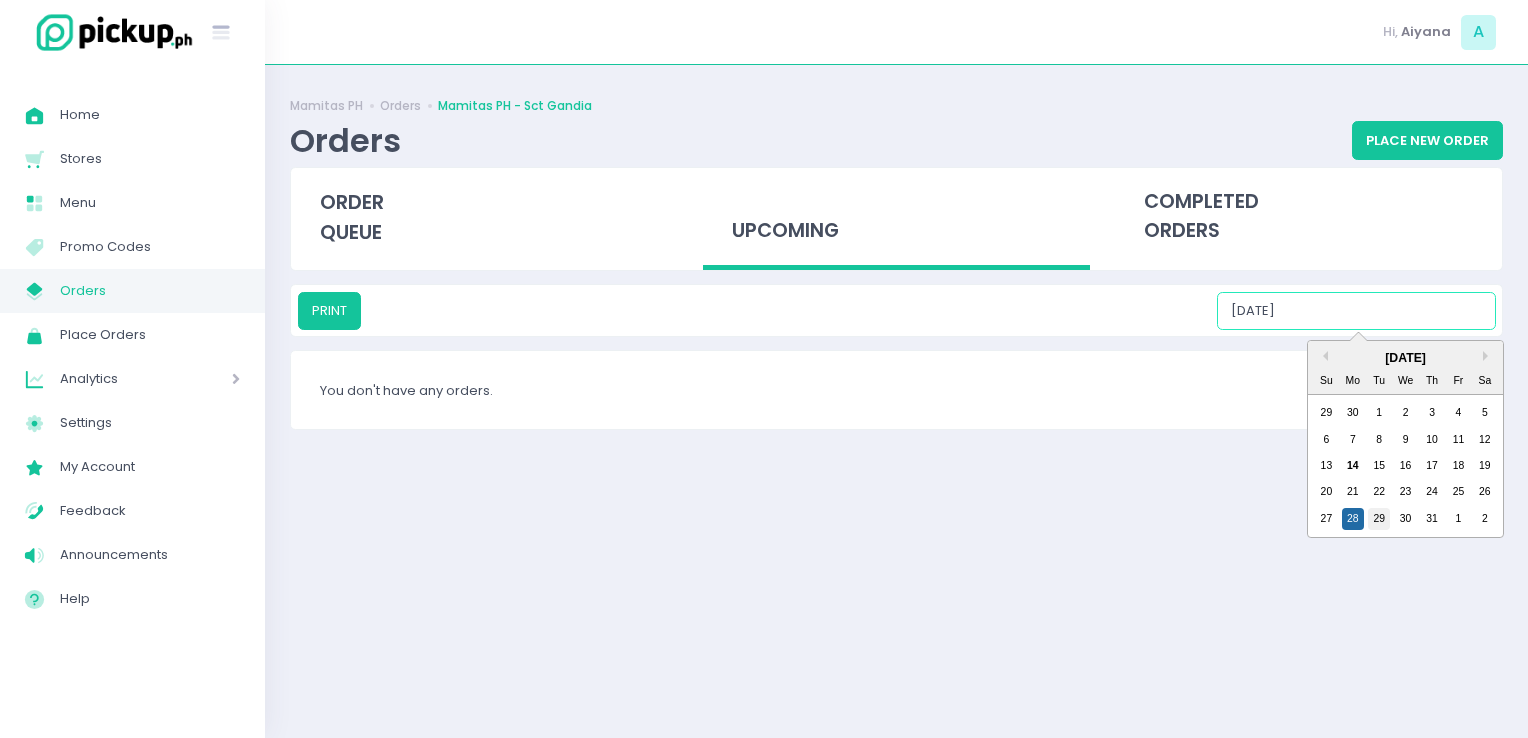 click on "29" at bounding box center (1379, 519) 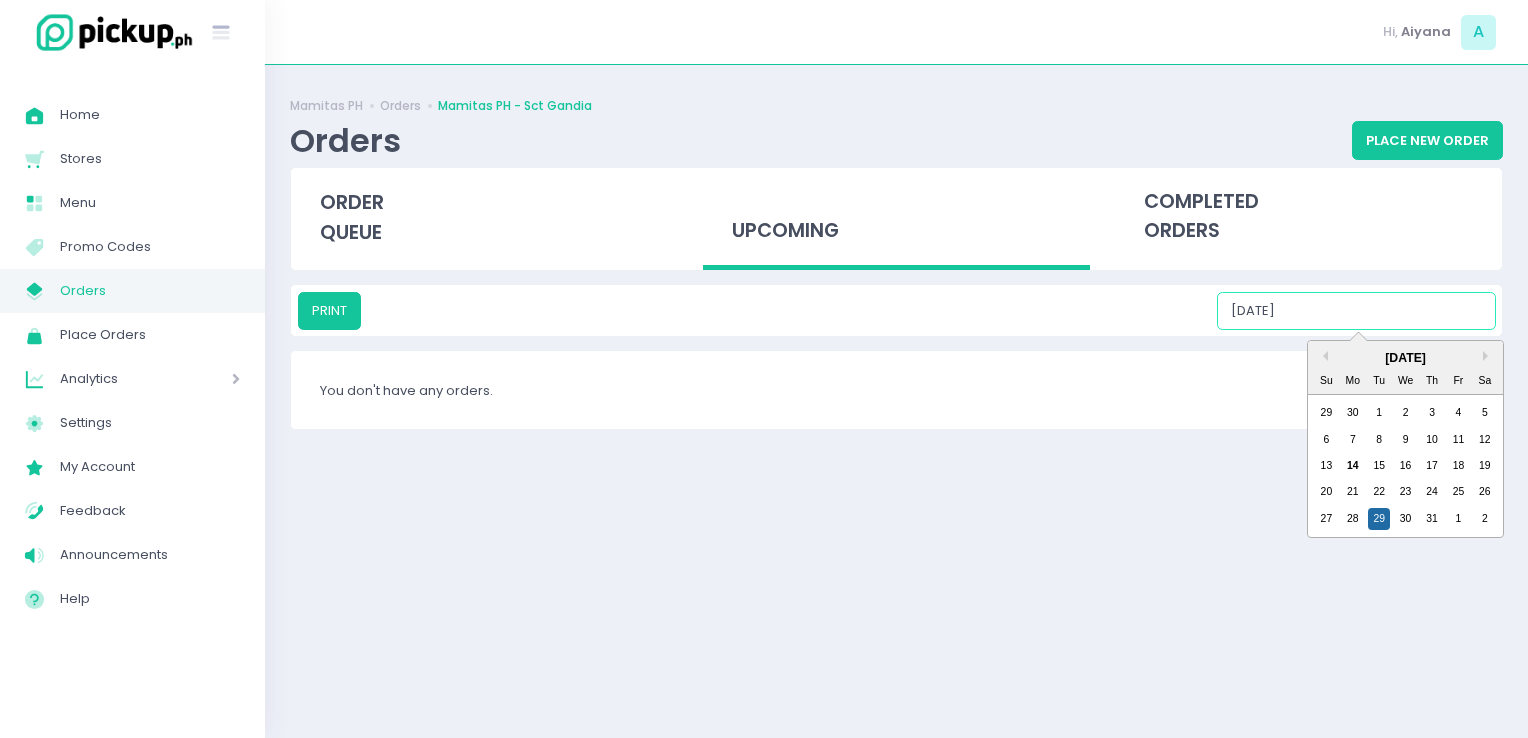 click on "07/29/2025" at bounding box center [1356, 311] 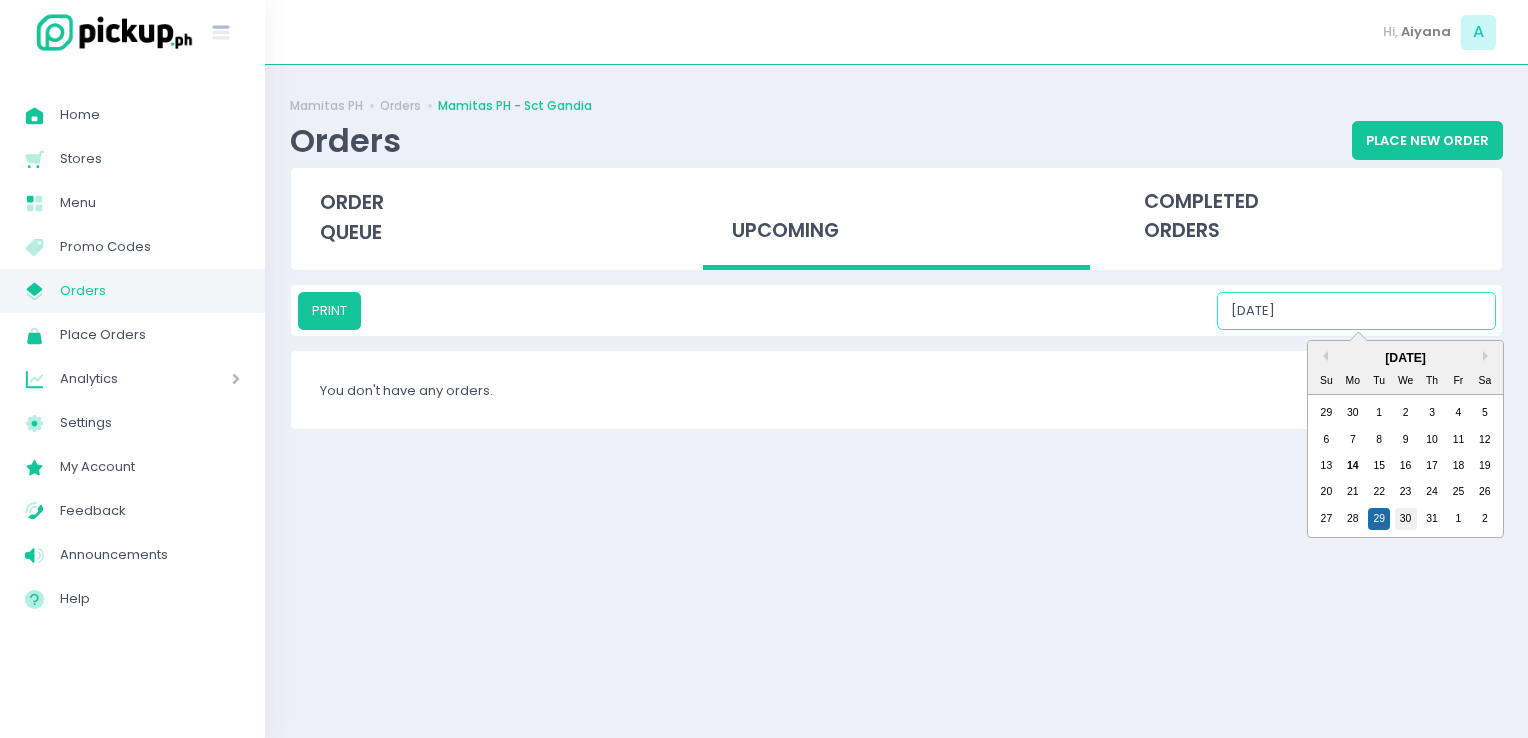click on "30" at bounding box center [1406, 519] 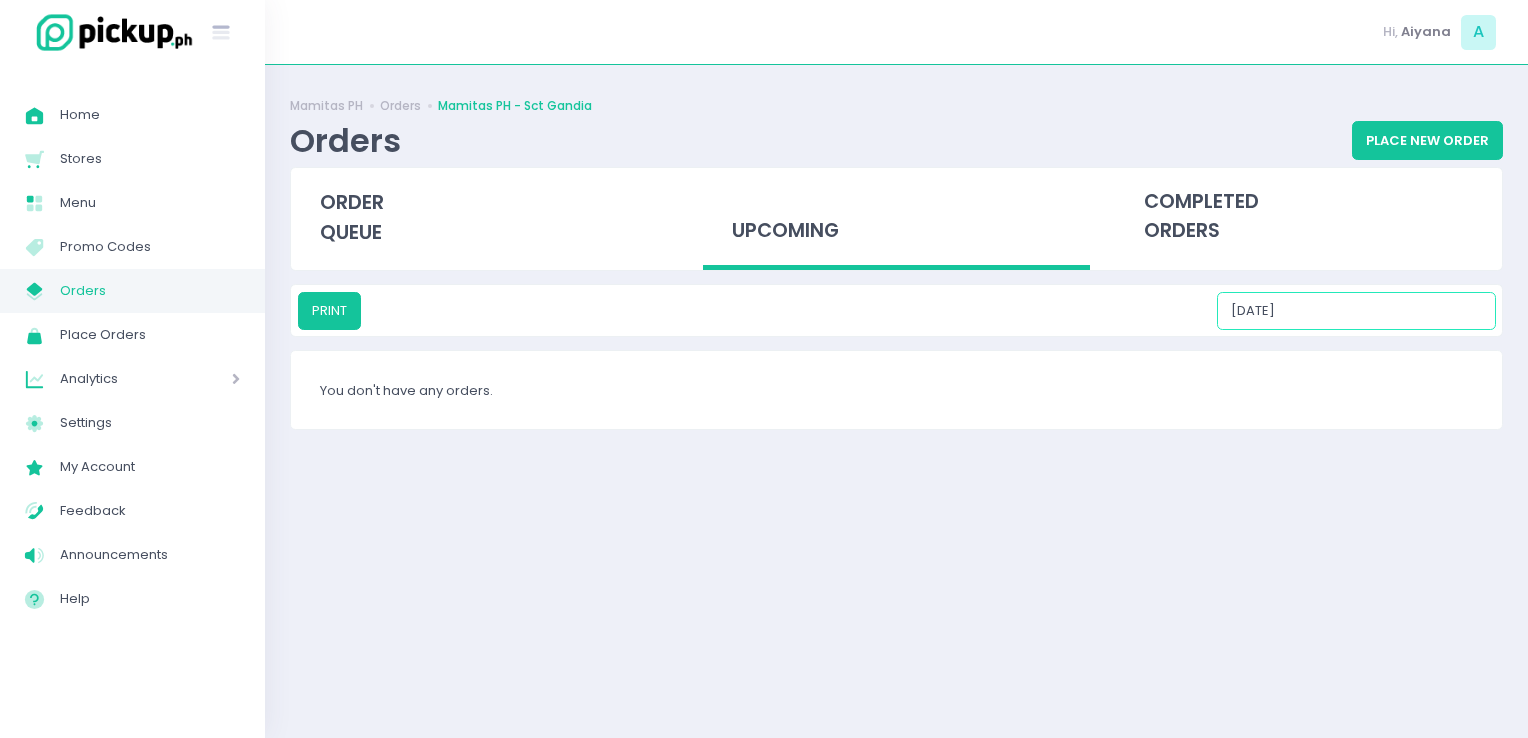 click on "07/30/2025" at bounding box center [1356, 311] 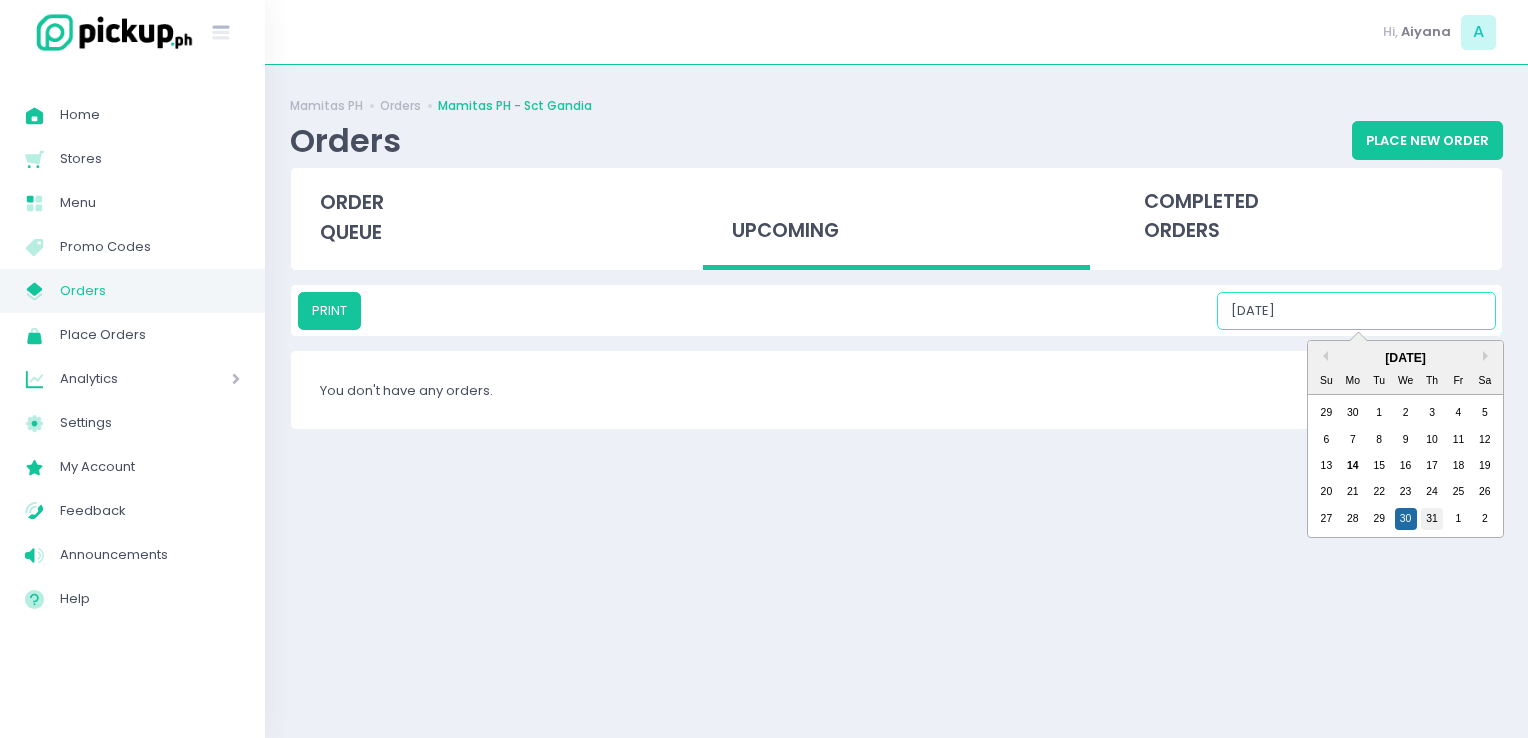 click on "31" at bounding box center [1432, 519] 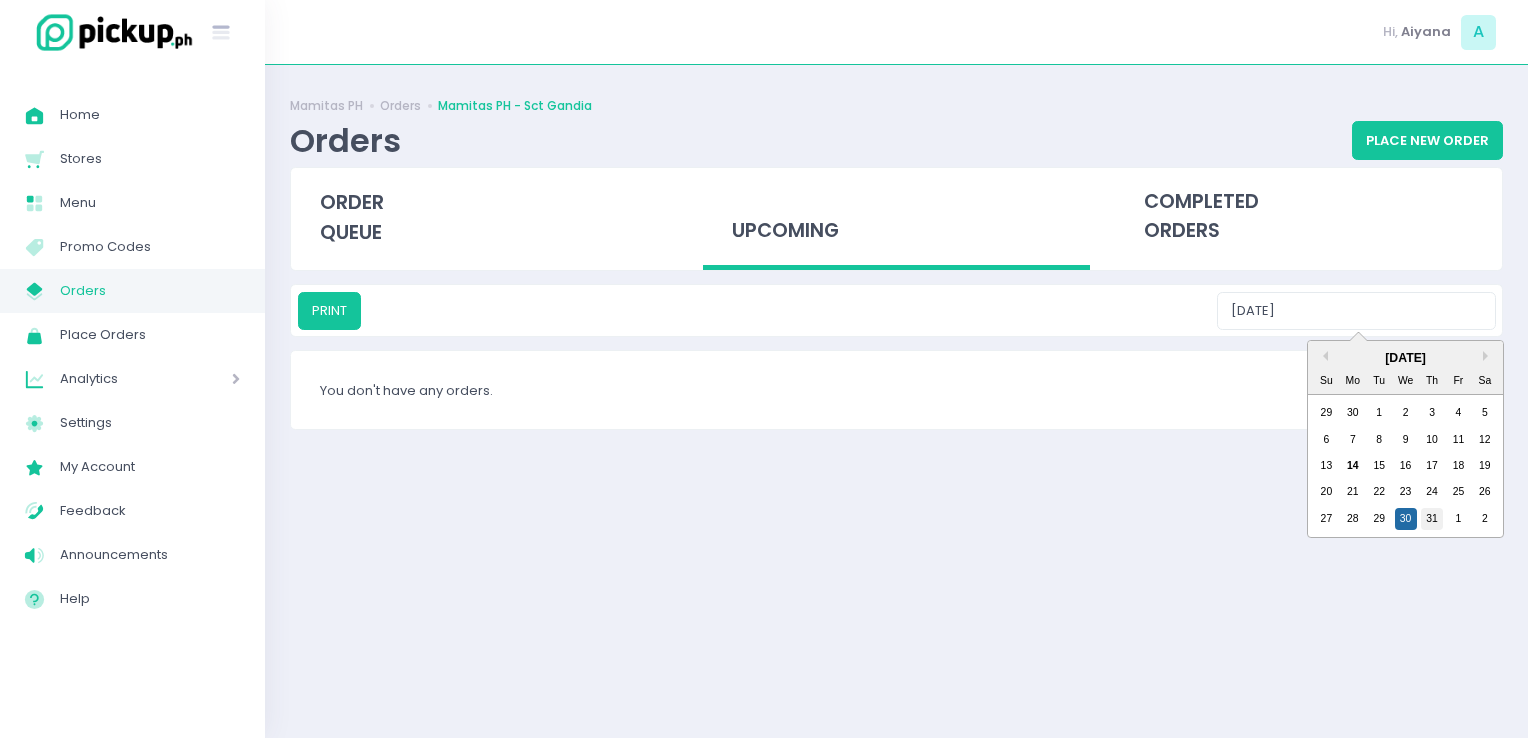 type on "07/31/2025" 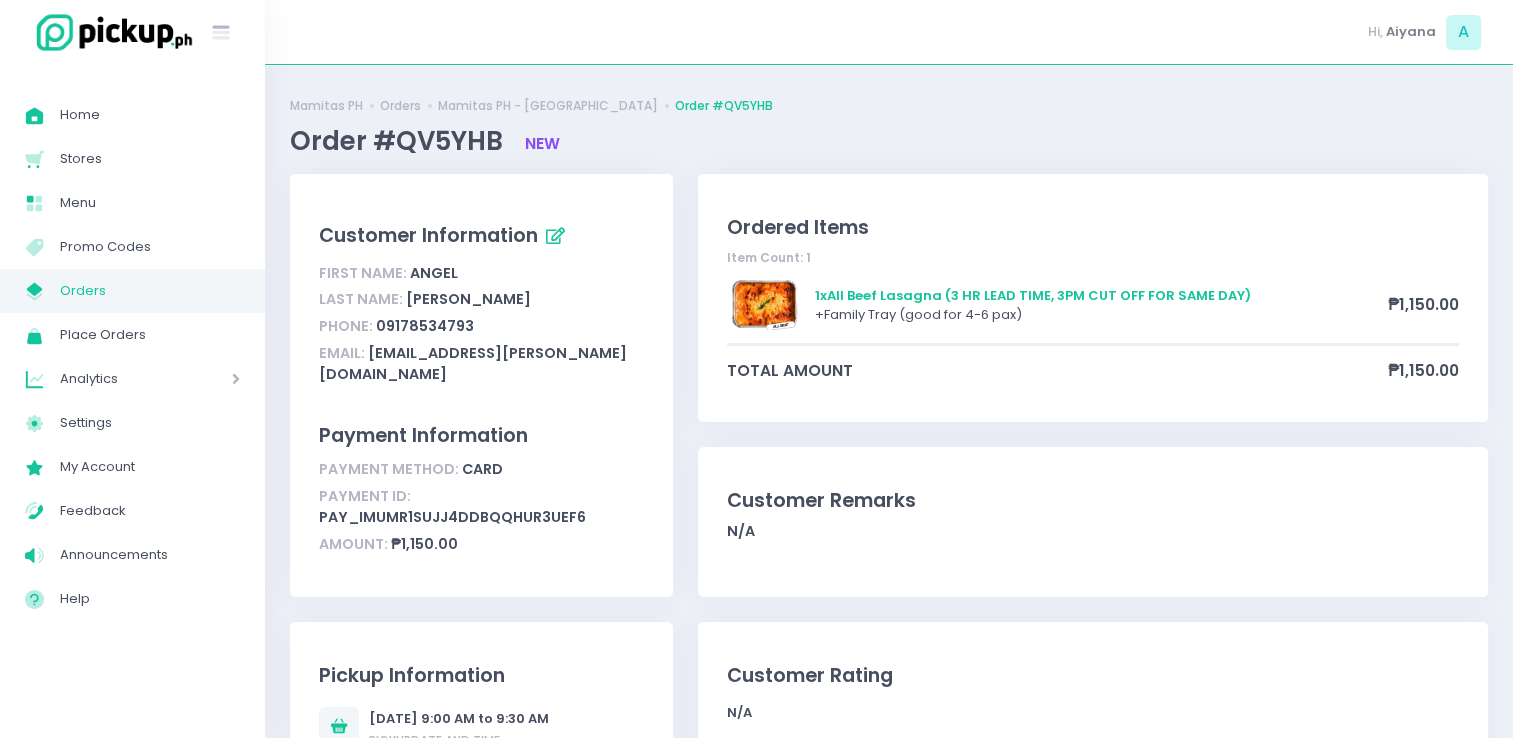 scroll, scrollTop: 40, scrollLeft: 0, axis: vertical 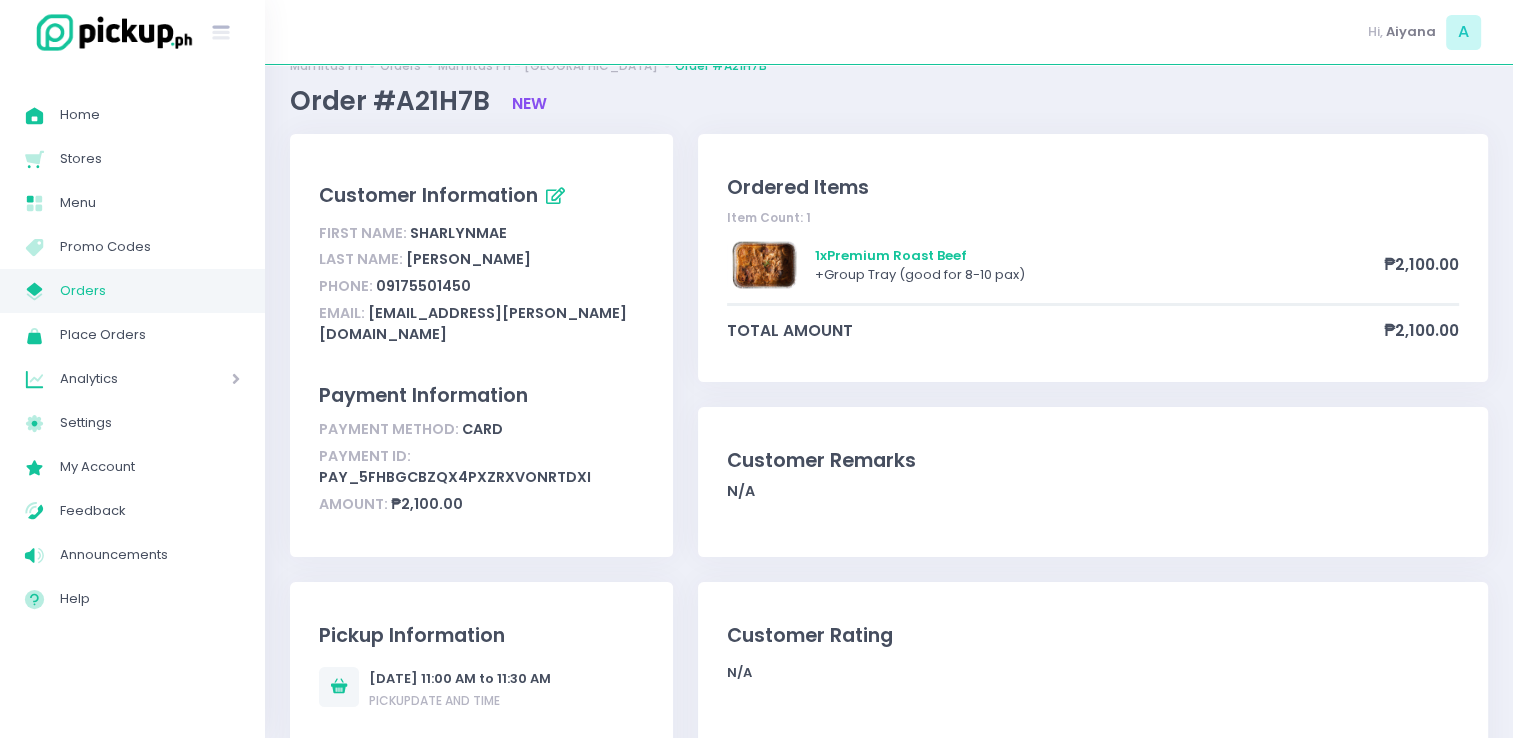 click 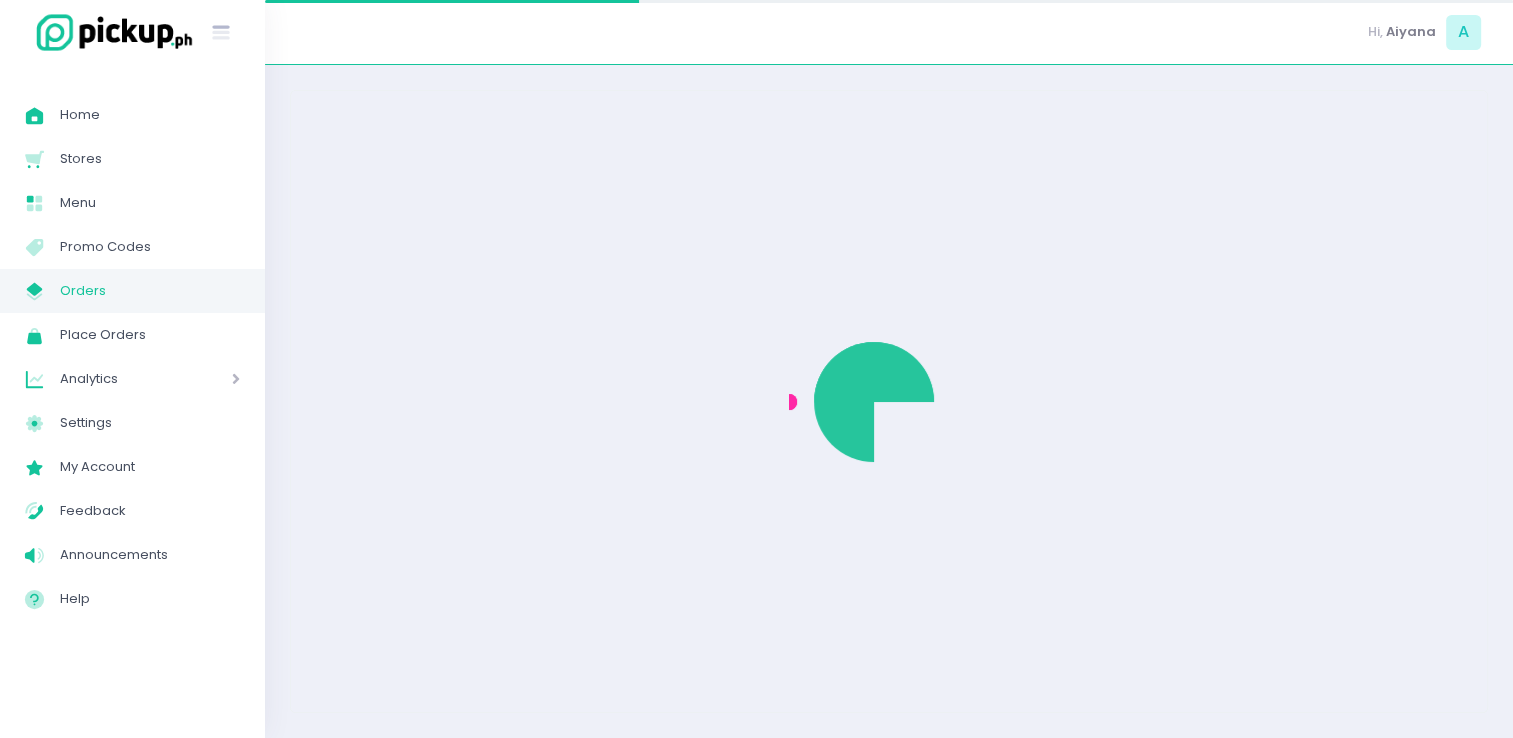 scroll, scrollTop: 0, scrollLeft: 0, axis: both 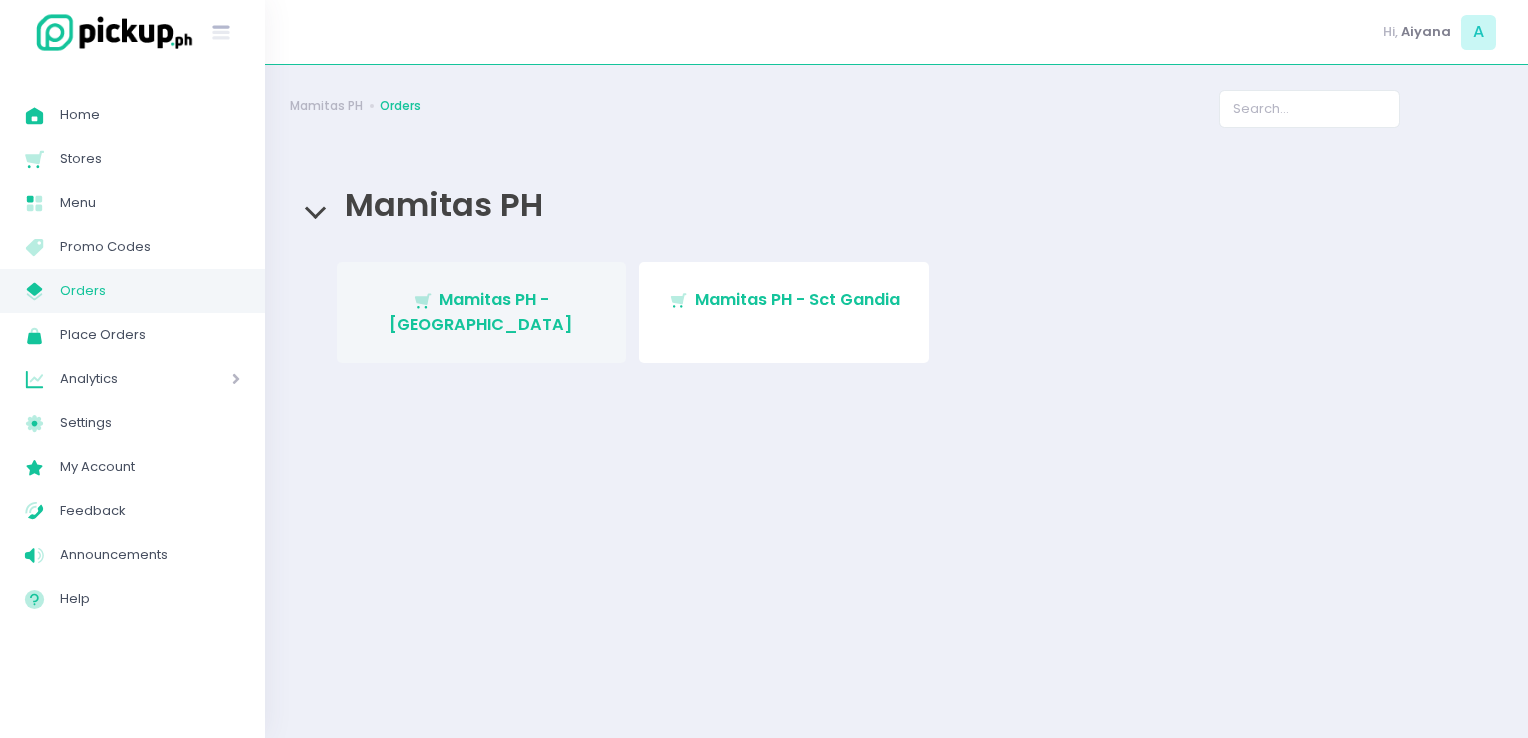 click on "Stockholm-icons / Shopping / Cart1 Created with Sketch. Mamitas PH - Blue Ridge" at bounding box center (482, 312) 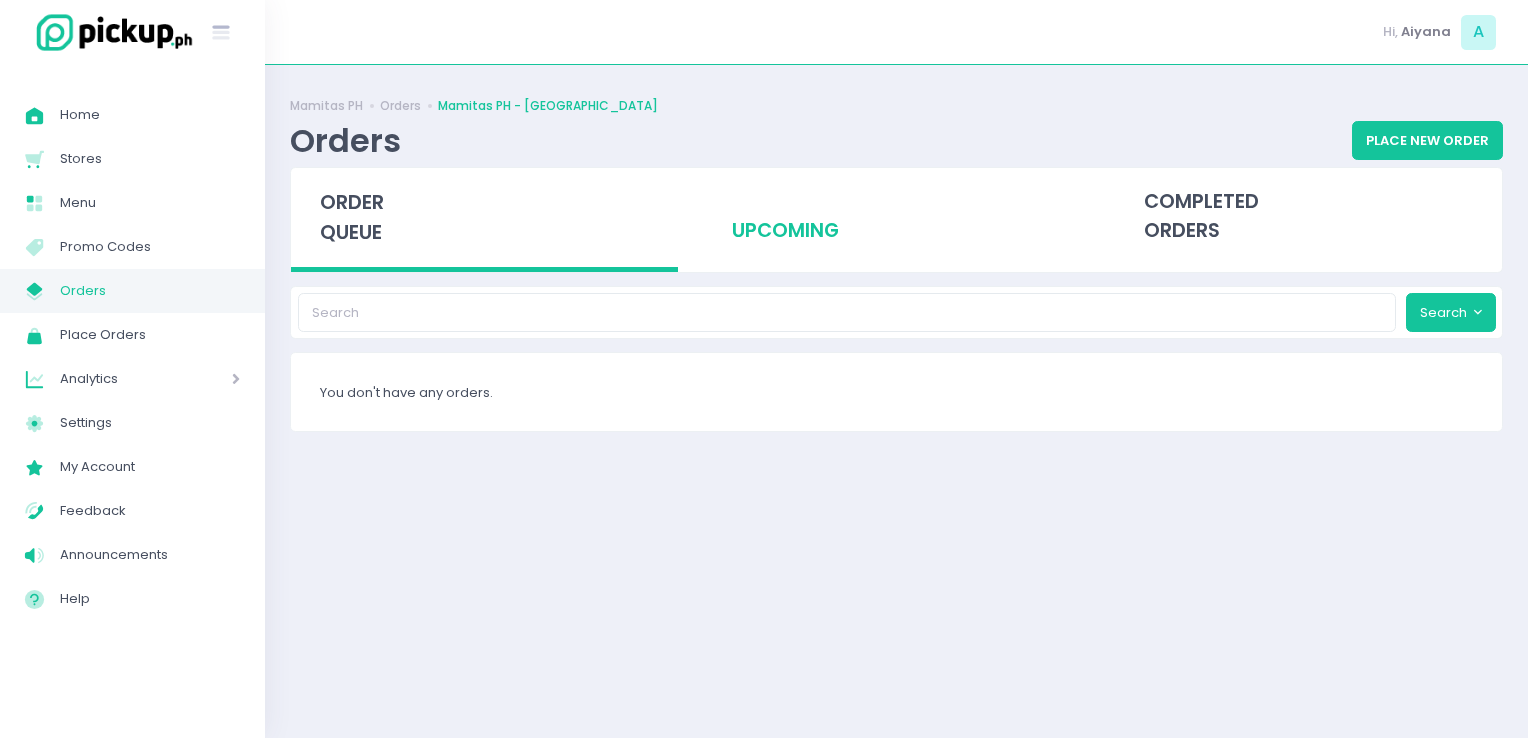 click on "upcoming" at bounding box center [896, 217] 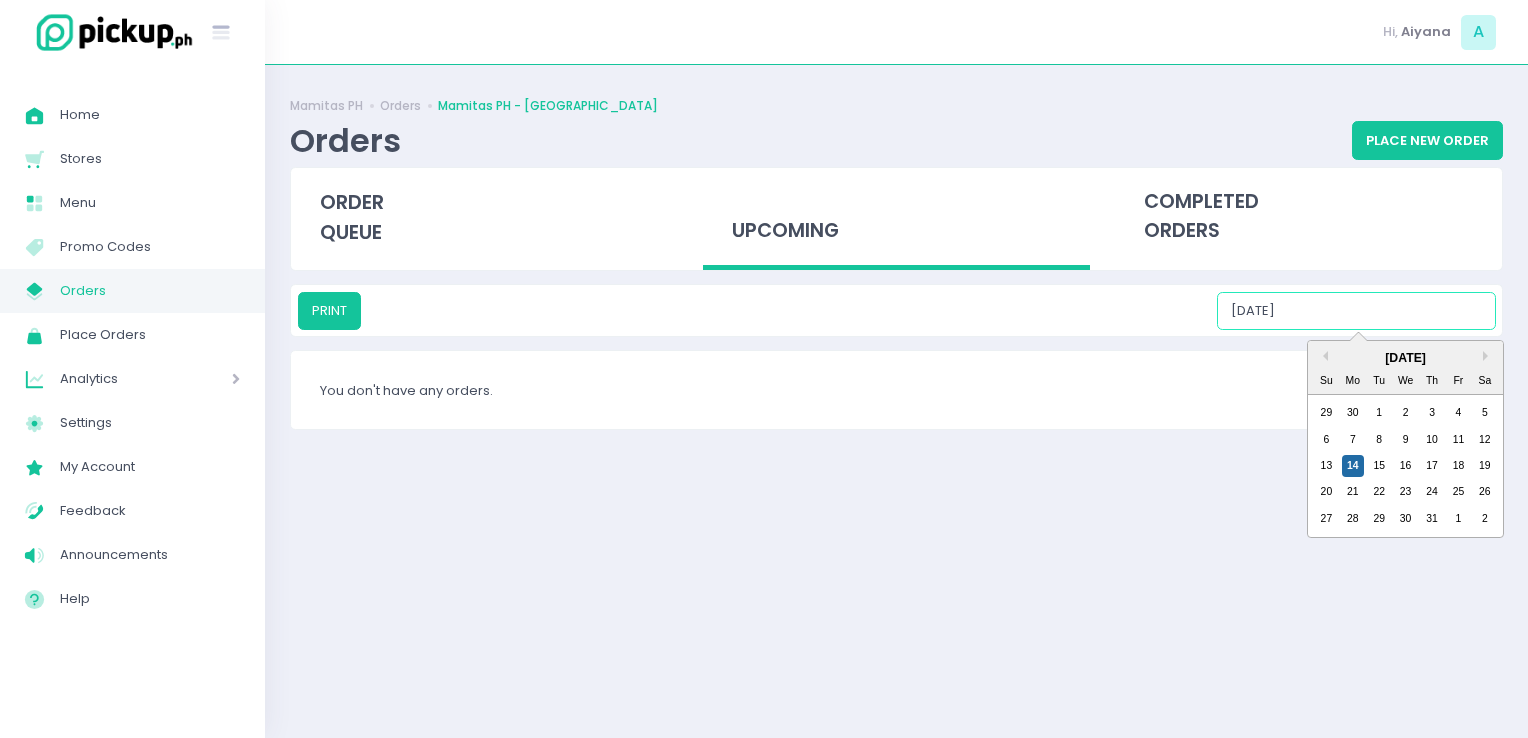 click on "07/14/2025" at bounding box center (1356, 311) 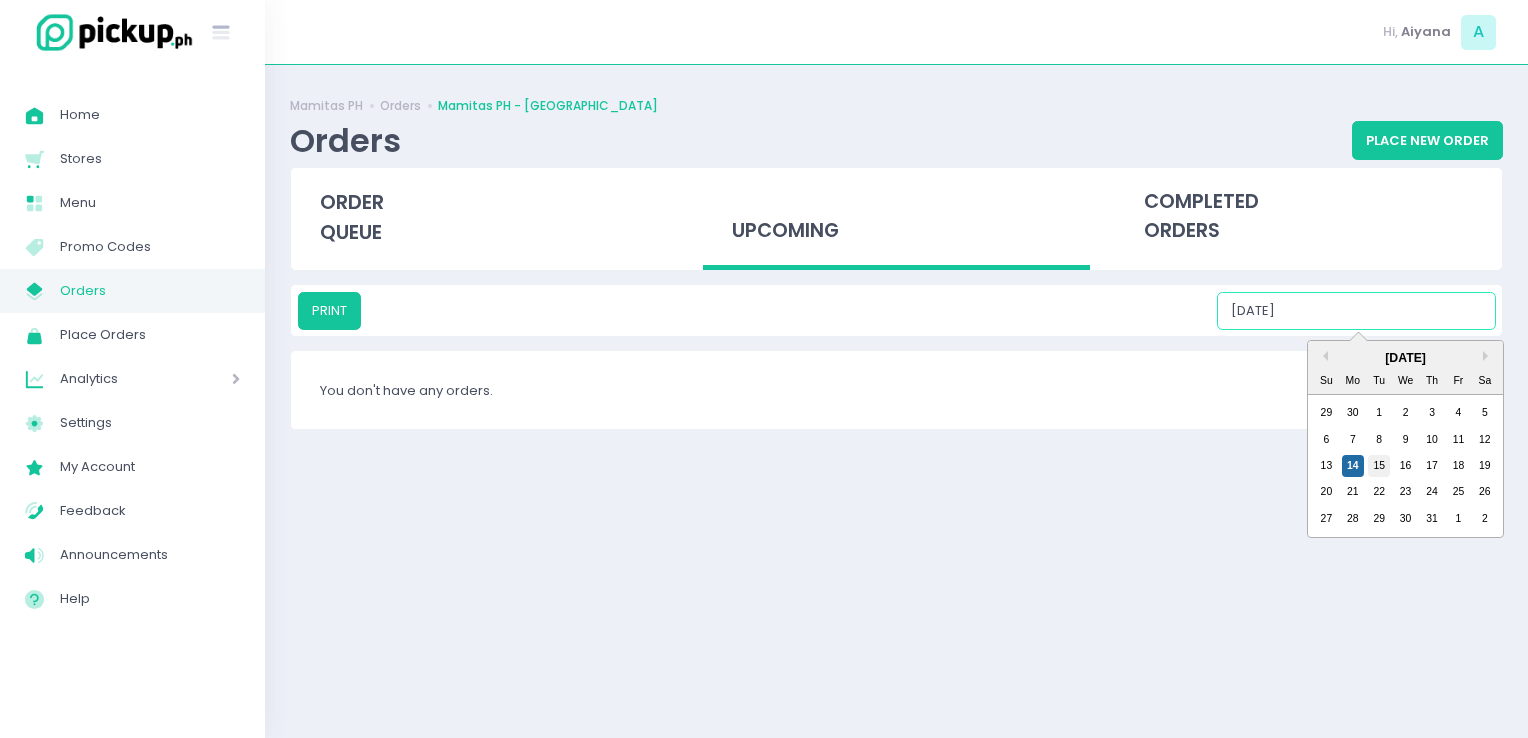 click on "15" at bounding box center (1379, 466) 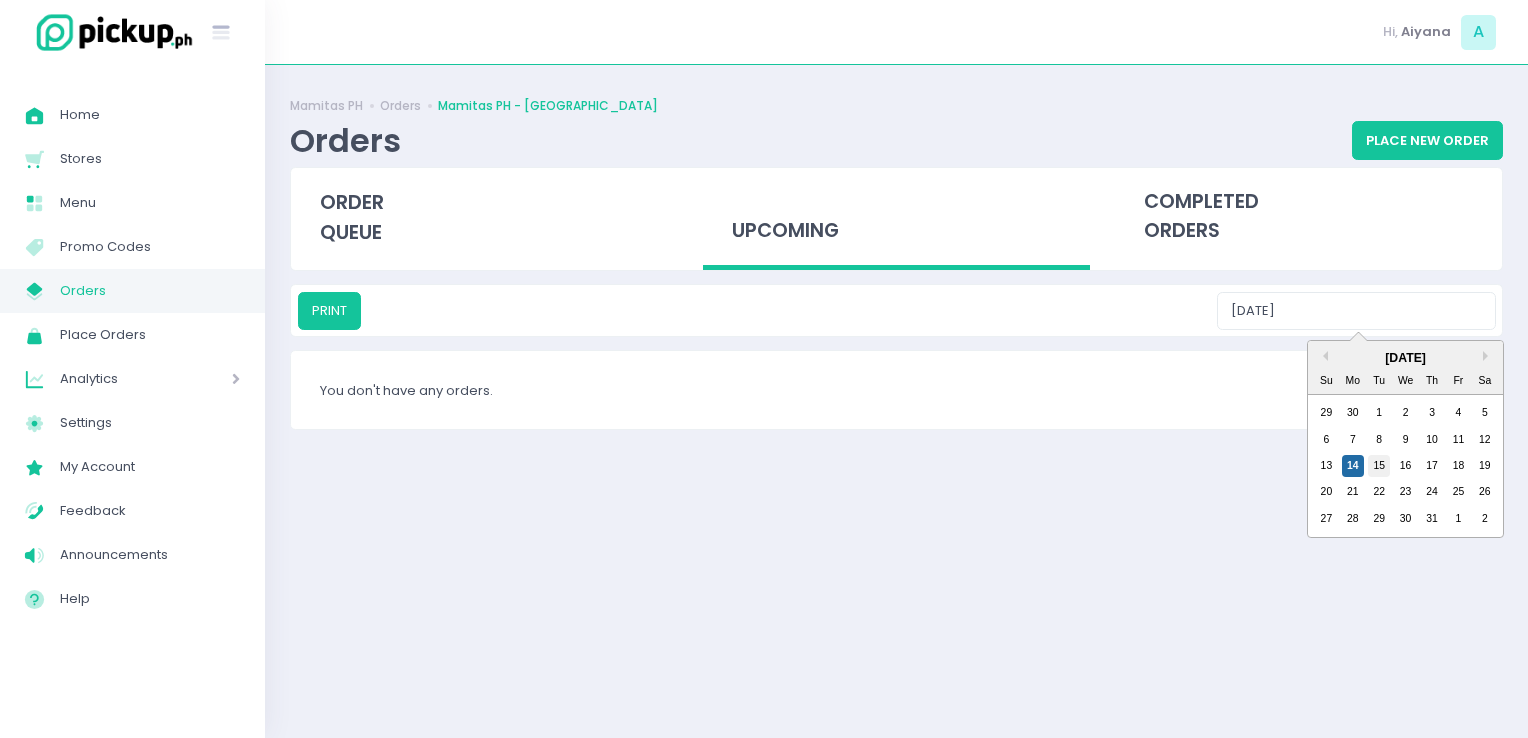 type on "07/15/2025" 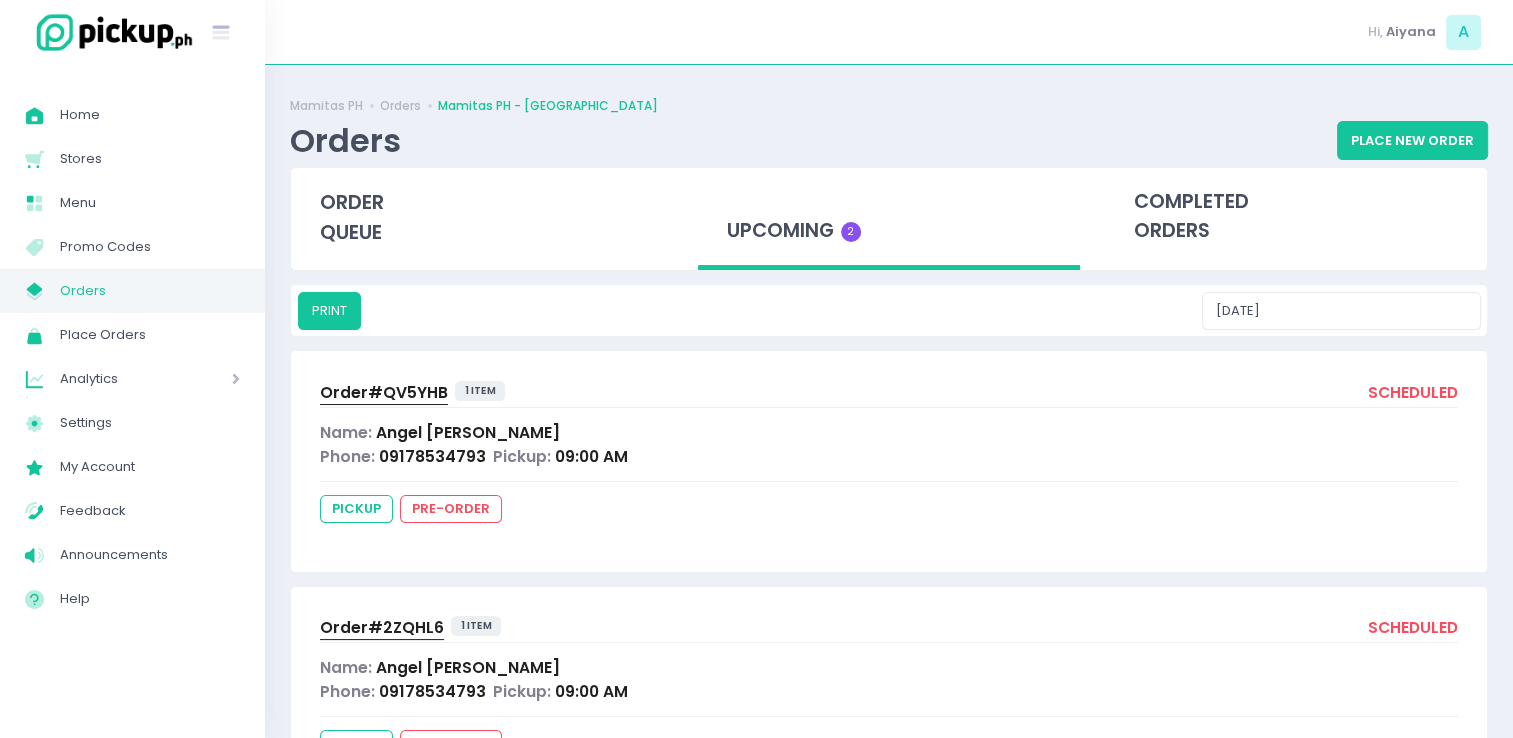 click on "Orders" at bounding box center (150, 291) 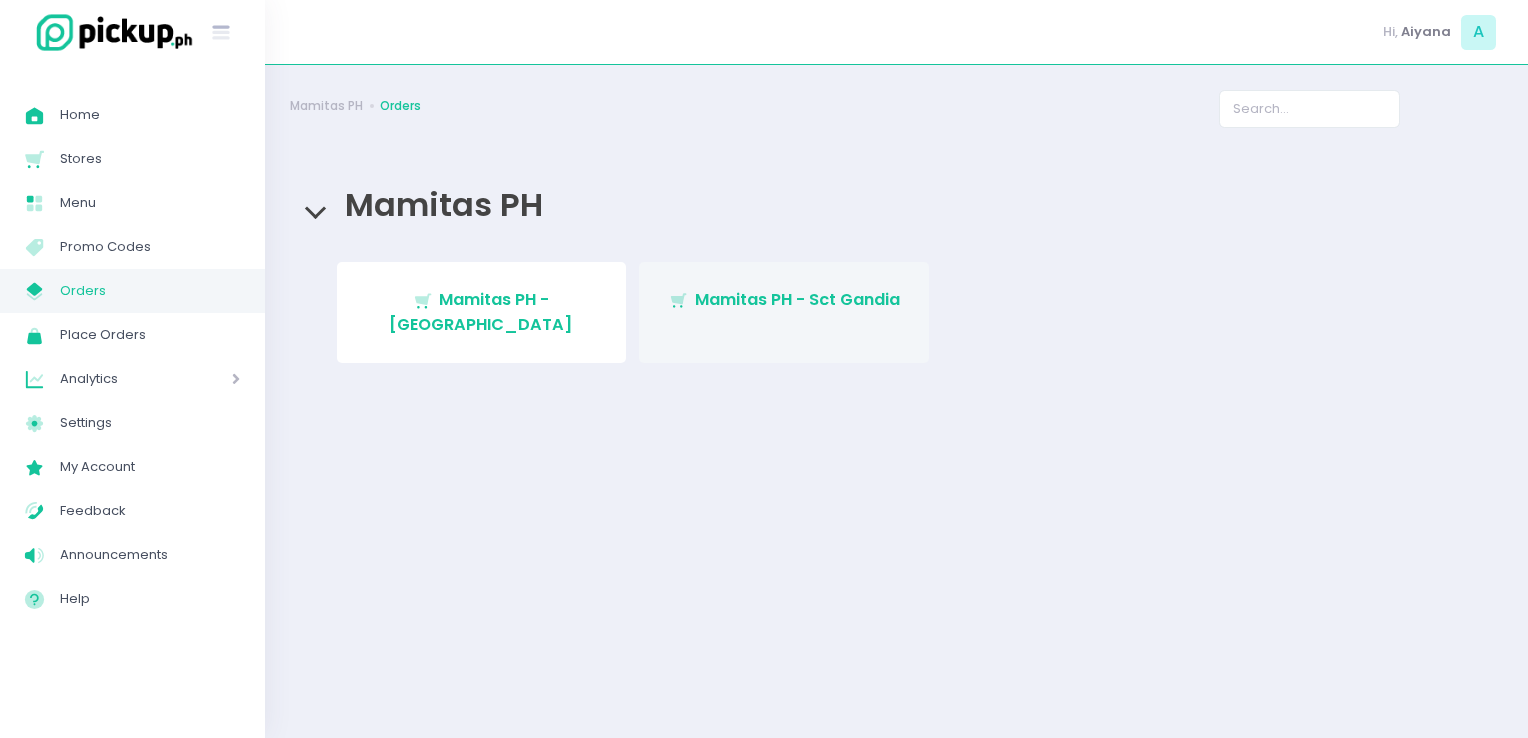 click on "Stockholm-icons / Shopping / Cart1 Created with Sketch." 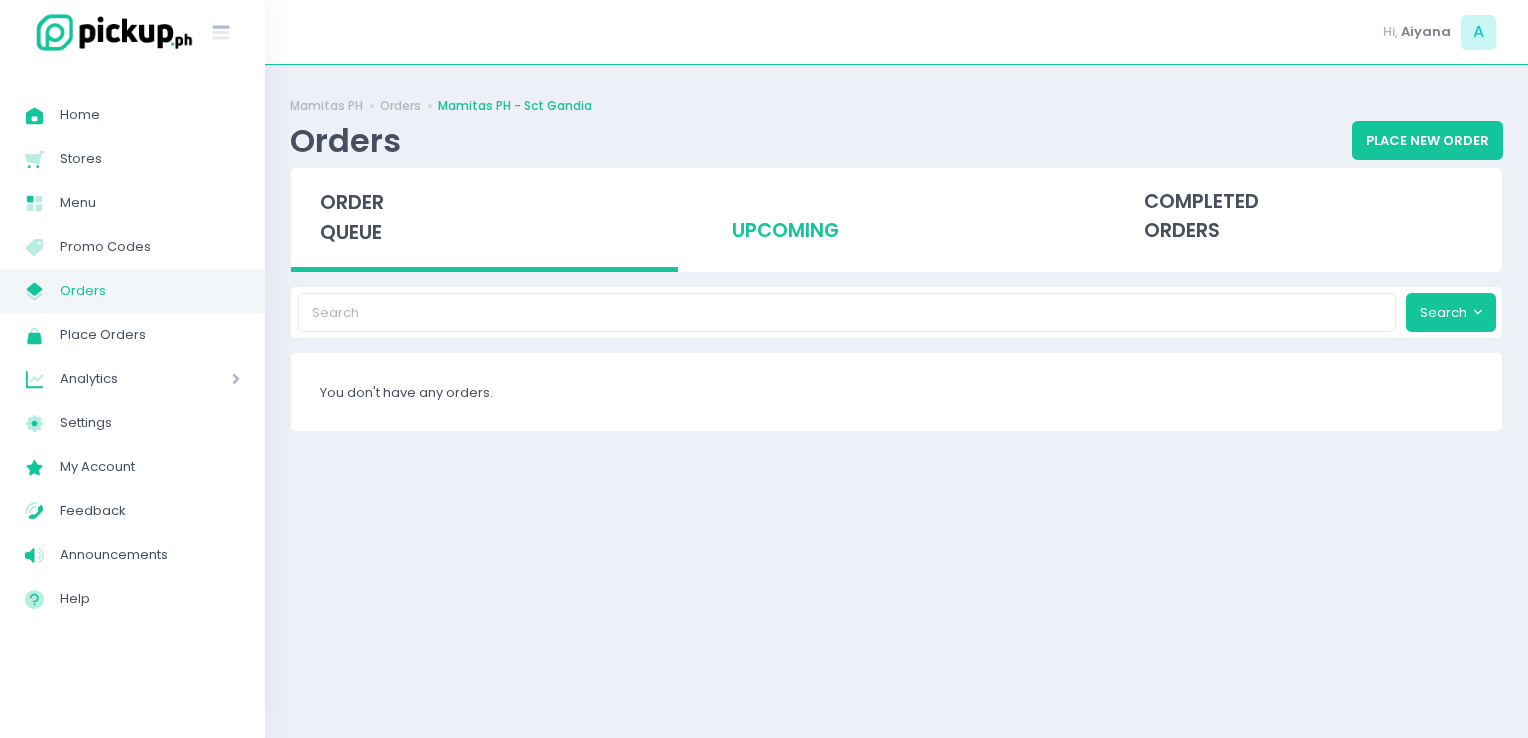 click on "upcoming" at bounding box center [896, 217] 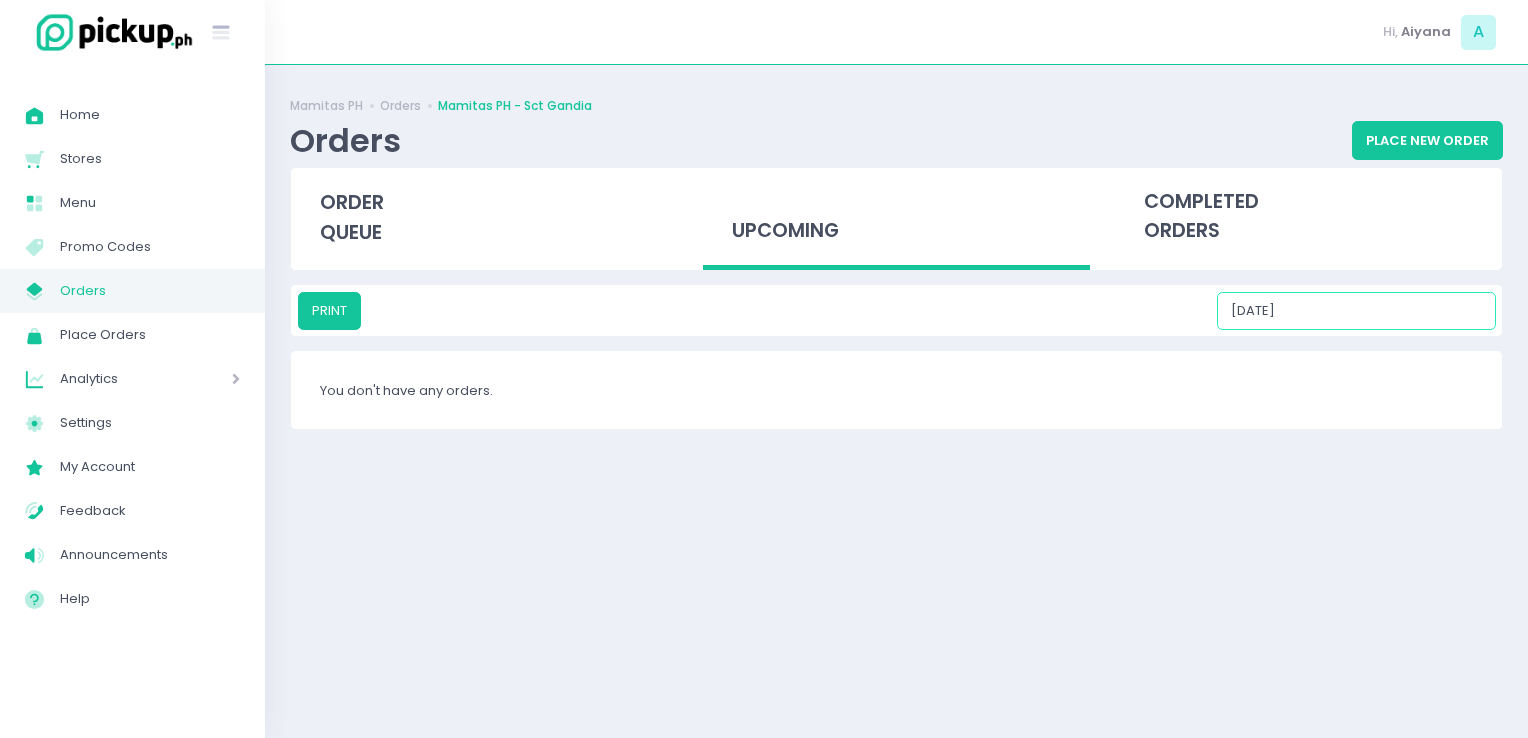click on "07/14/2025" at bounding box center (1356, 311) 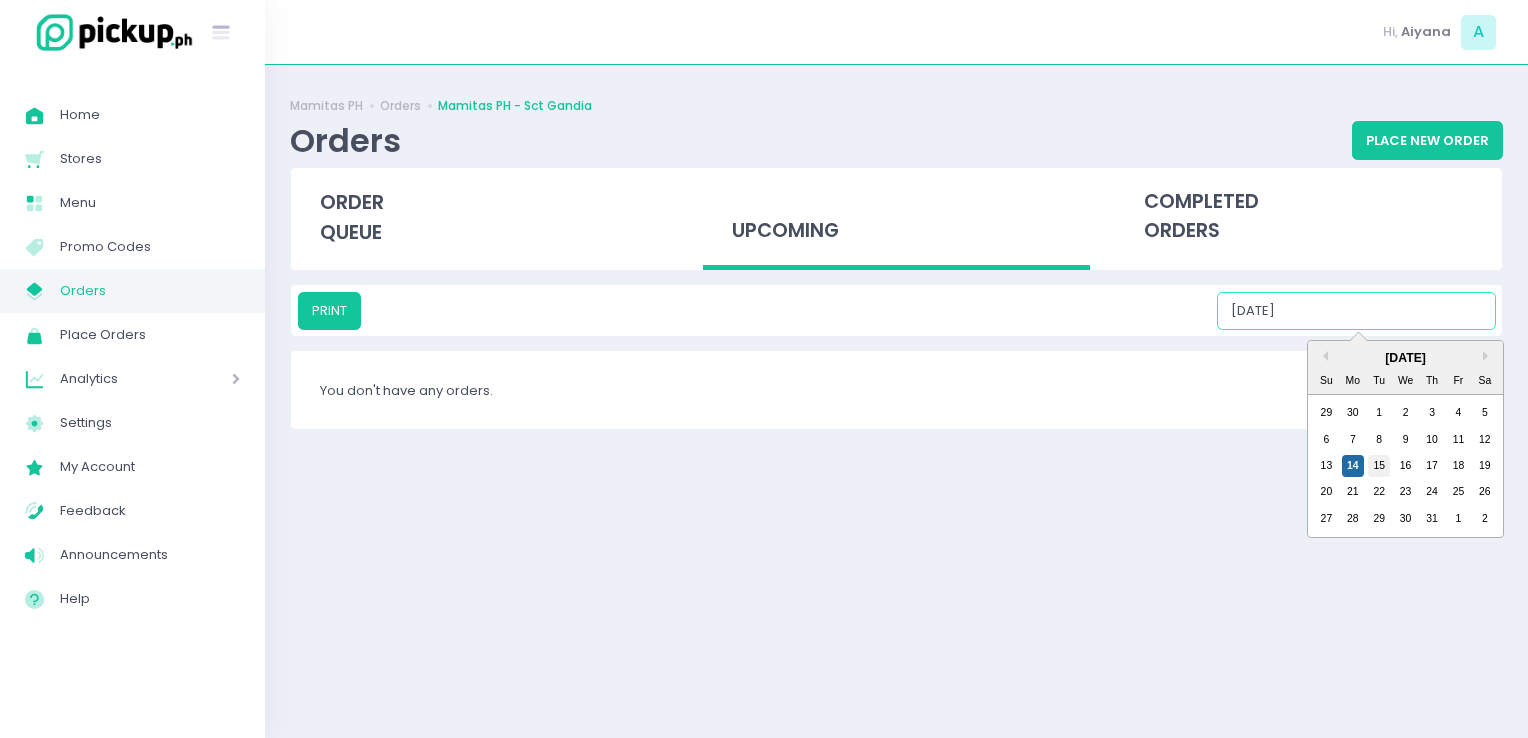 click on "15" at bounding box center (1379, 466) 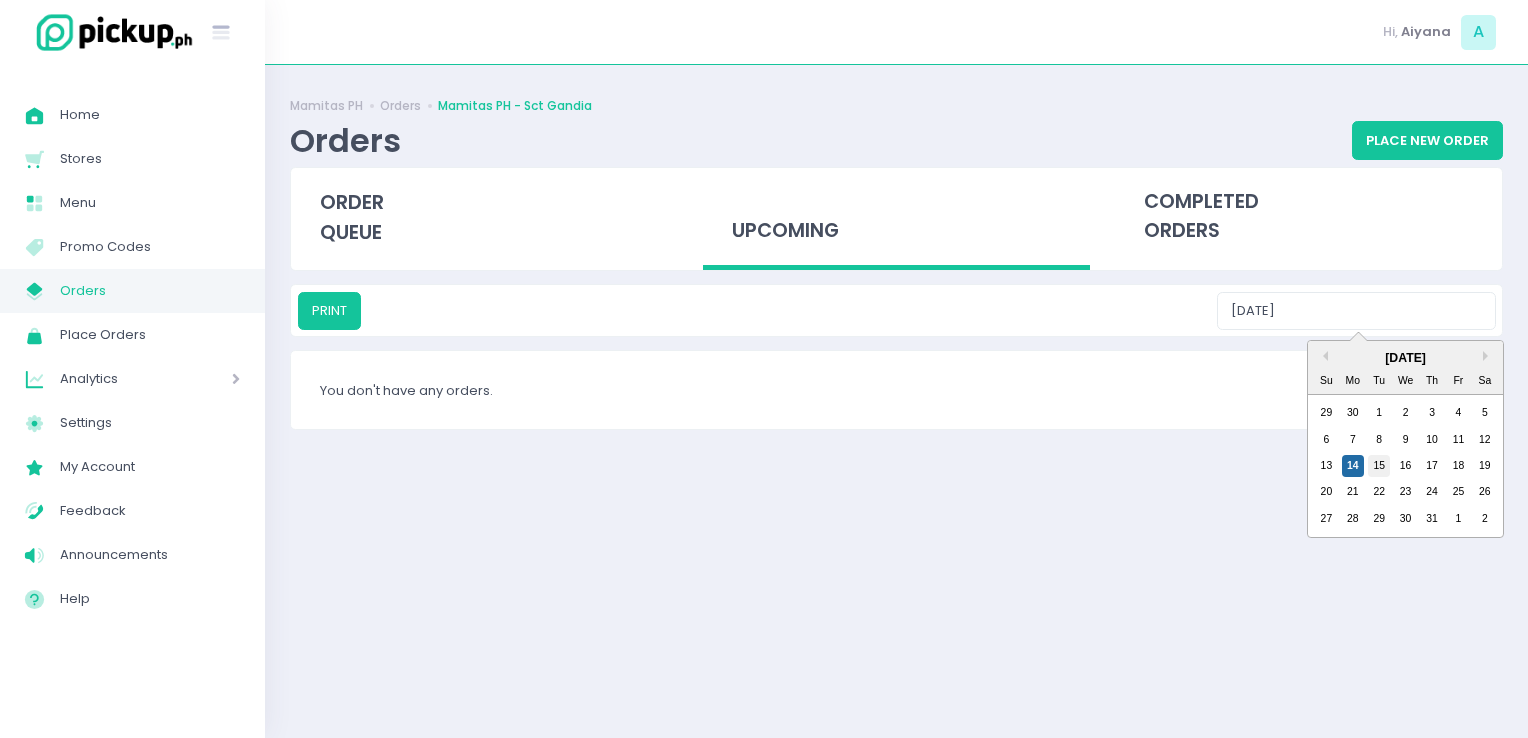 type on "07/15/2025" 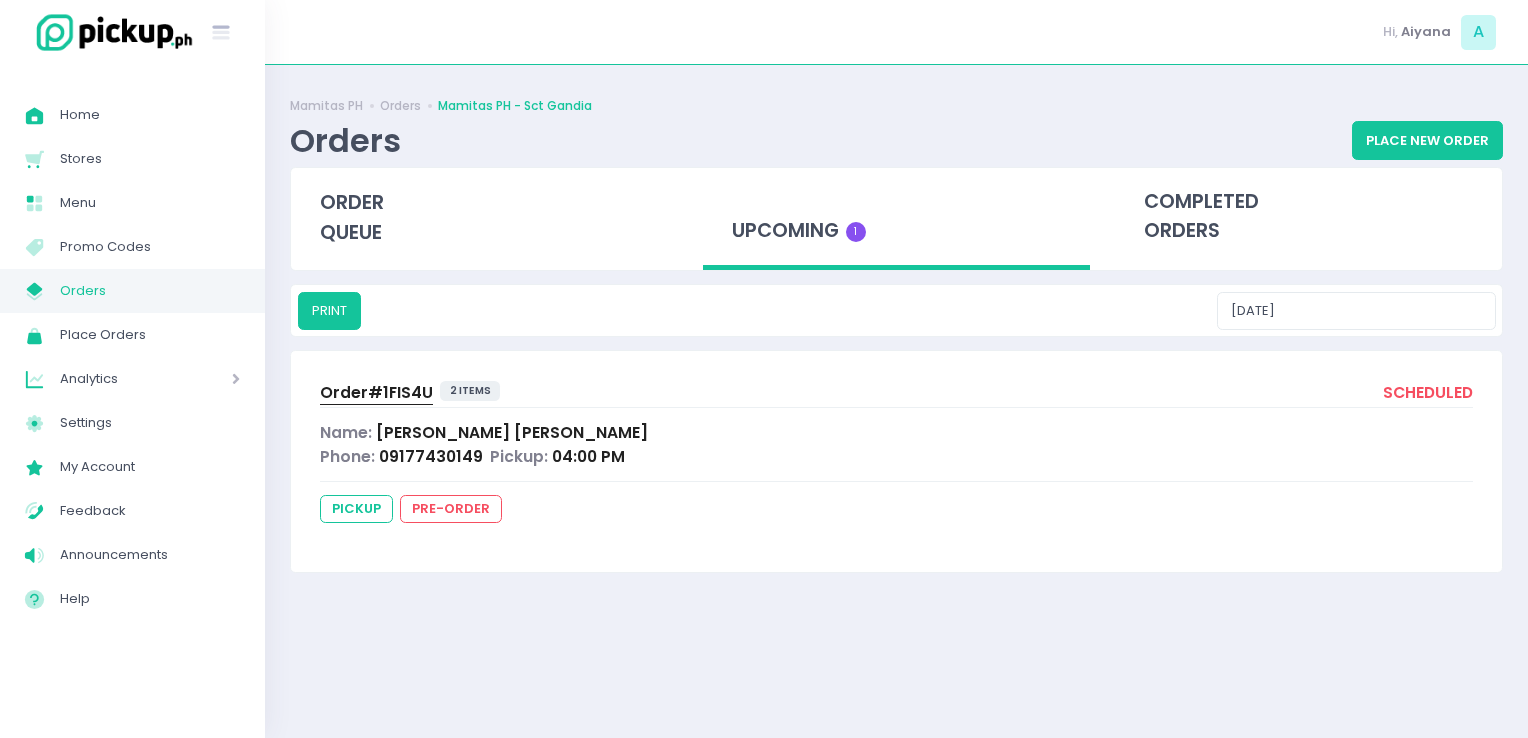 click on "My Store Created with Sketch. Orders" at bounding box center [132, 291] 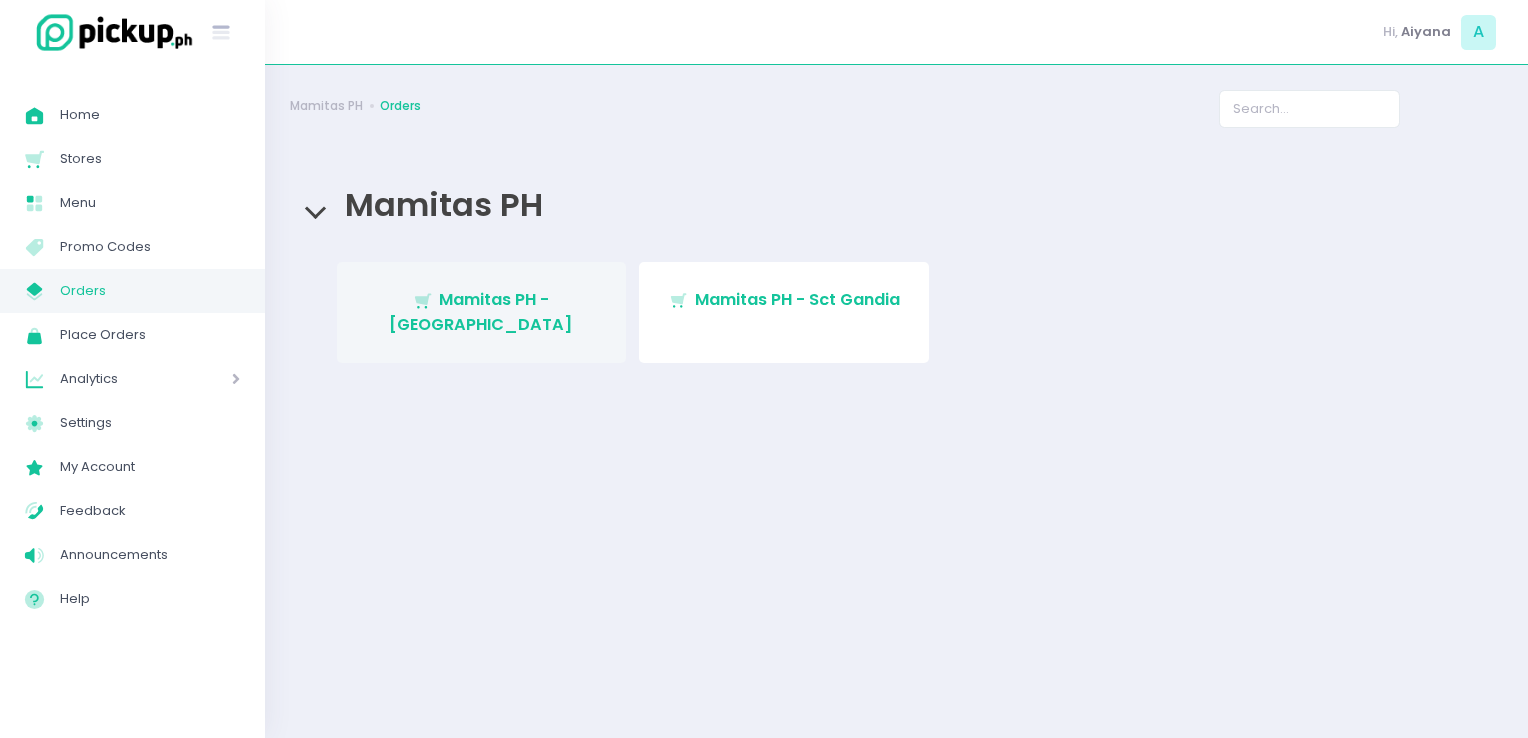 click on "Stockholm-icons / Shopping / Cart1 Created with Sketch. Mamitas PH - Blue Ridge" at bounding box center (482, 312) 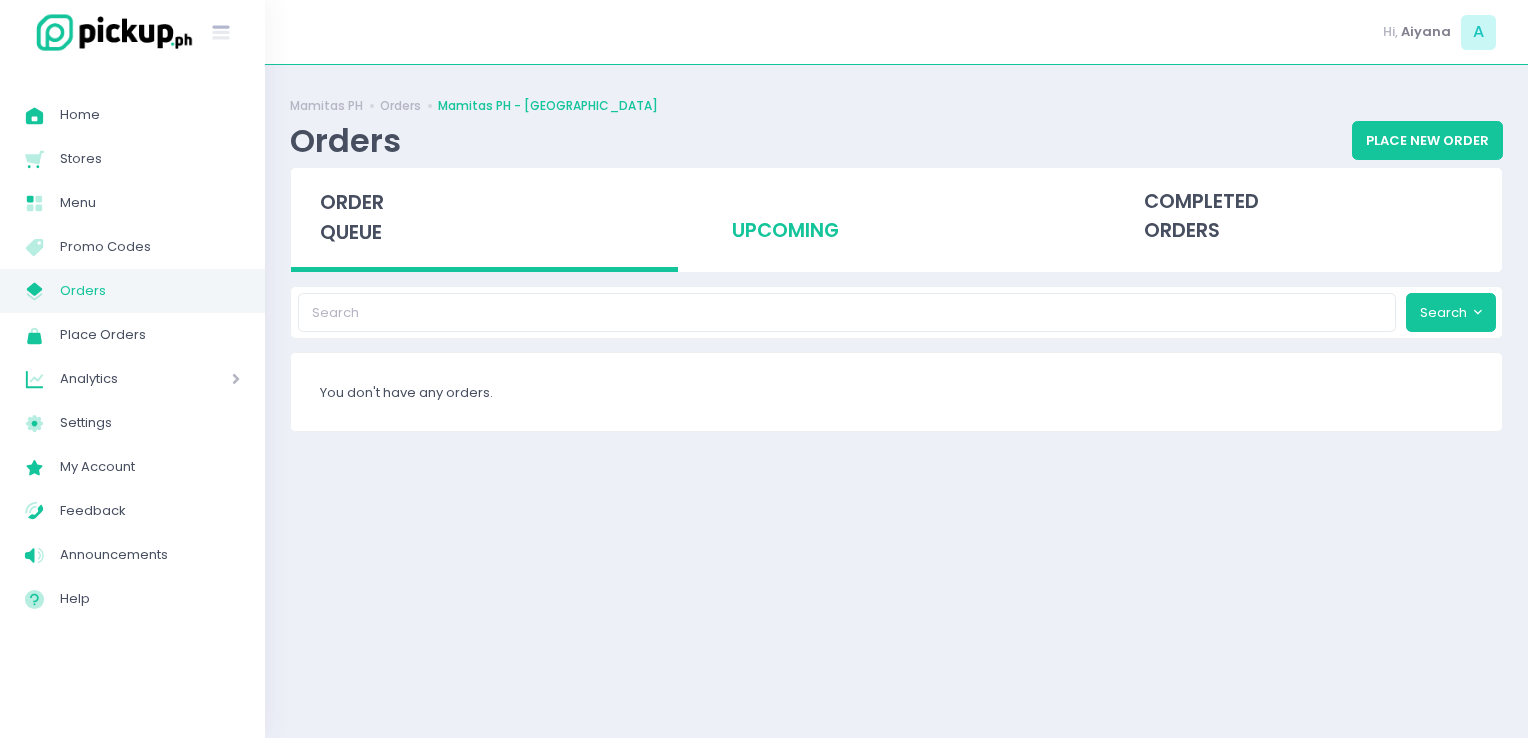 click on "upcoming" at bounding box center (896, 217) 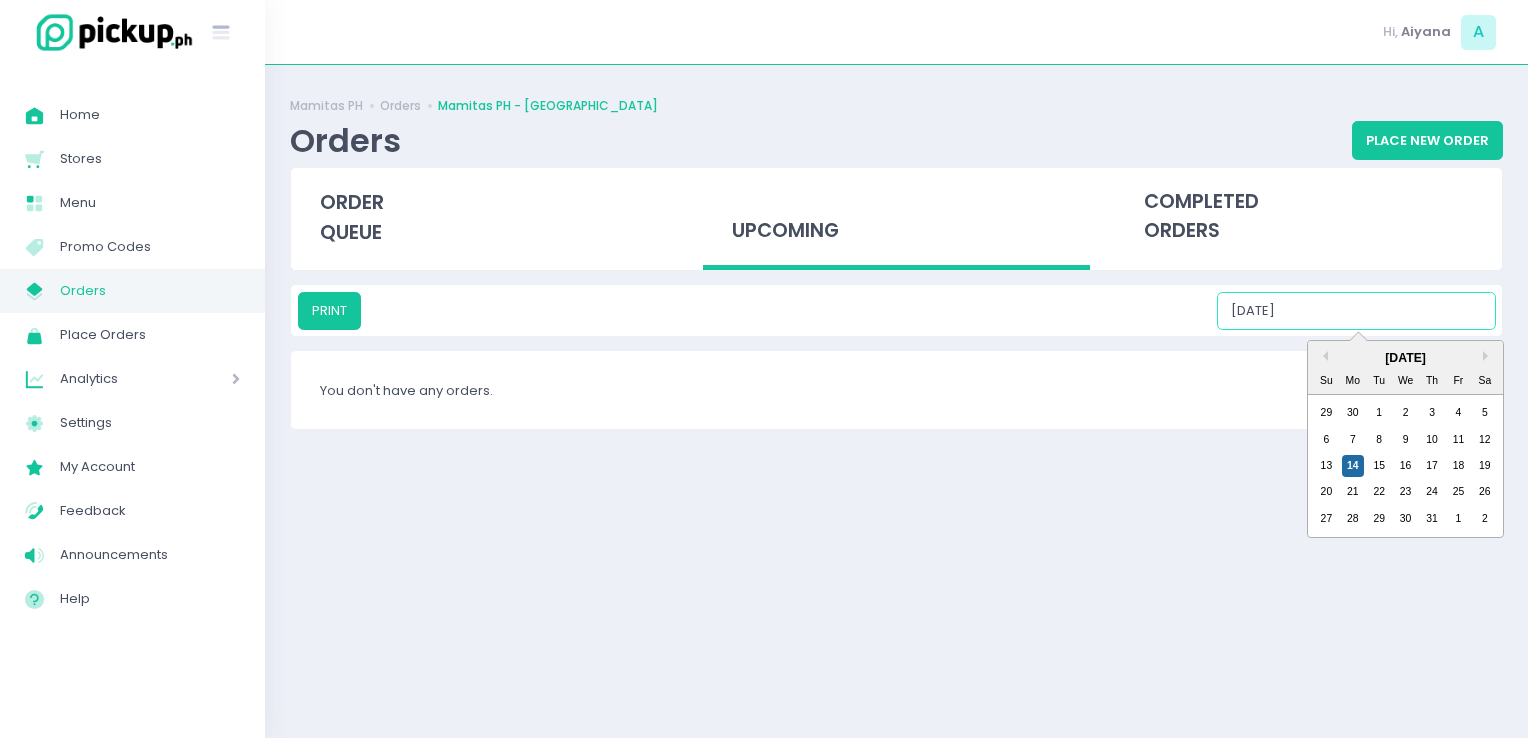 click on "07/14/2025" at bounding box center (1356, 311) 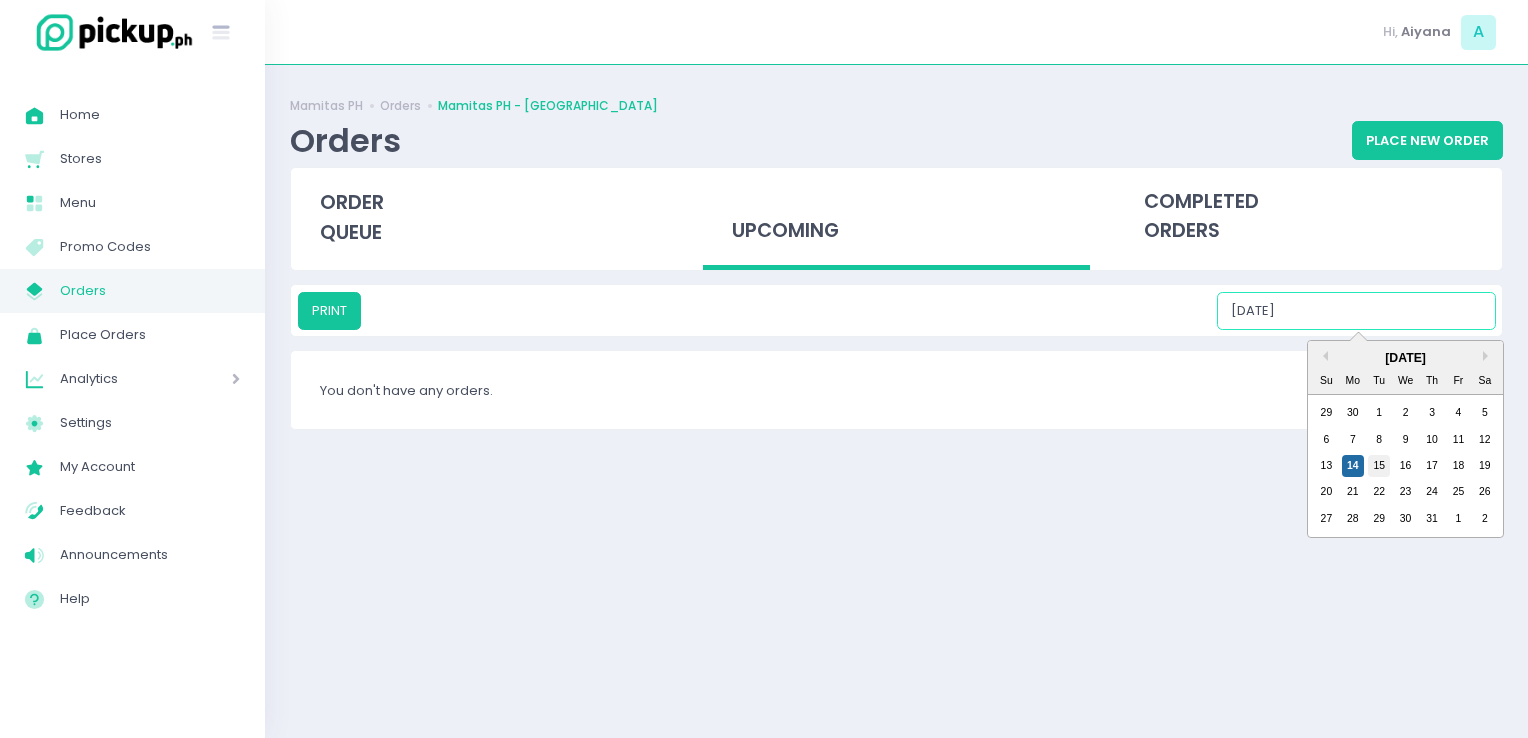 click on "15" at bounding box center (1379, 466) 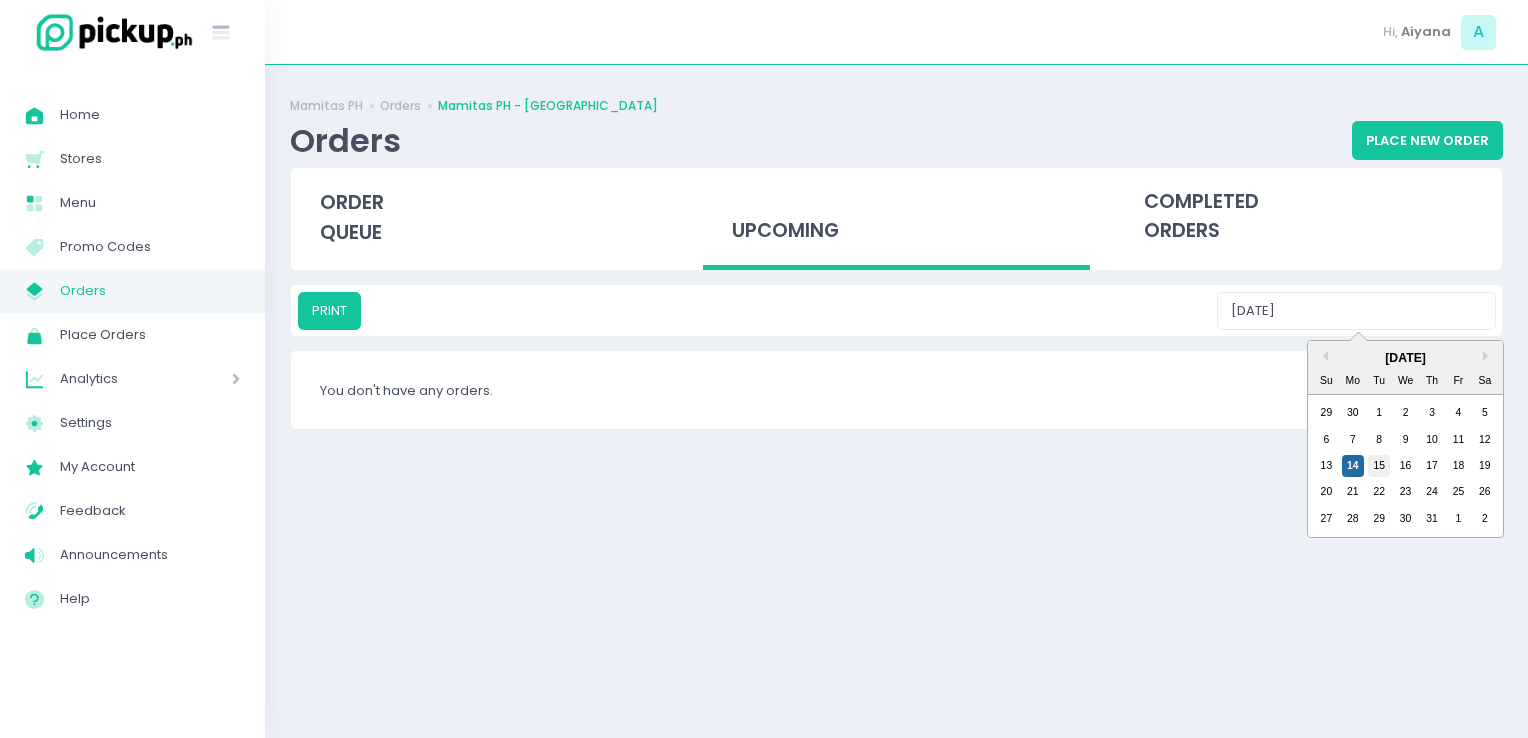type on "07/15/2025" 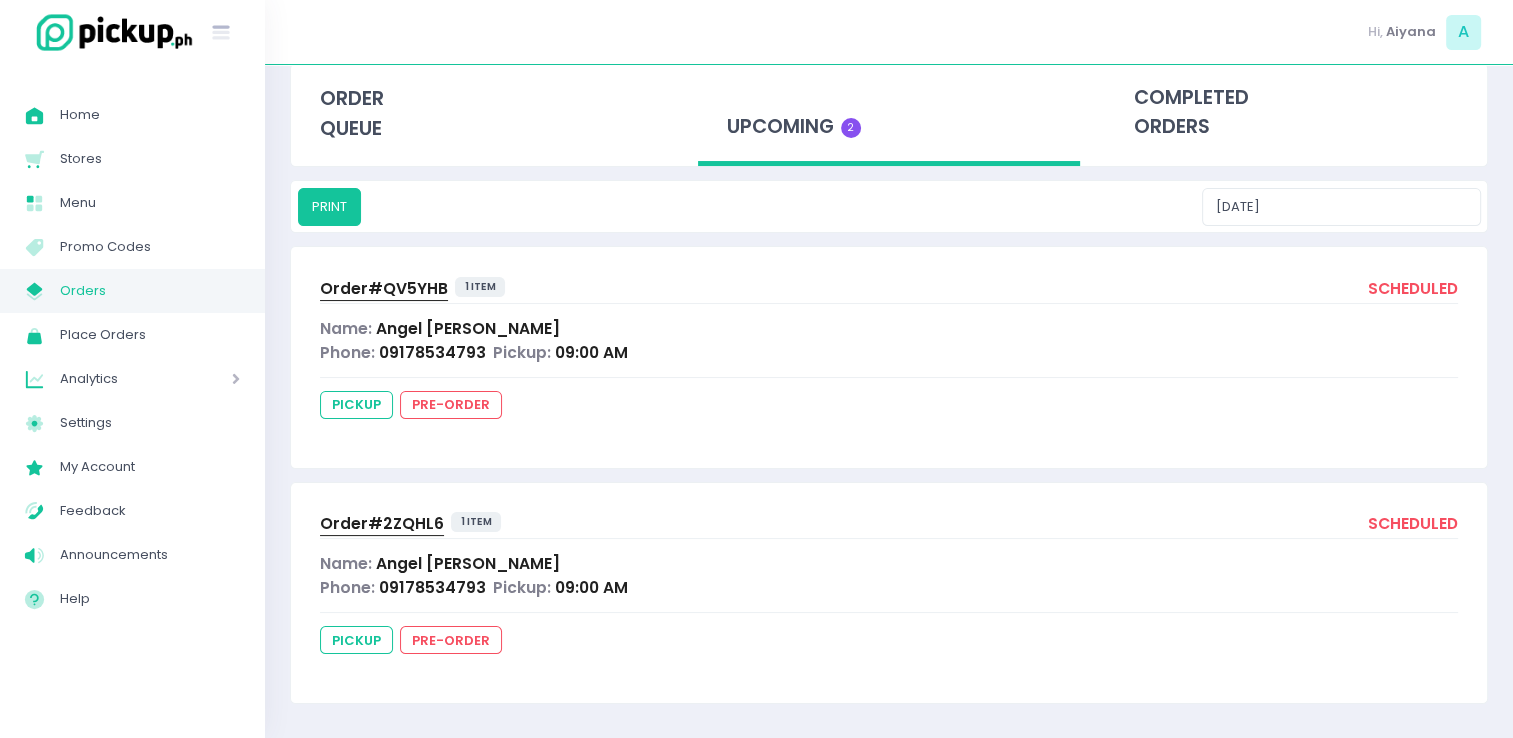 scroll, scrollTop: 0, scrollLeft: 0, axis: both 